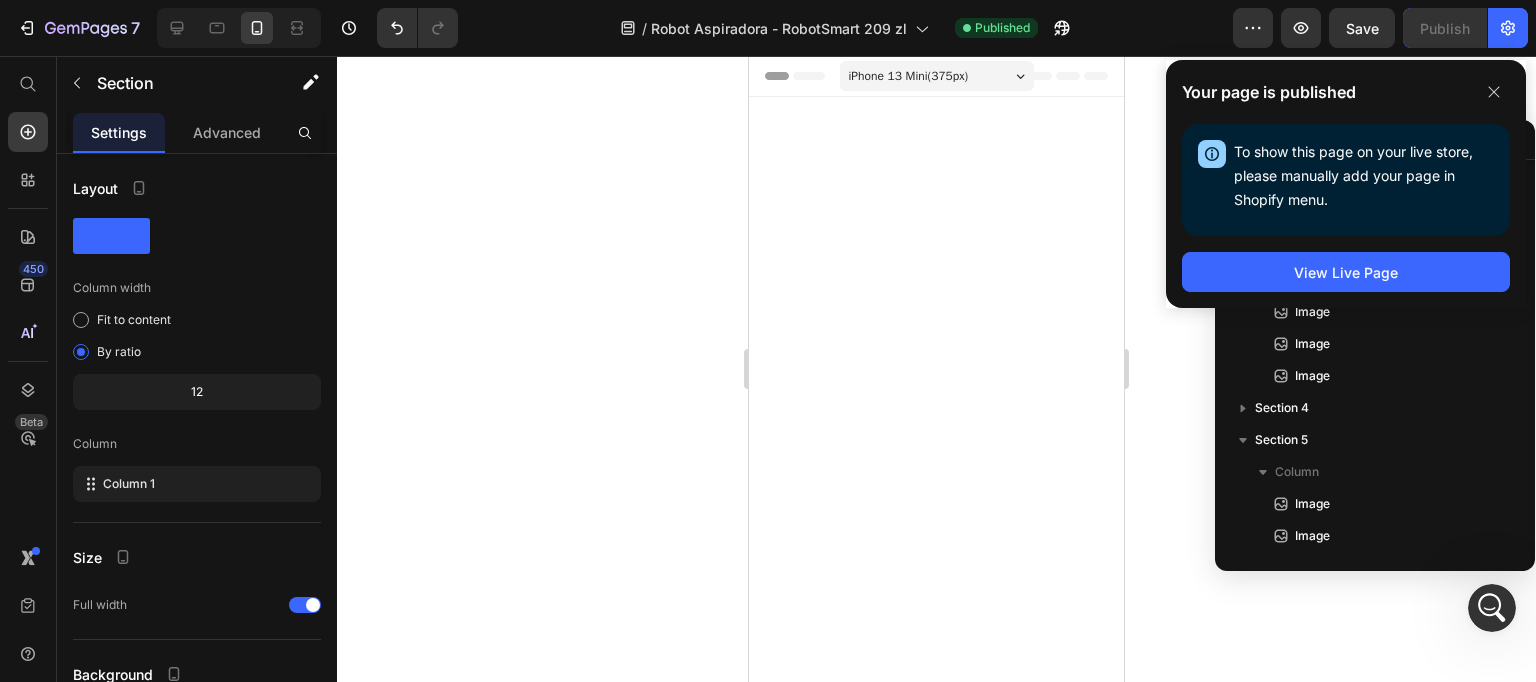 scroll, scrollTop: 4133, scrollLeft: 0, axis: vertical 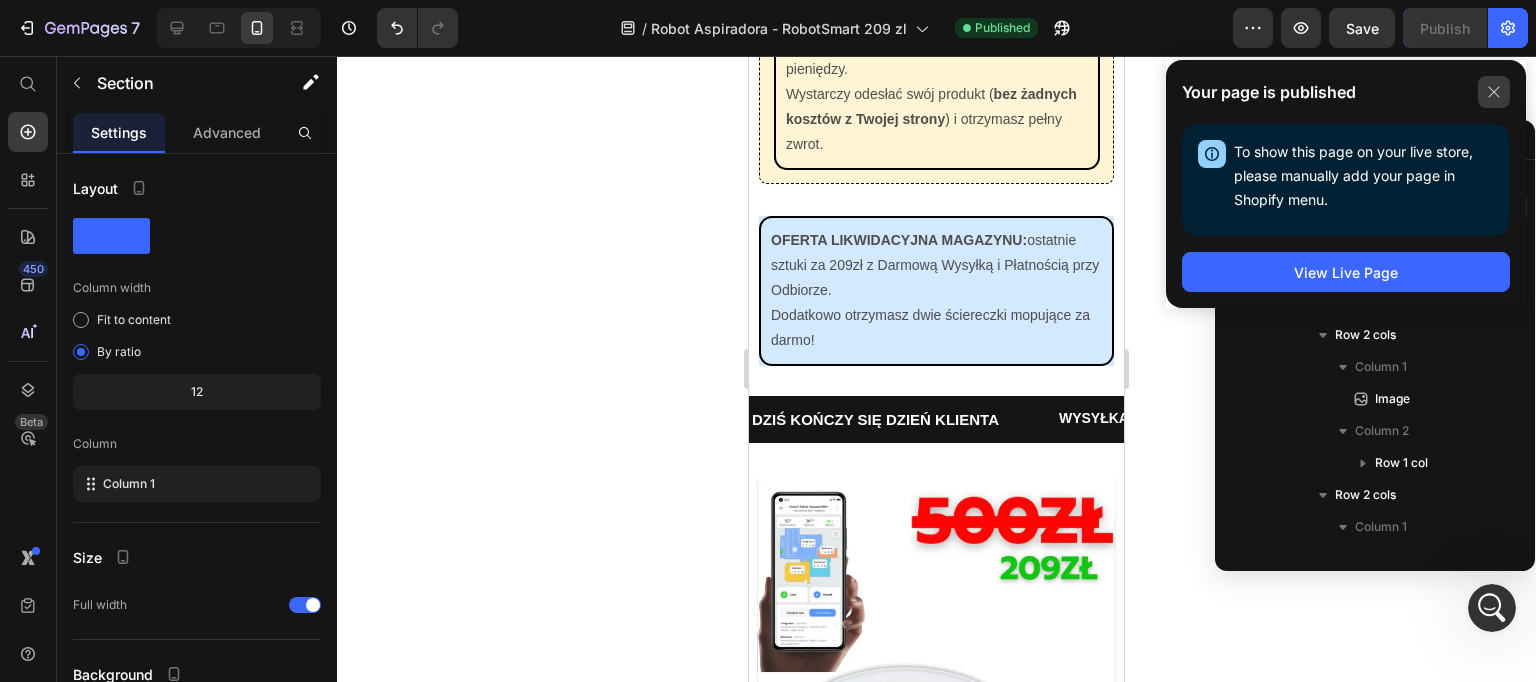 click 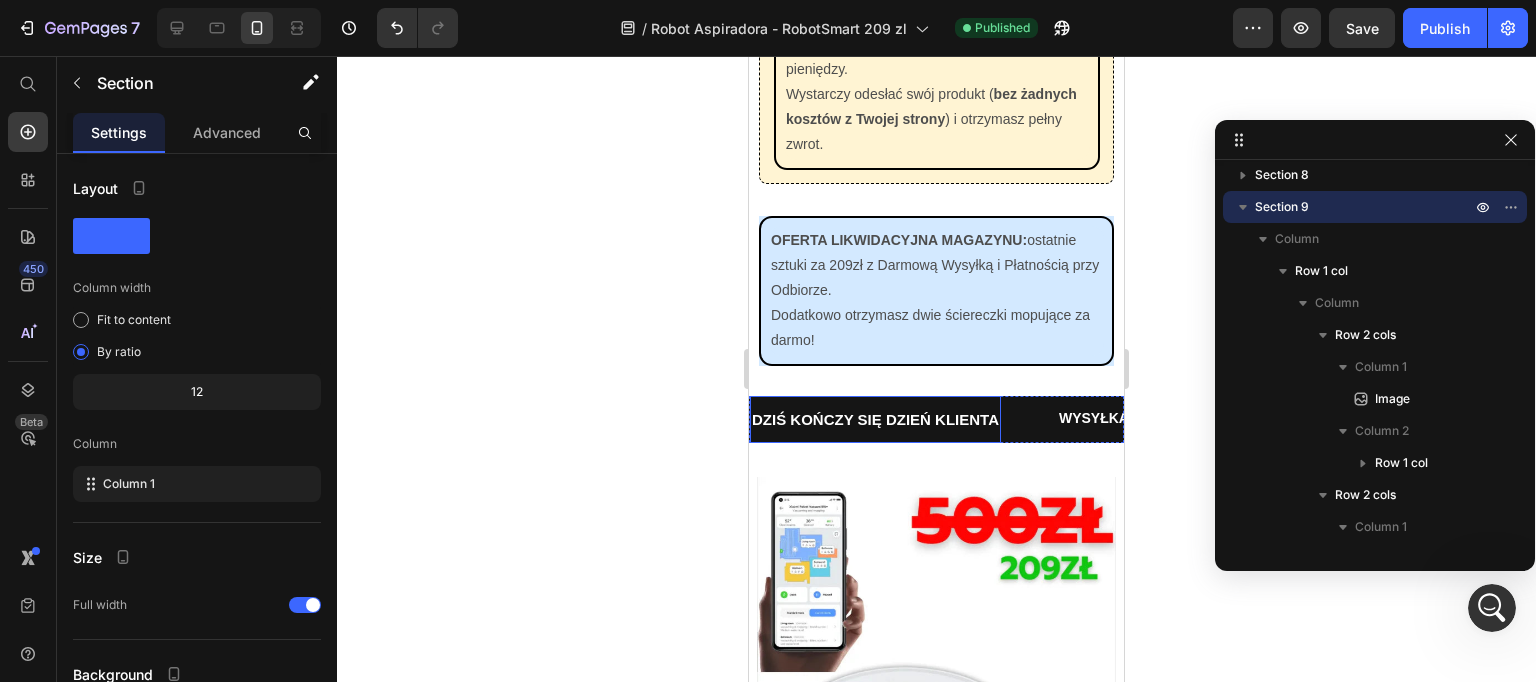 click on "DZIŚ KOŃCZY SIĘ DZIEŃ KLIENTA Text" at bounding box center (875, 419) 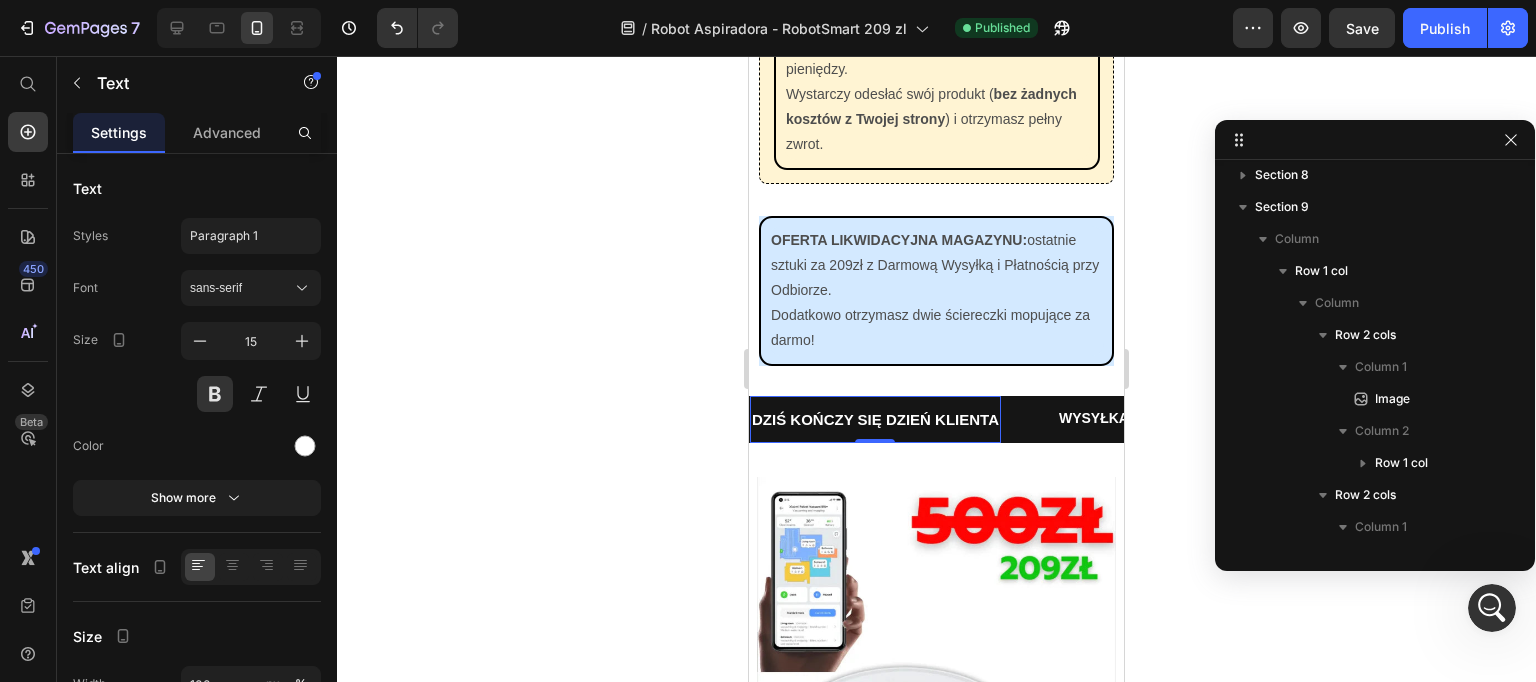 scroll, scrollTop: 2121, scrollLeft: 0, axis: vertical 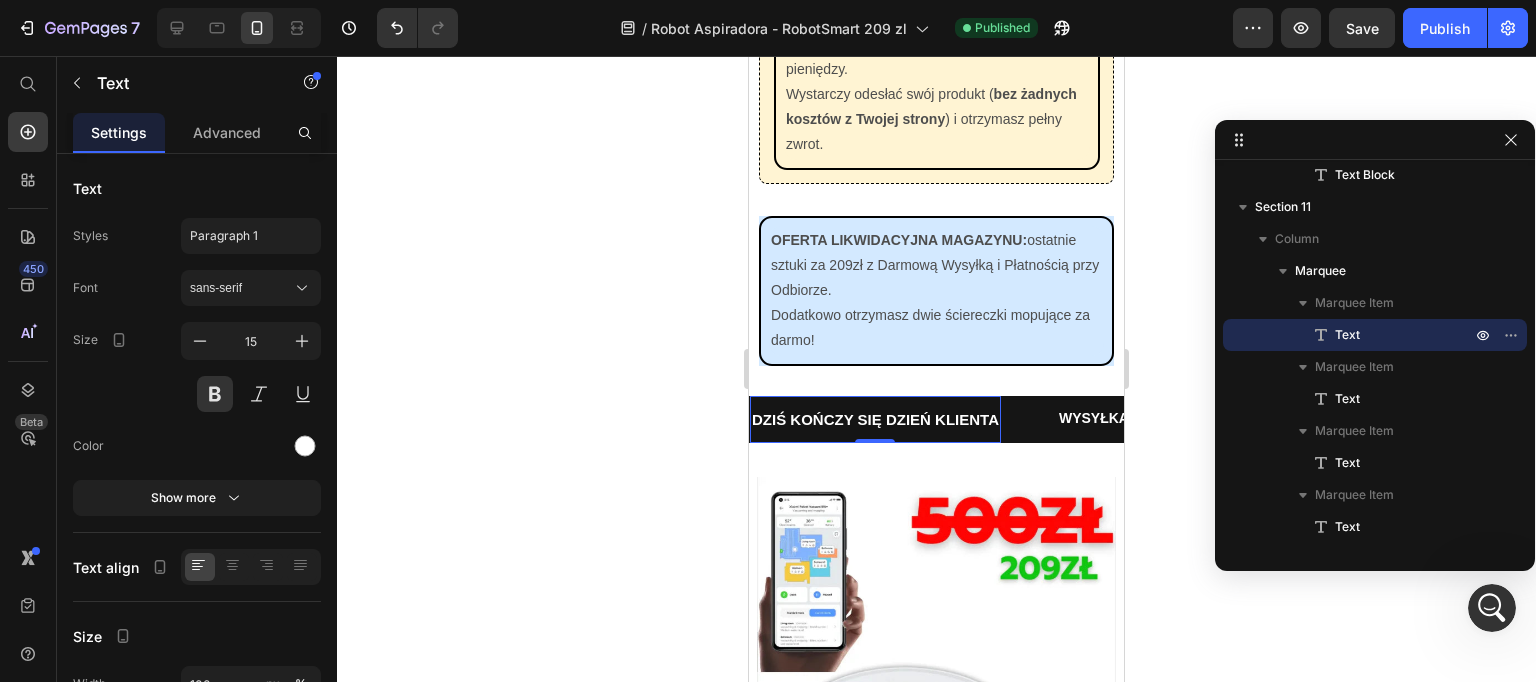 click on "DZIŚ KOŃCZY SIĘ DZIEŃ KLIENTA" at bounding box center [875, 419] 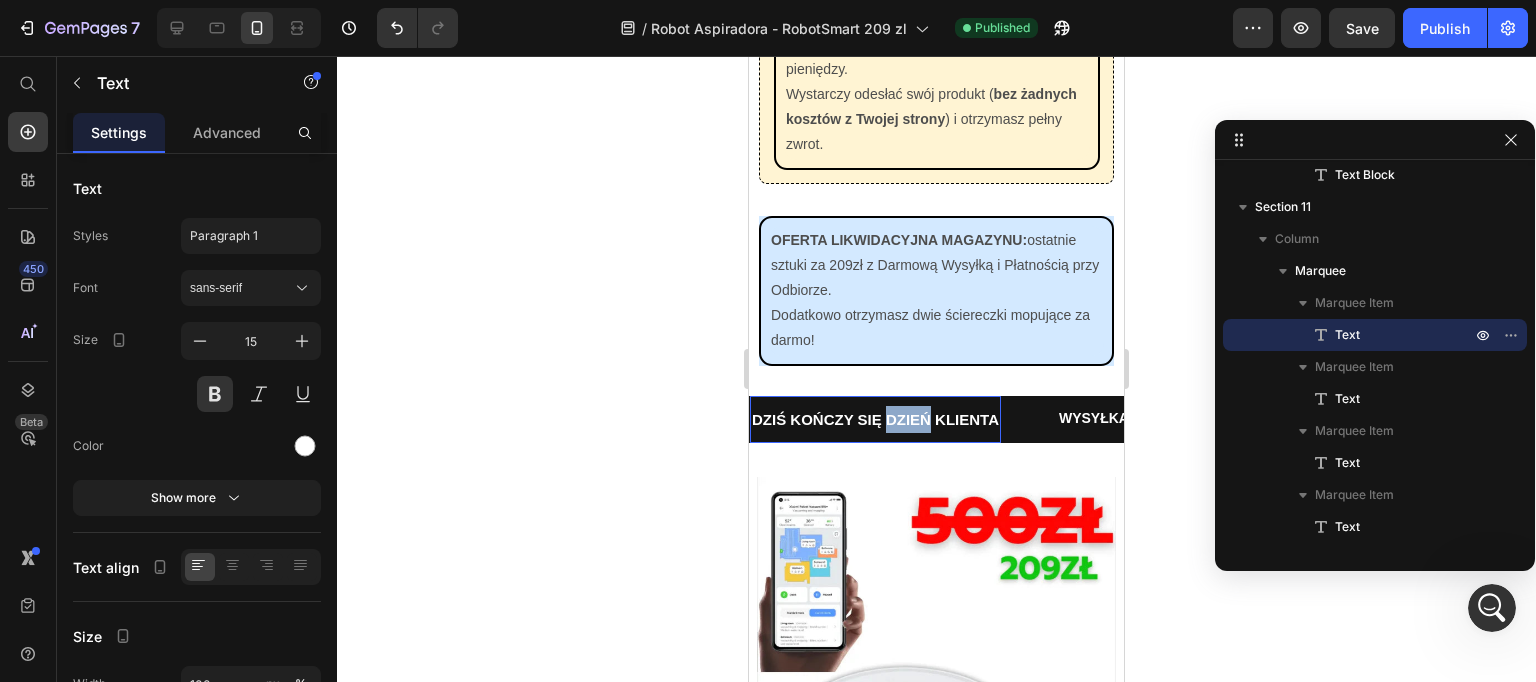 click on "DZIŚ KOŃCZY SIĘ DZIEŃ KLIENTA" at bounding box center [875, 419] 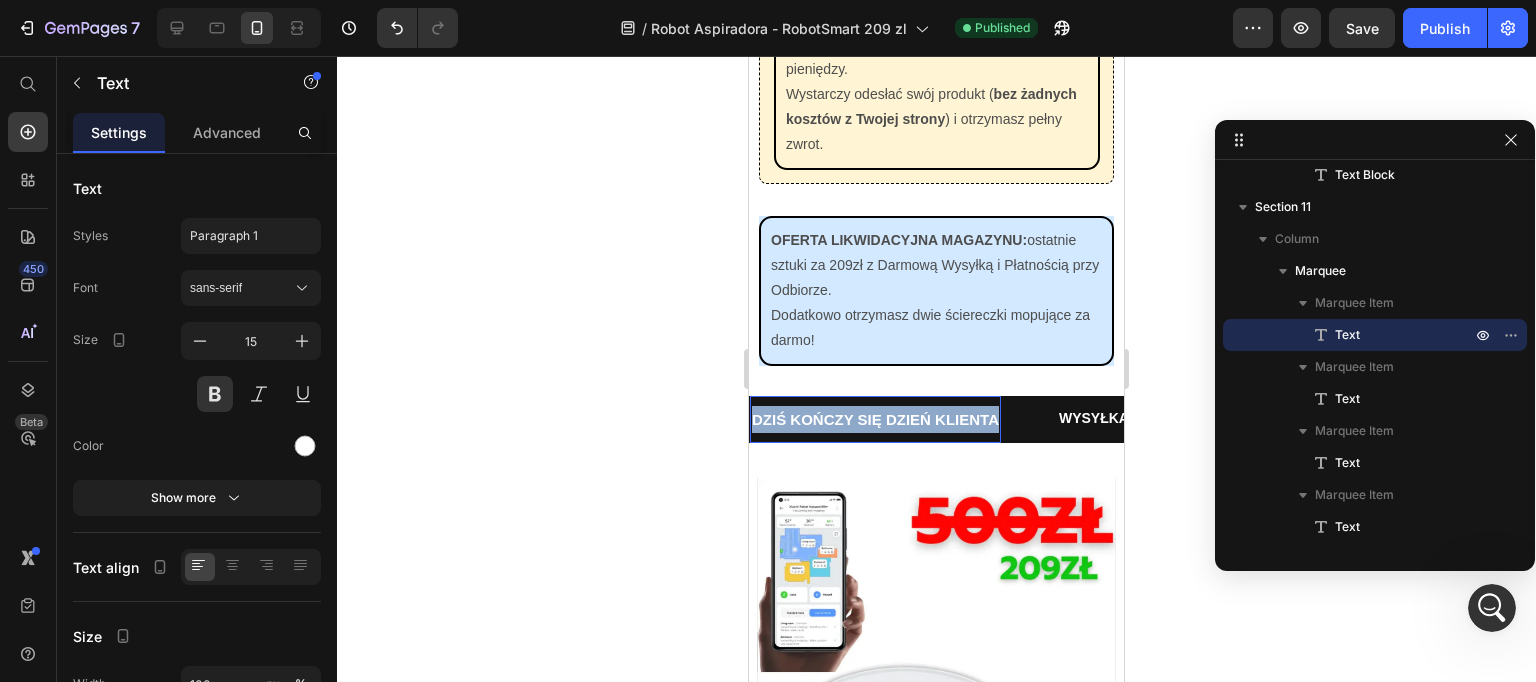 click on "DZIŚ KOŃCZY SIĘ DZIEŃ KLIENTA" at bounding box center [875, 419] 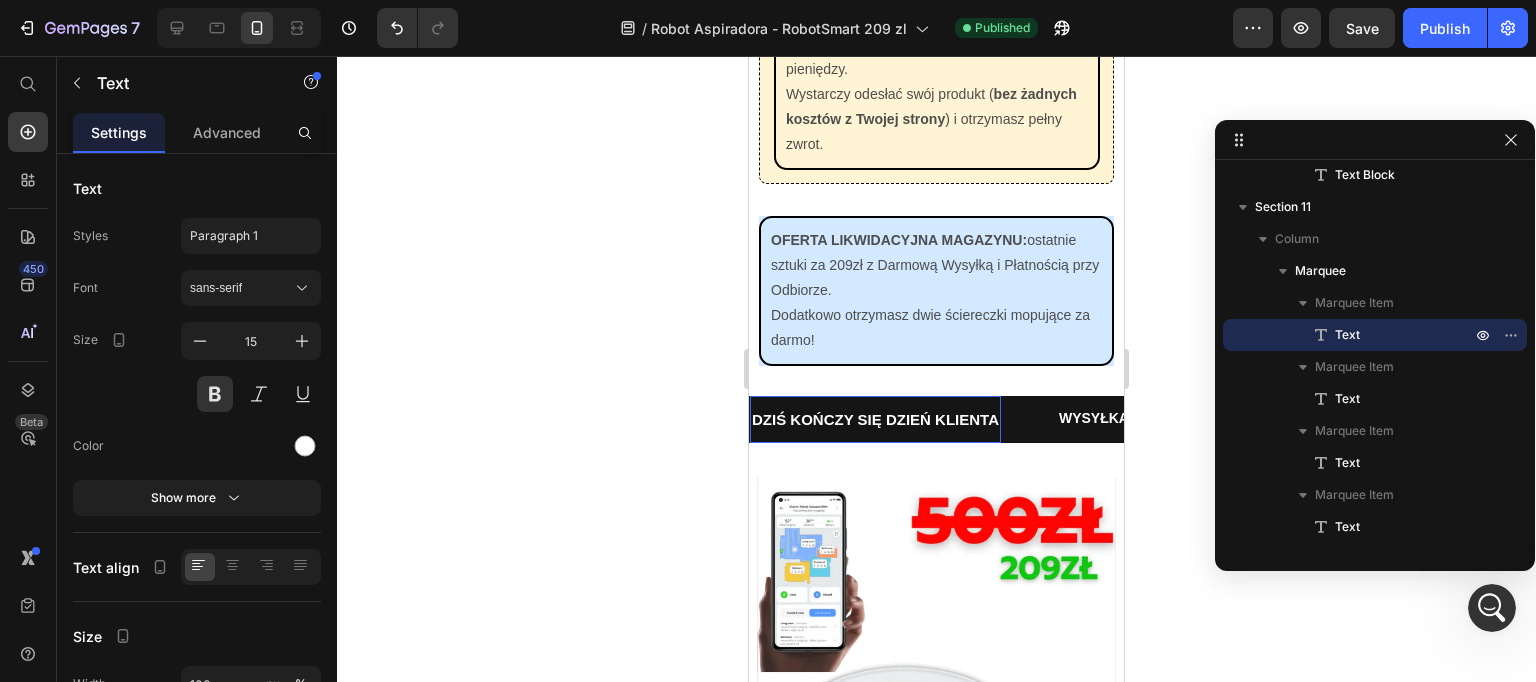 click on "WYSYŁKA W 24H NA TERENIE POLSKI" at bounding box center (1189, 418) 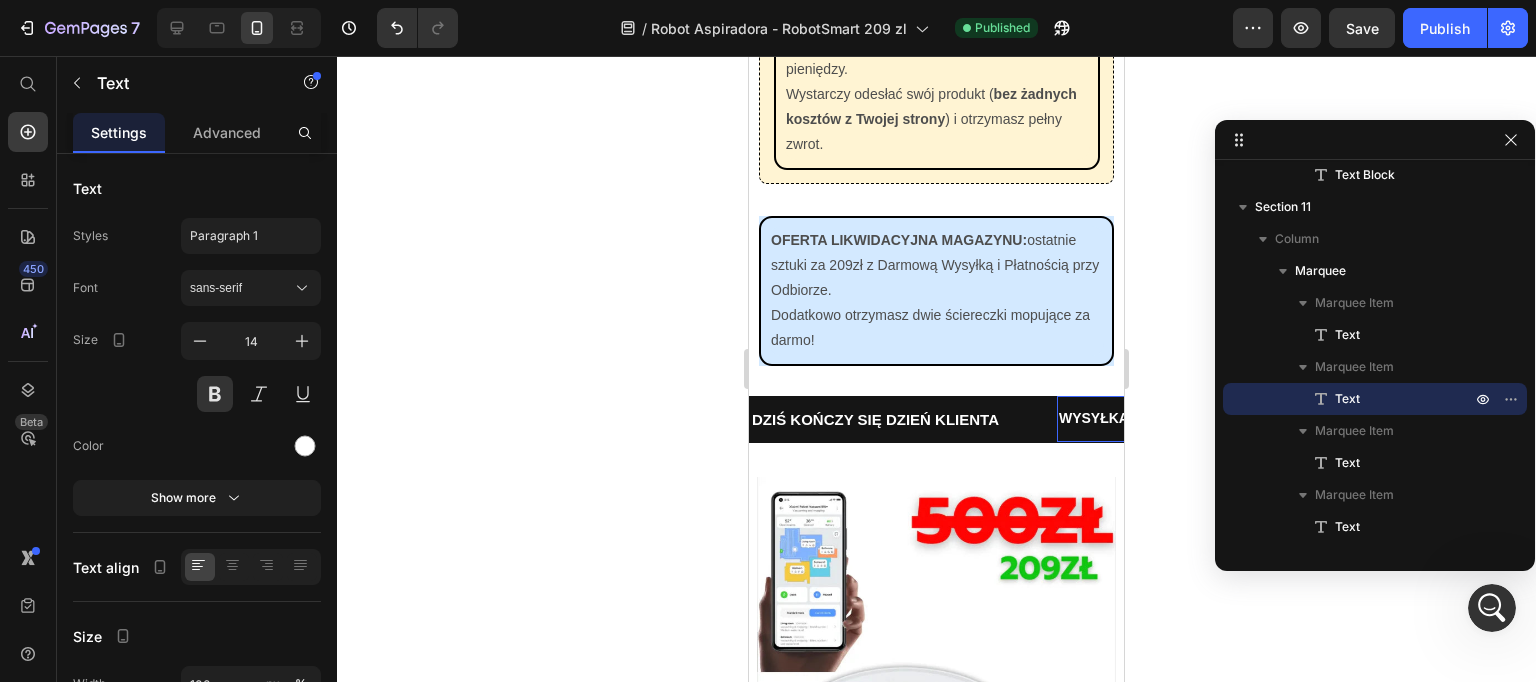 click on "WYSYŁKA W 24H NA TERENIE POLSKI" at bounding box center (1189, 418) 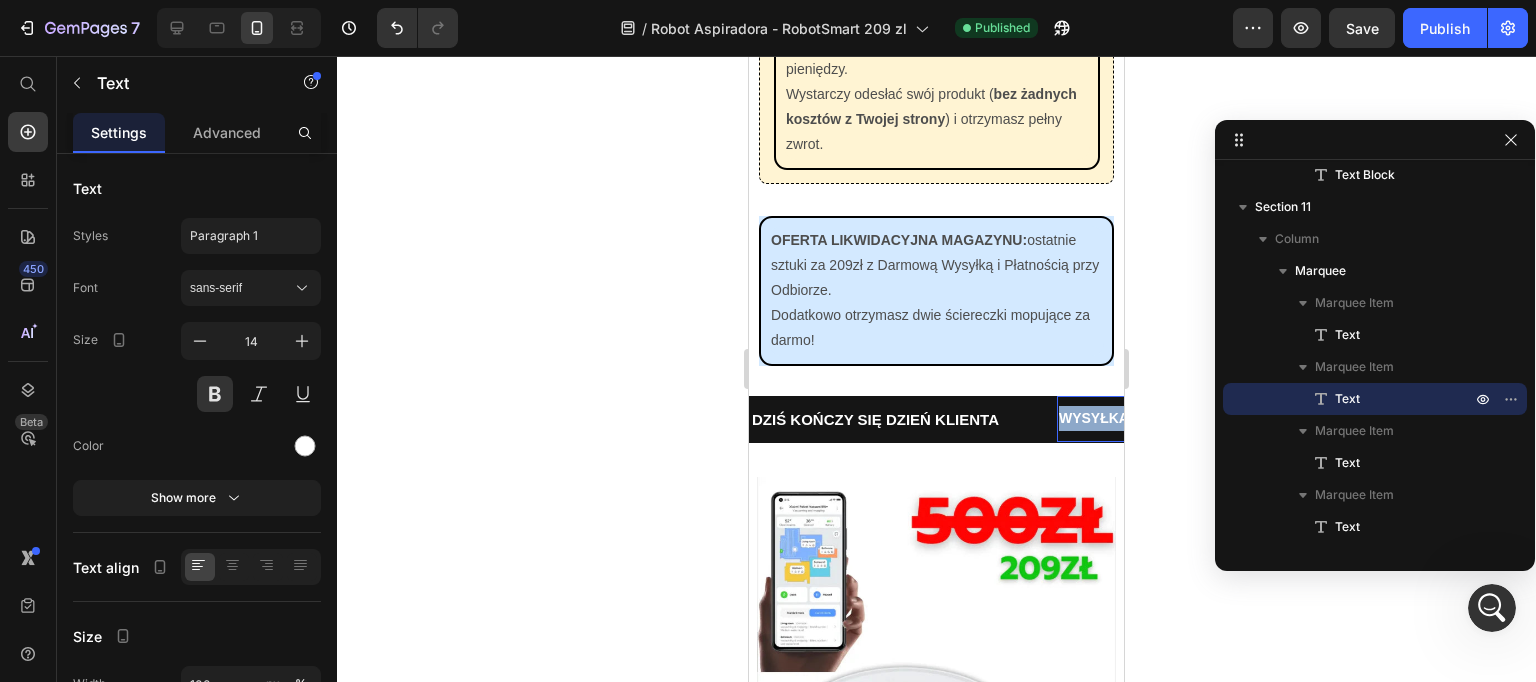 click on "WYSYŁKA W 24H NA TERENIE POLSKI" at bounding box center [1189, 418] 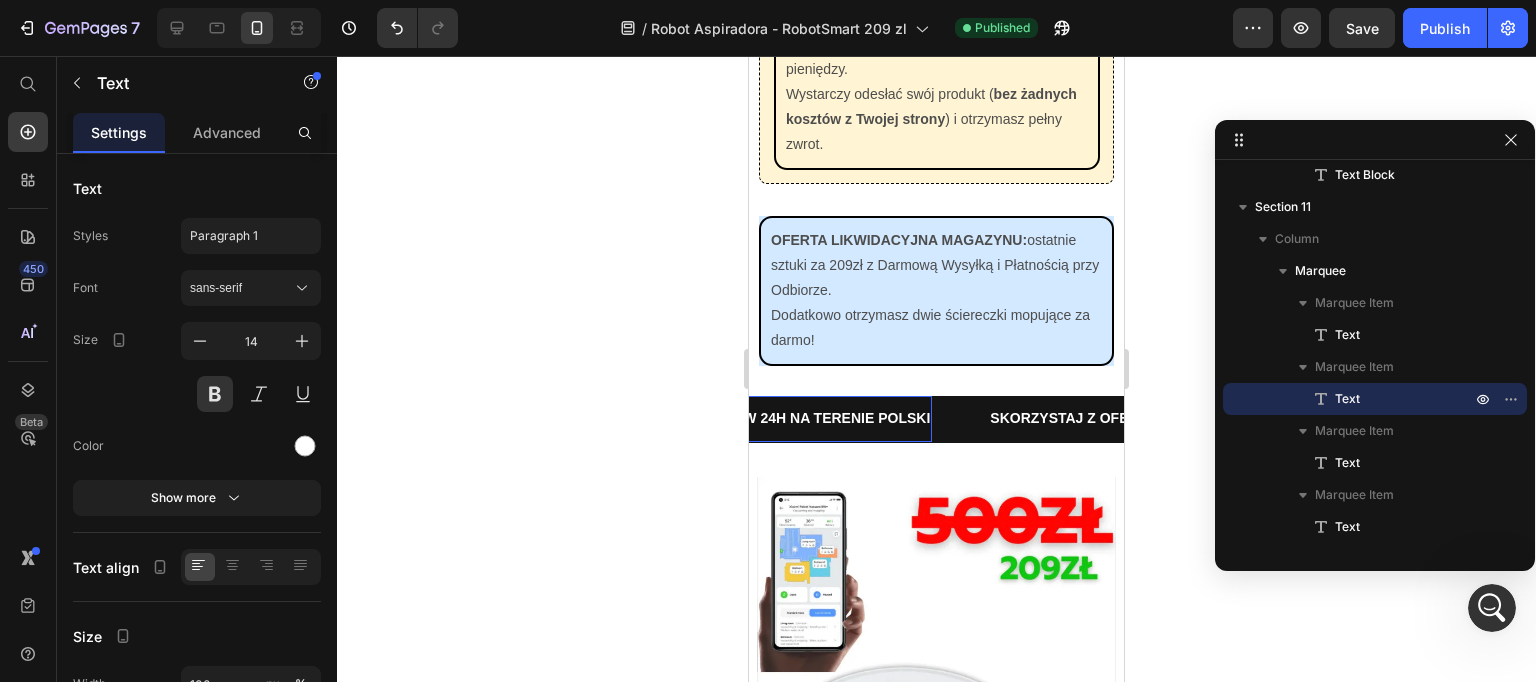 click on "WYSYŁKA W 24H NA TERENIE POLSKI" at bounding box center [800, 418] 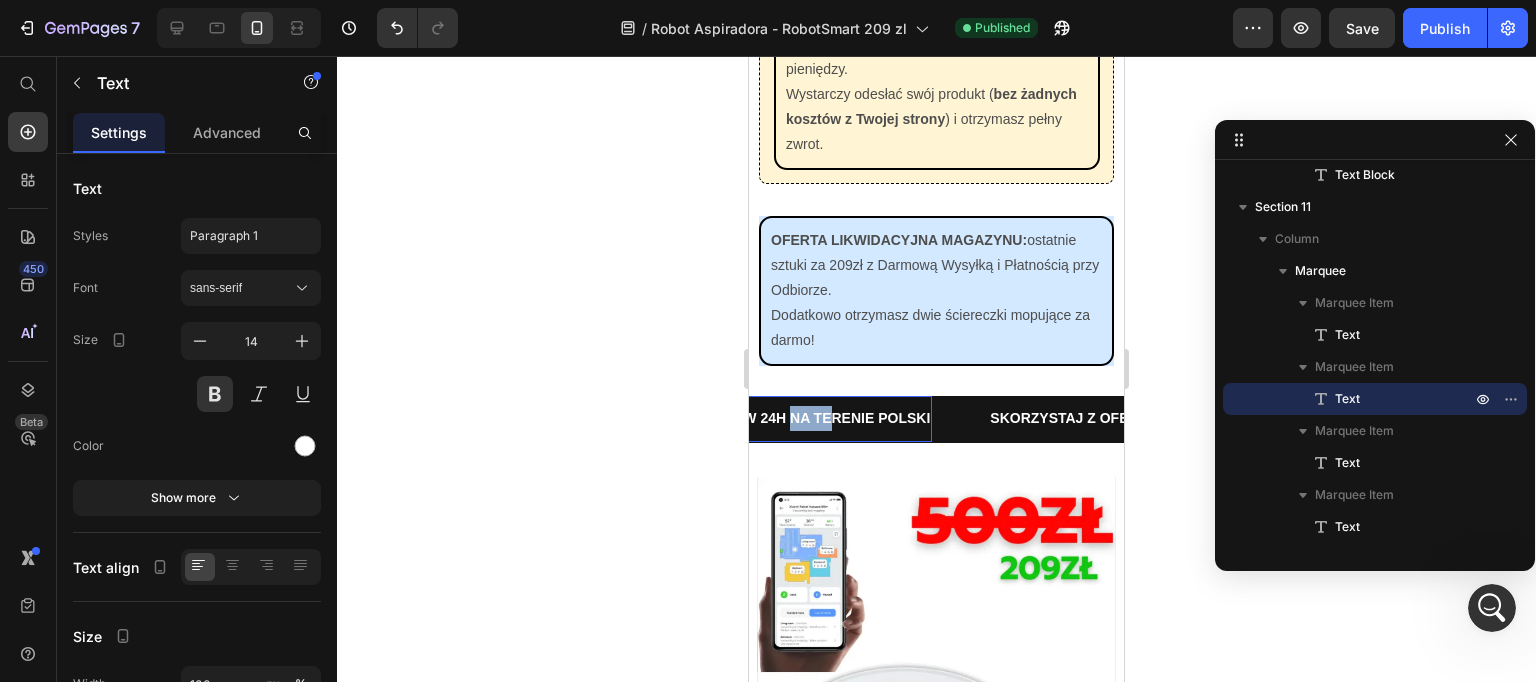 drag, startPoint x: 795, startPoint y: 405, endPoint x: 828, endPoint y: 404, distance: 33.01515 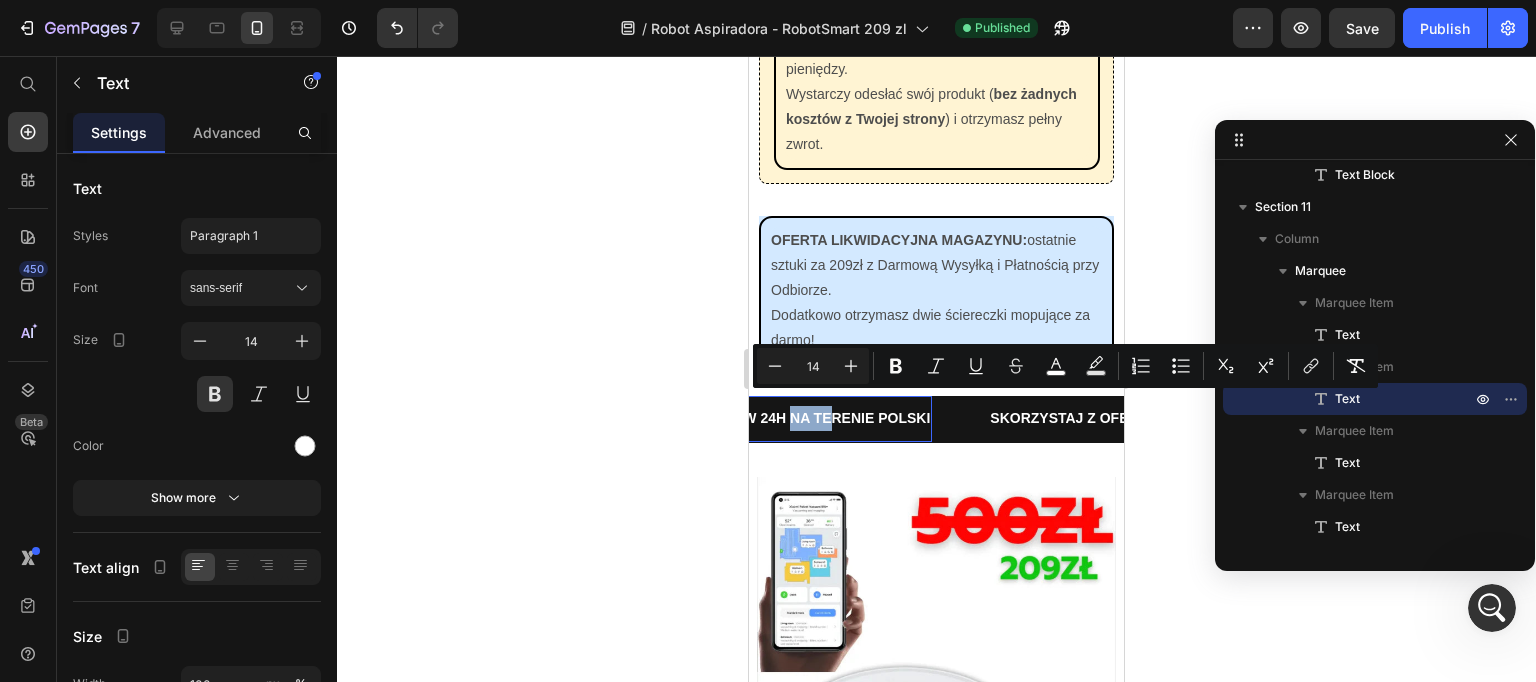 click on "WYSYŁKA W 24H NA TERENIE POLSKI" at bounding box center [800, 418] 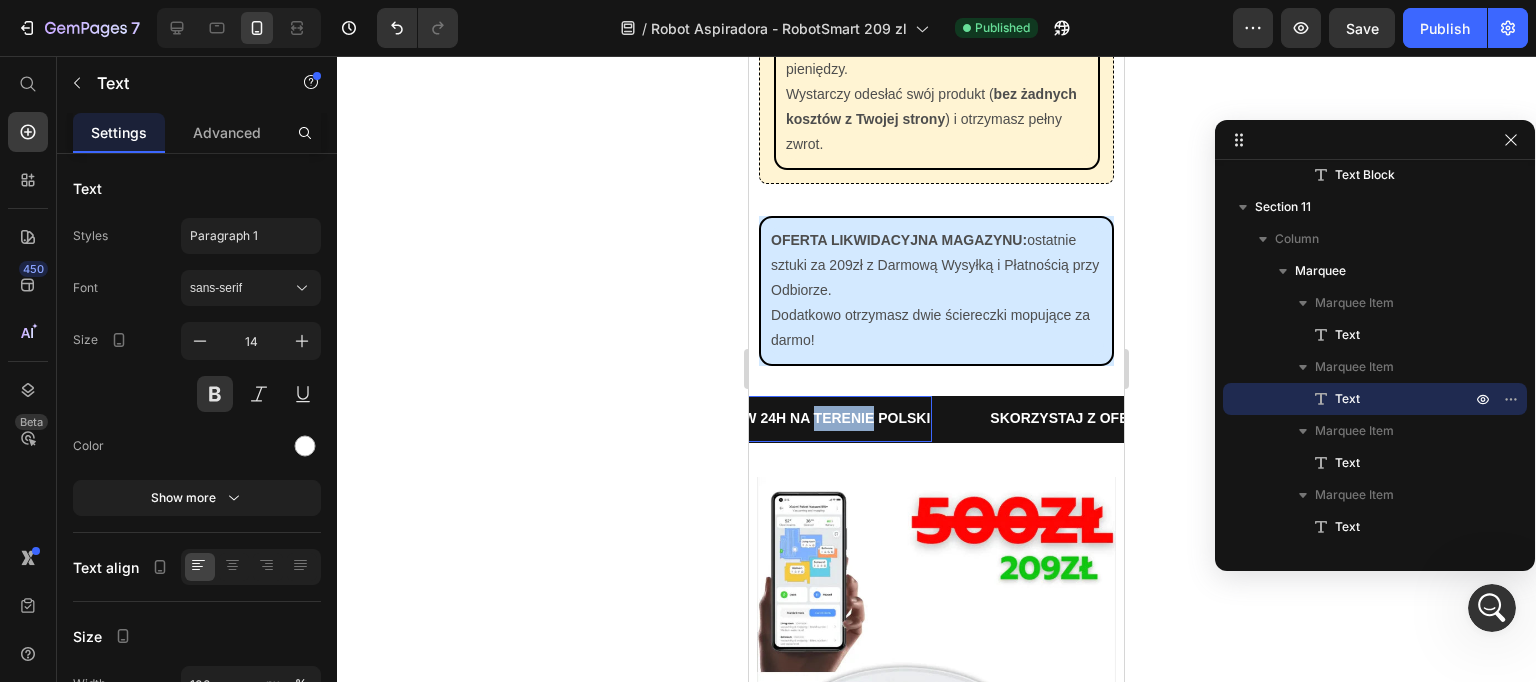 click on "WYSYŁKA W 24H NA TERENIE POLSKI" at bounding box center [800, 418] 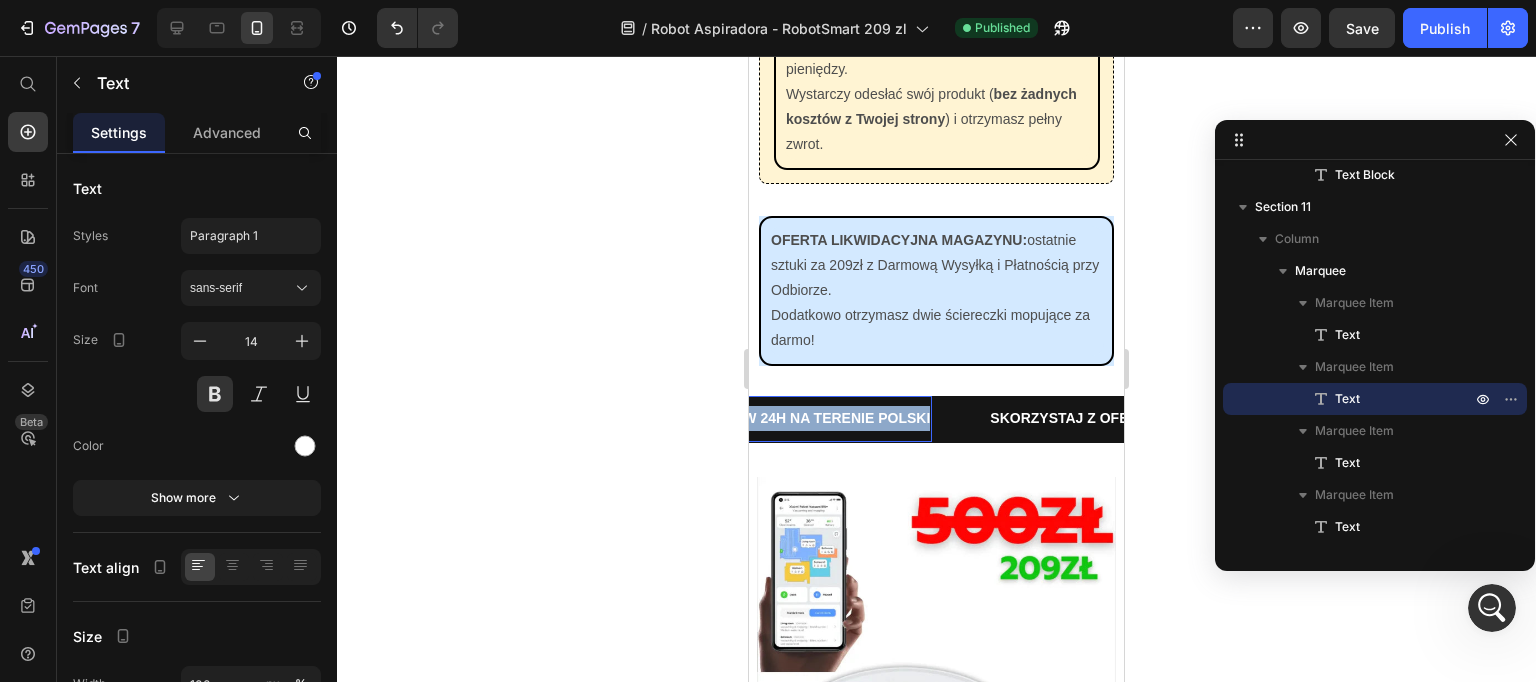 click on "WYSYŁKA W 24H NA TERENIE POLSKI" at bounding box center (800, 418) 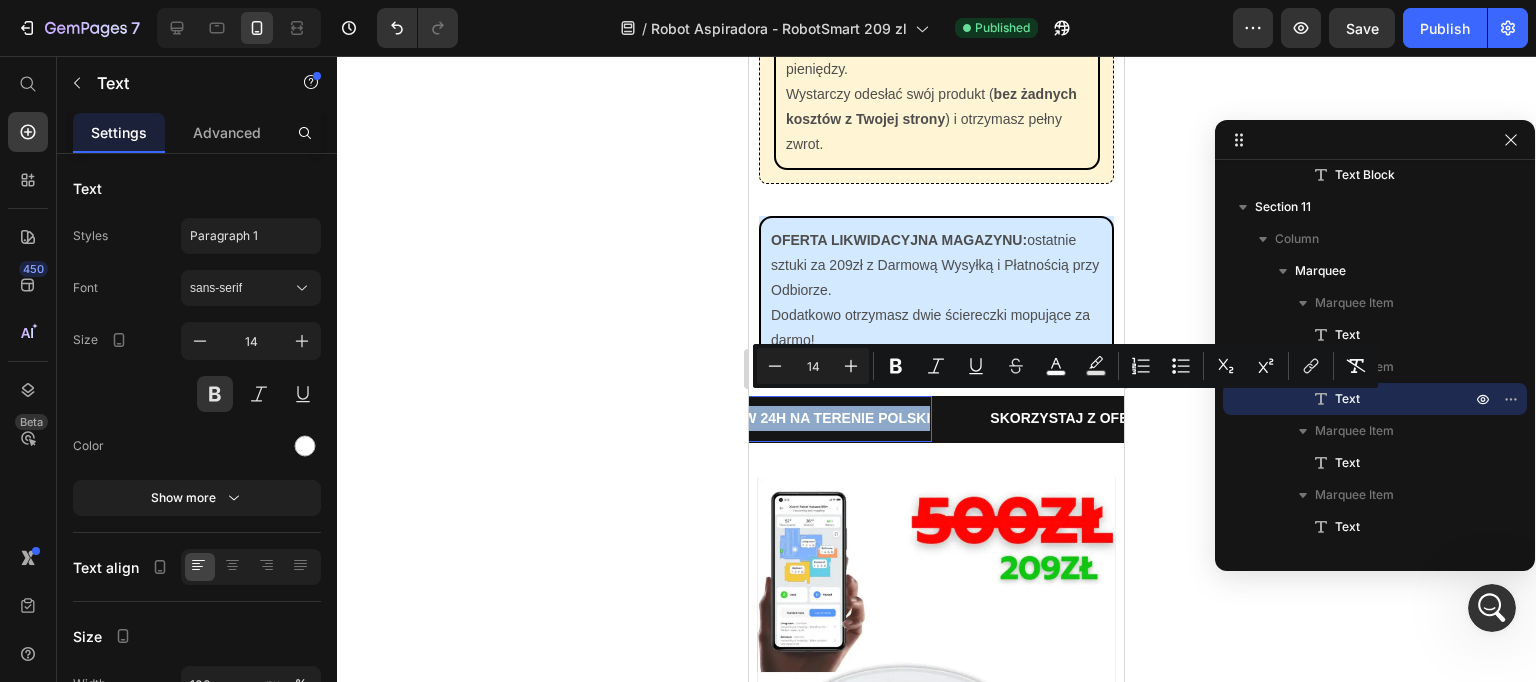 click on "WYSYŁKA W 24H NA TERENIE POLSKI" at bounding box center (800, 418) 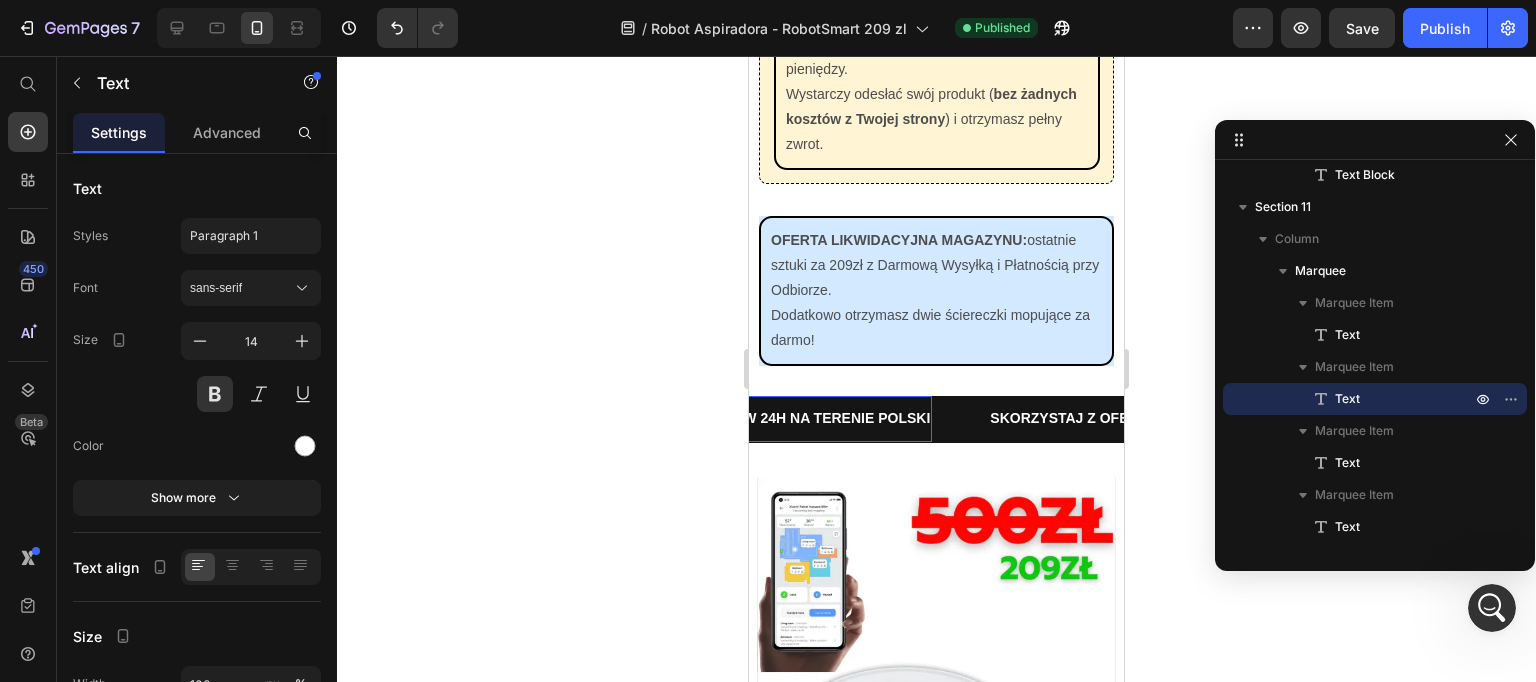 click on "WYSYŁKA W 24H NA TERENIE POLSKI" at bounding box center [800, 418] 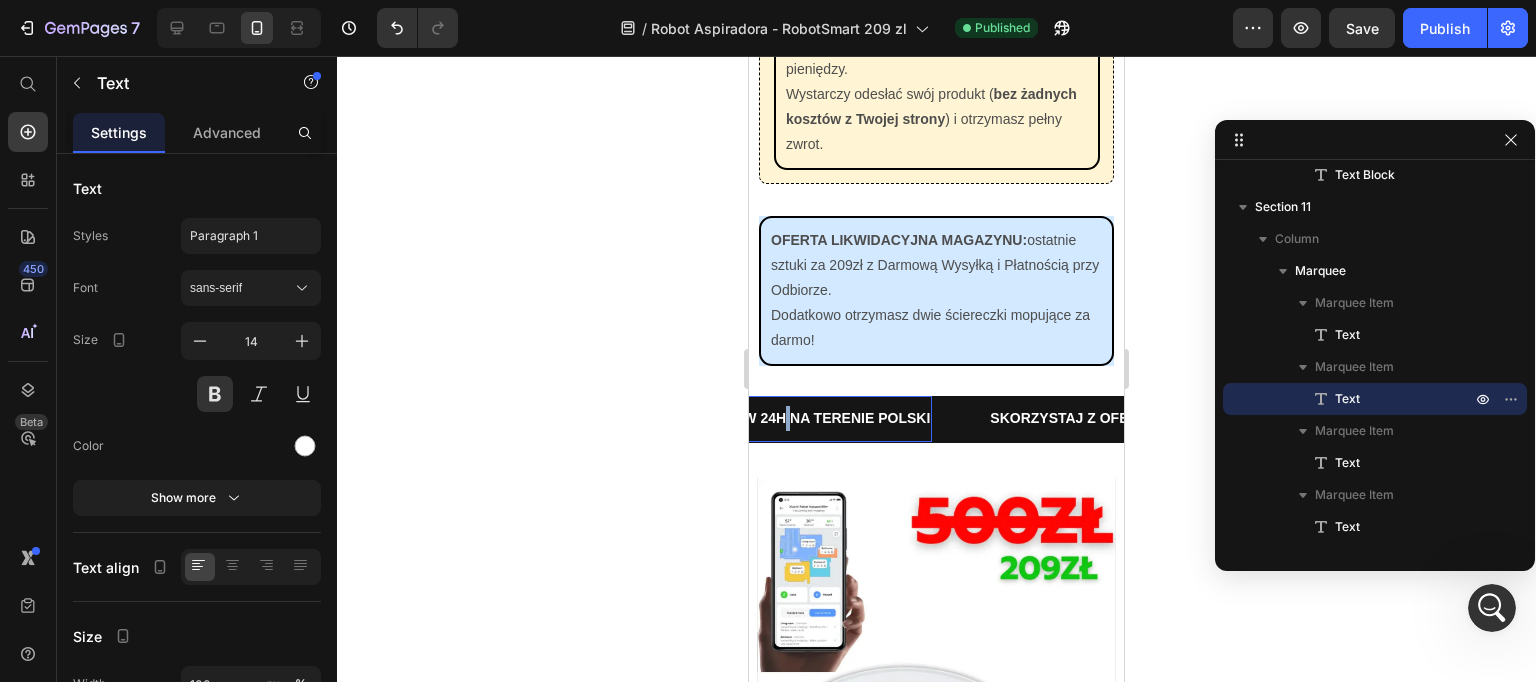 click on "WYSYŁKA W 24H NA TERENIE POLSKI" at bounding box center (800, 418) 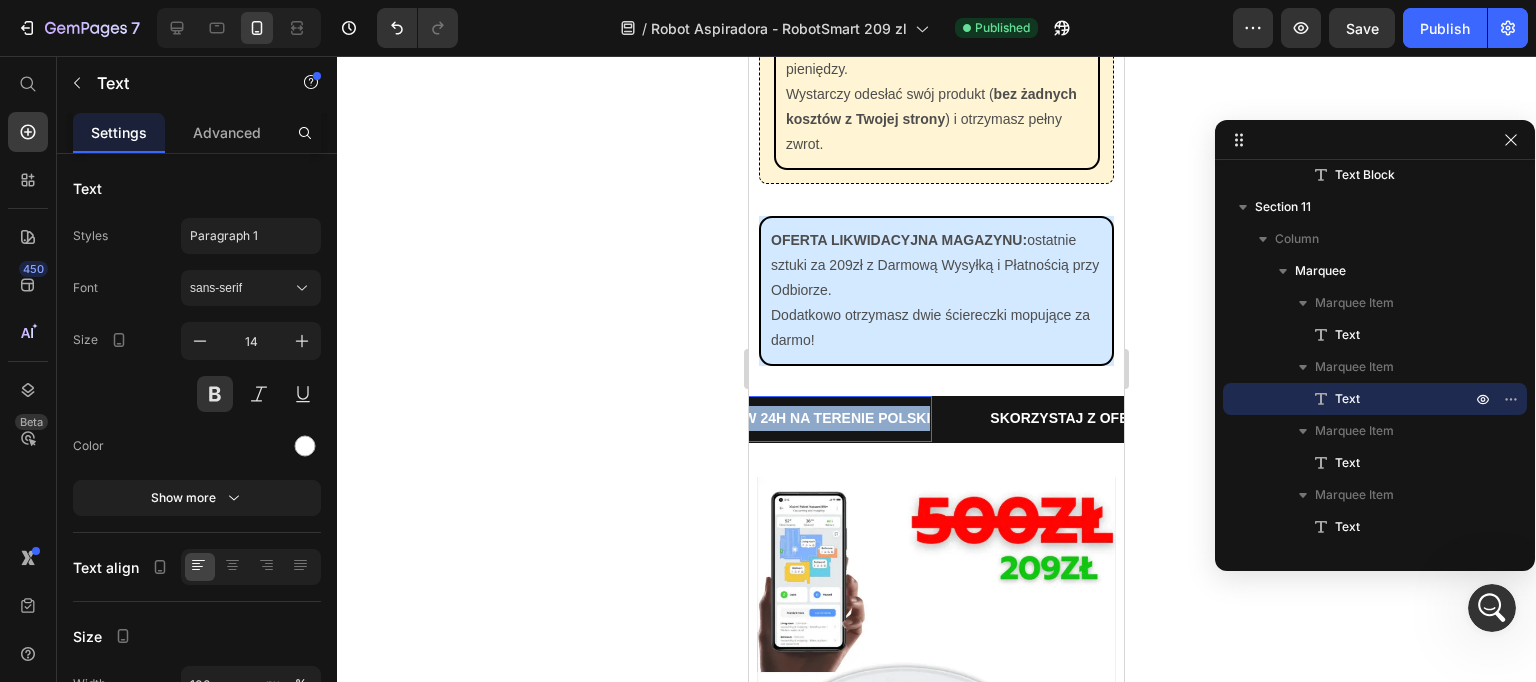 click on "WYSYŁKA W 24H NA TERENIE POLSKI" at bounding box center [800, 418] 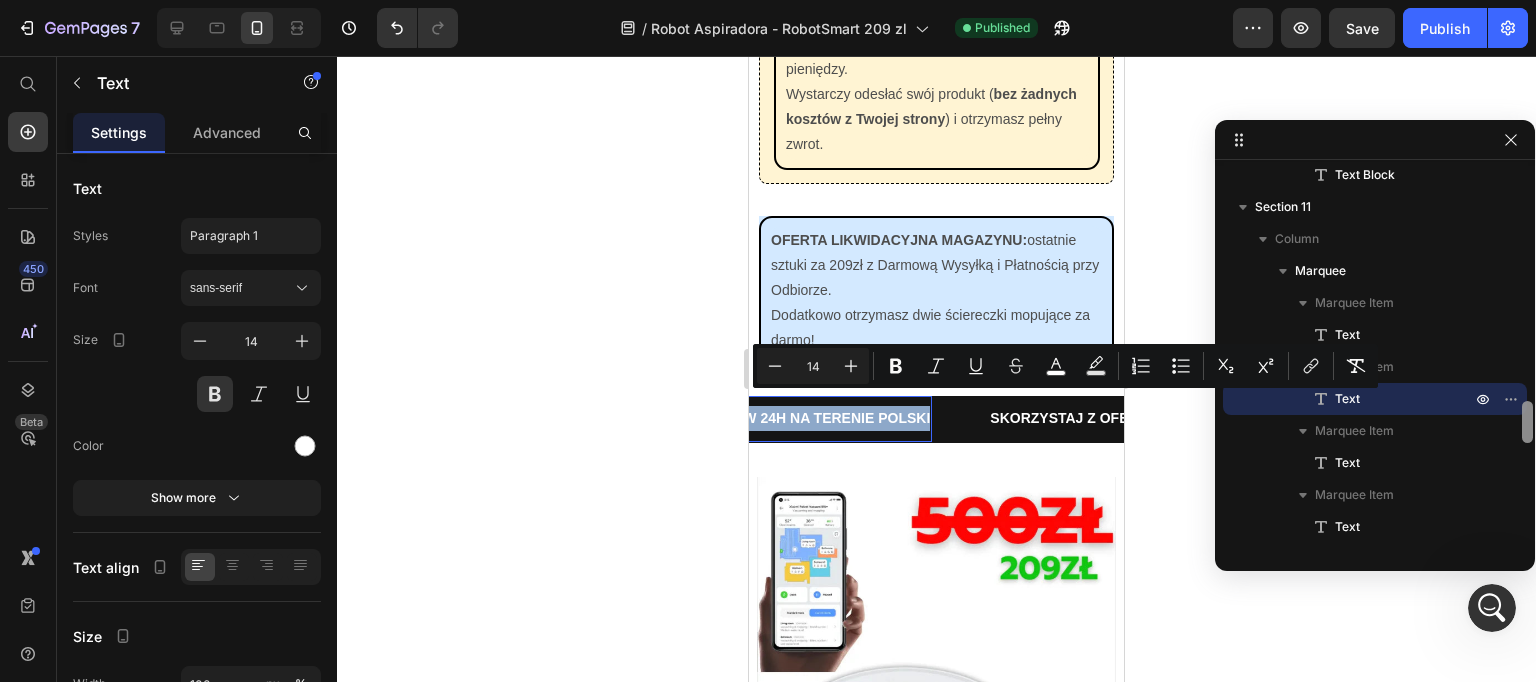 copy on "WYSYŁKA W 24H NA TERENIE POLSKI" 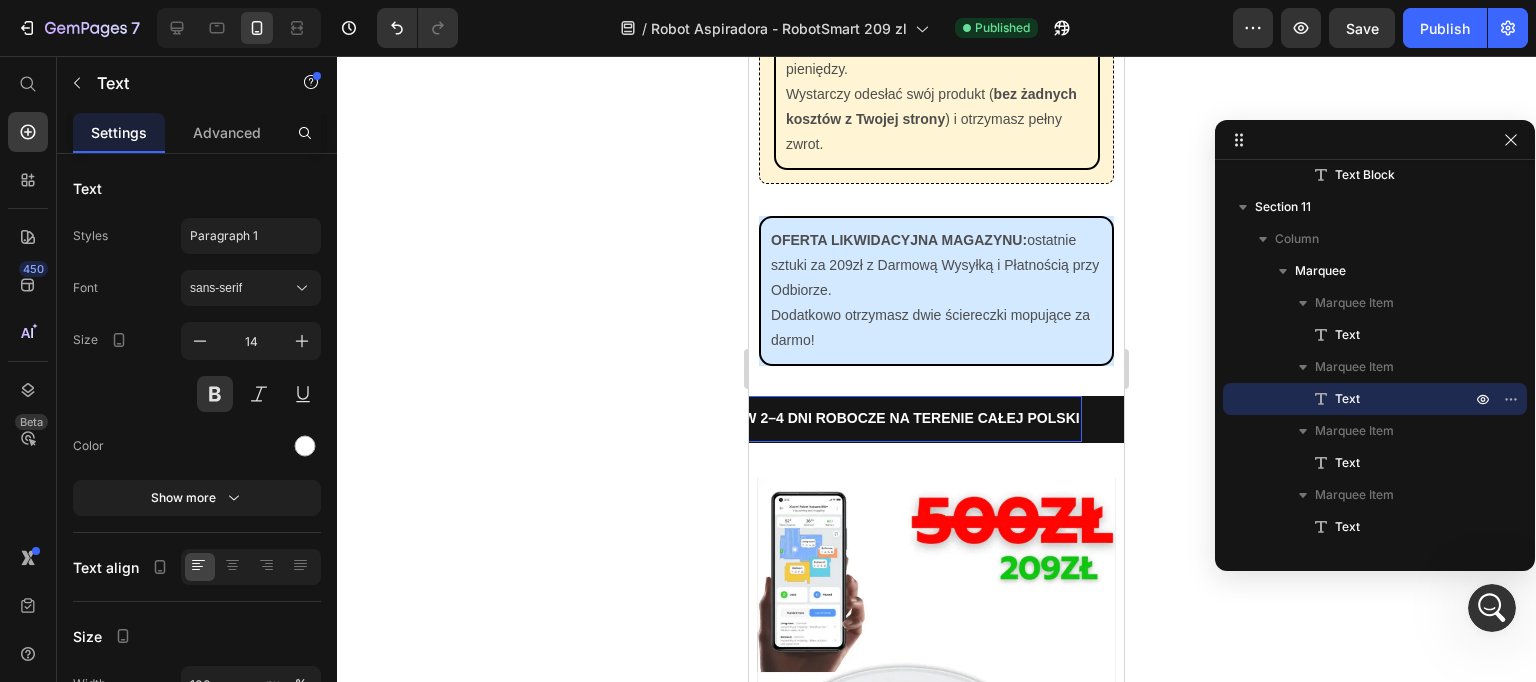 click on "WYSYŁKA W 2–4 DNI ROBOCZE NA TERENIE CAŁEJ POLSKI Text   0" at bounding box center (903, 418) 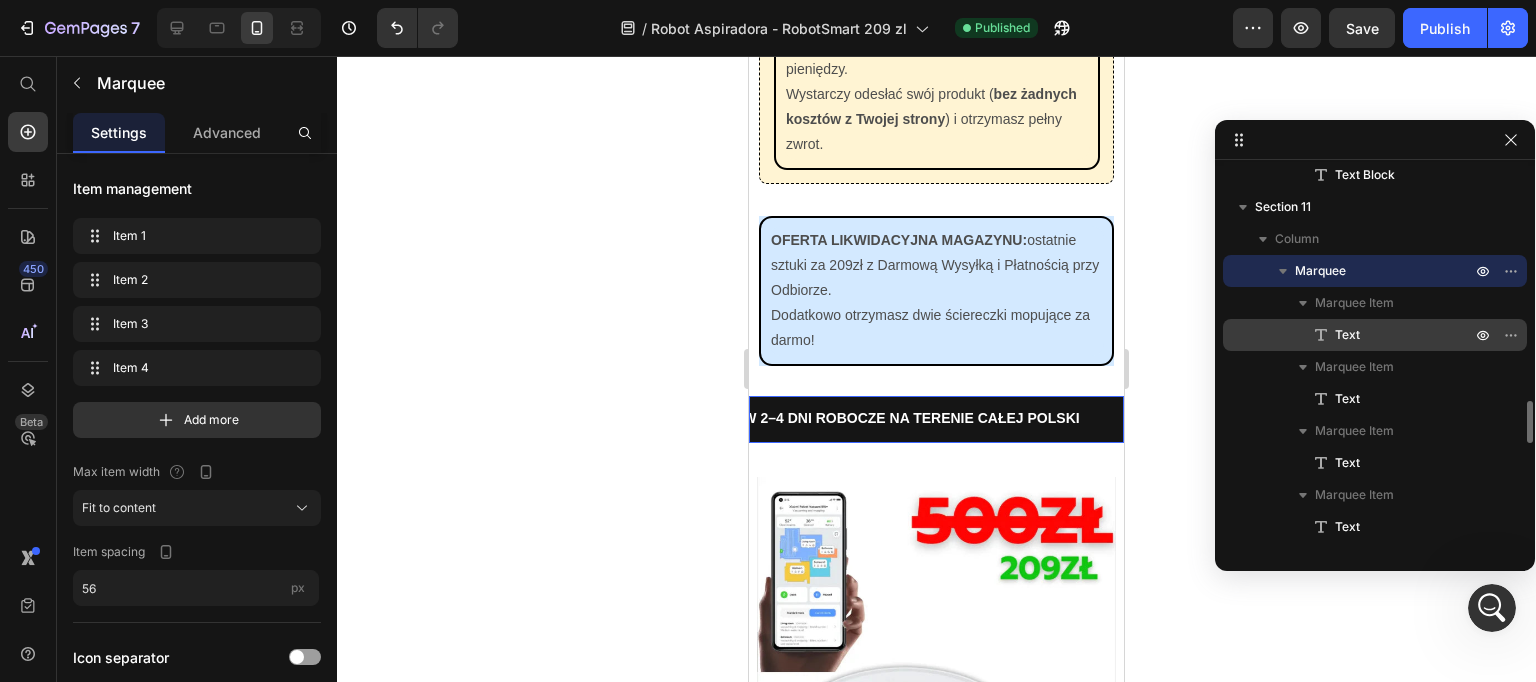 click on "Text" at bounding box center (1381, 335) 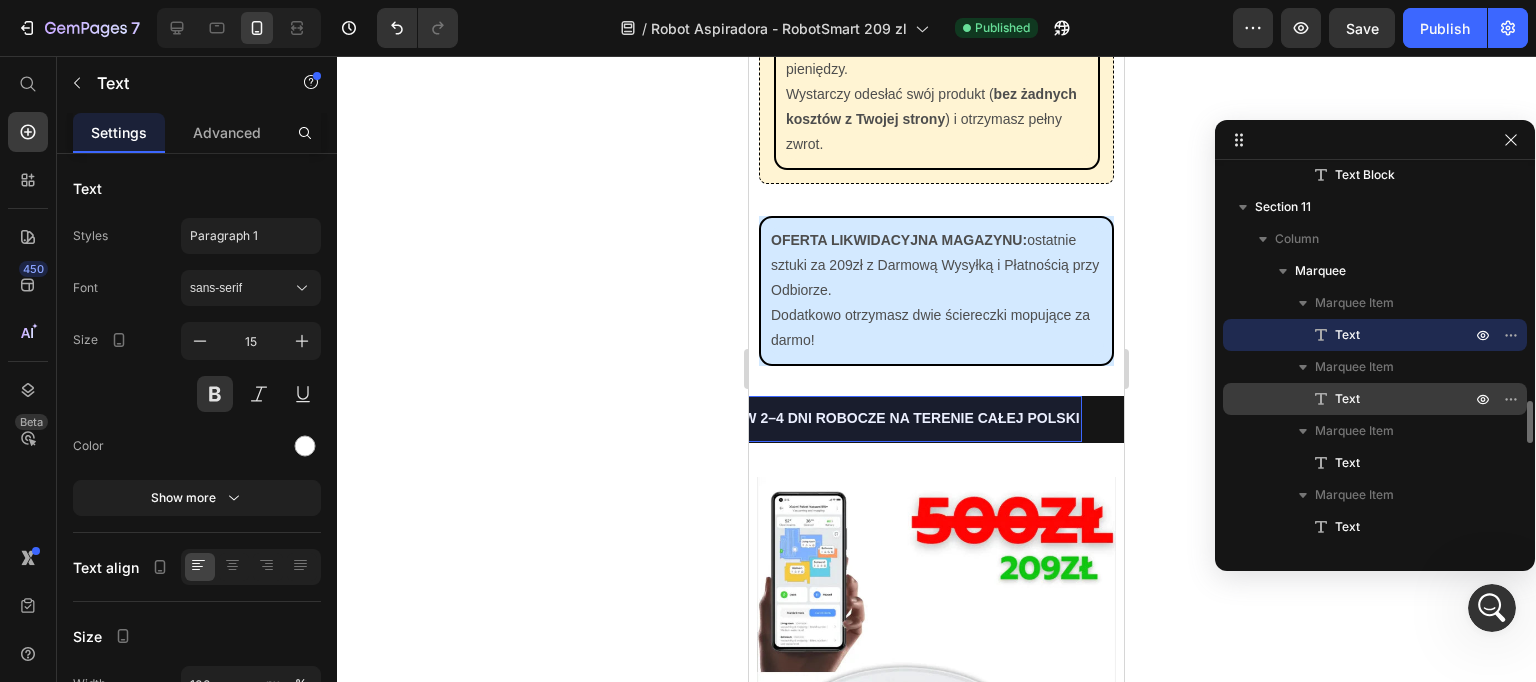 click on "Text" at bounding box center [1347, 399] 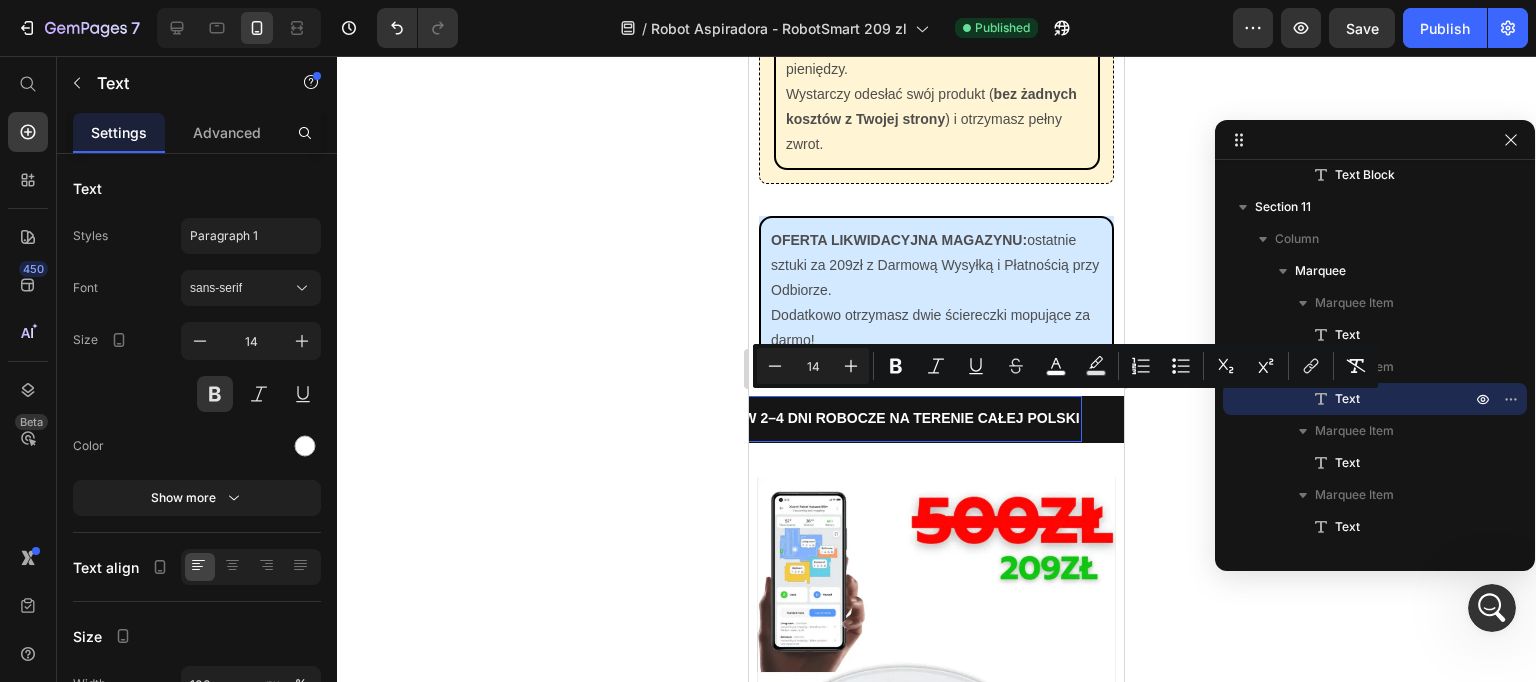 click 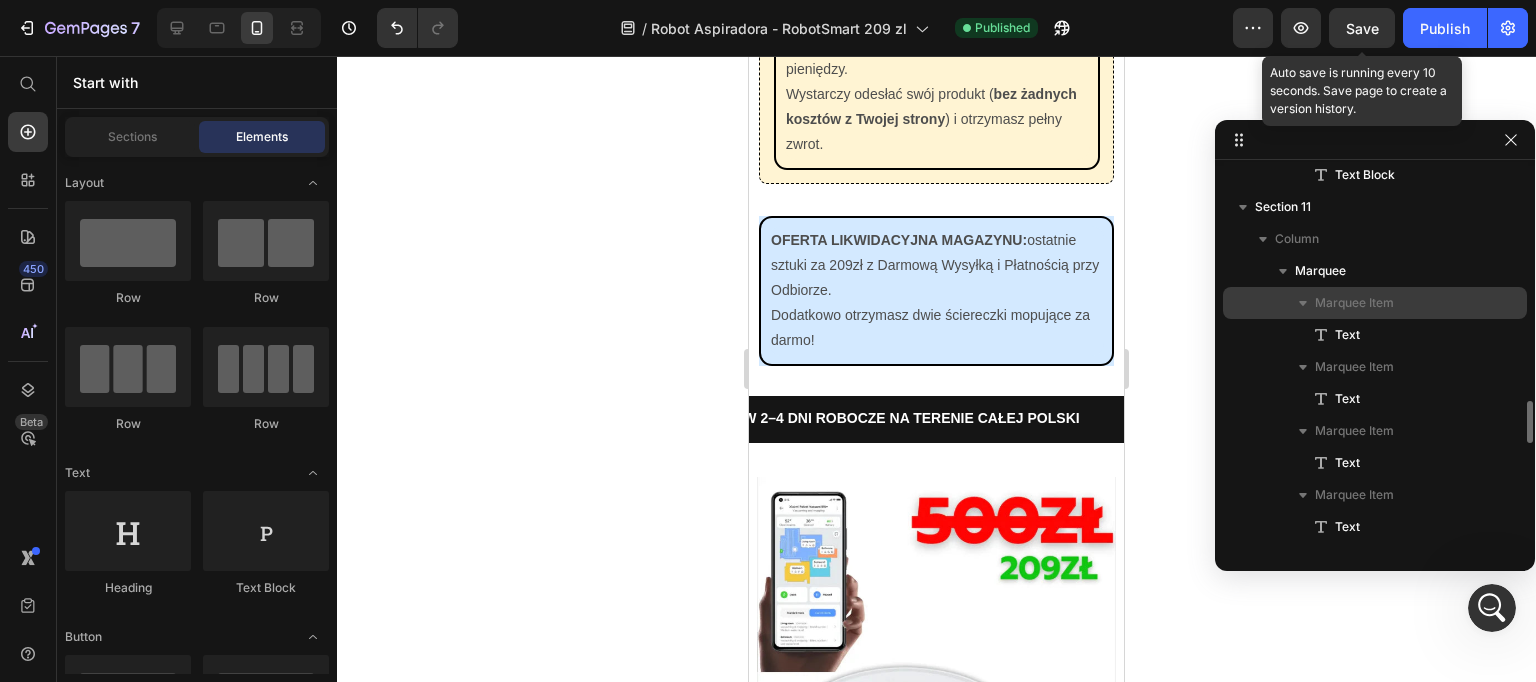 click on "Save" at bounding box center (1362, 28) 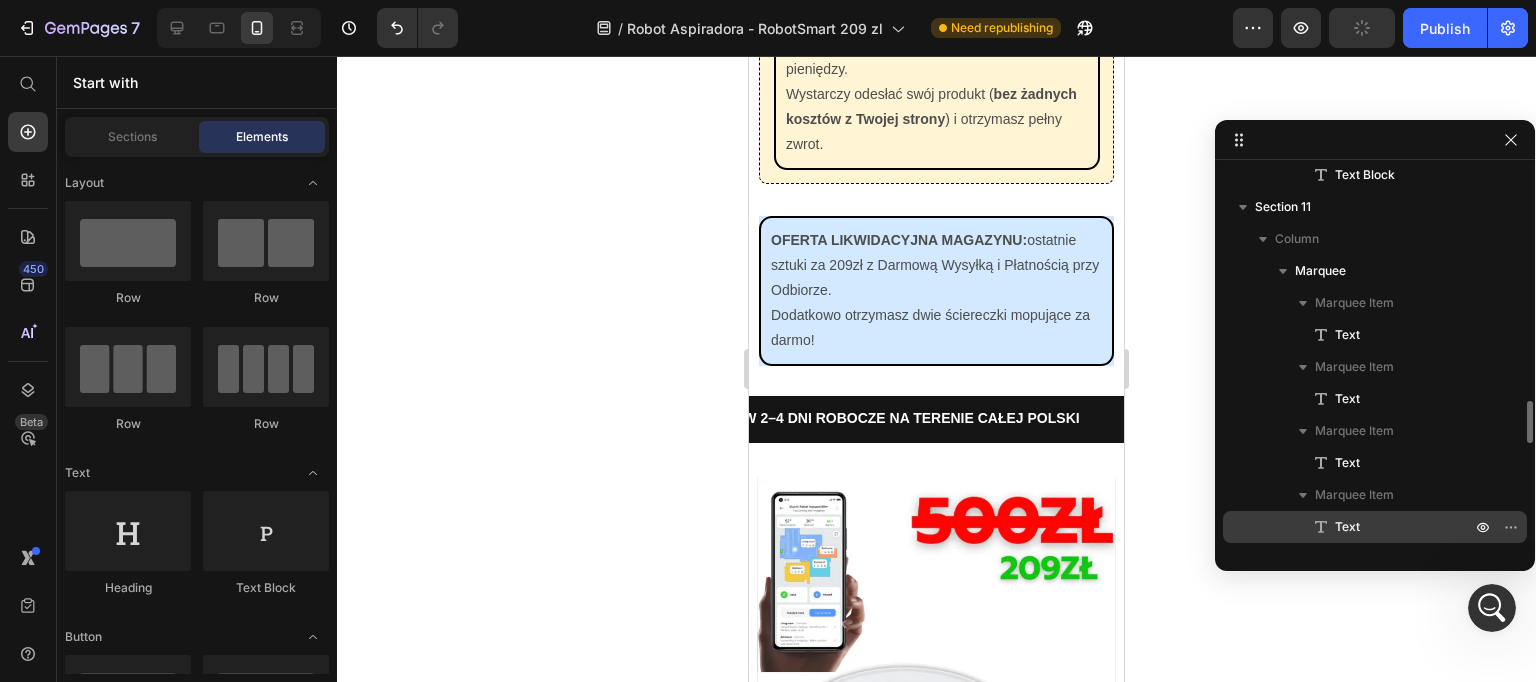click on "Text" at bounding box center (1375, 527) 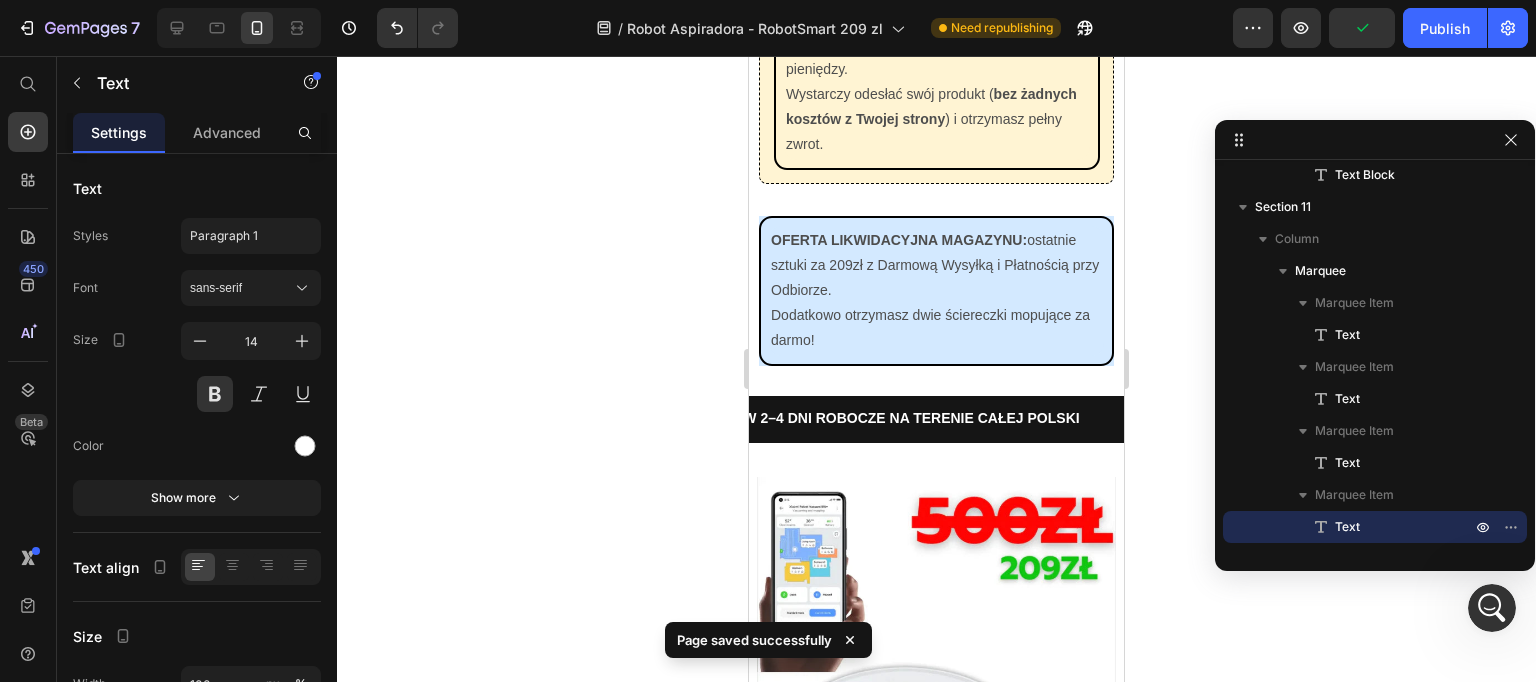 scroll, scrollTop: 0, scrollLeft: 863, axis: horizontal 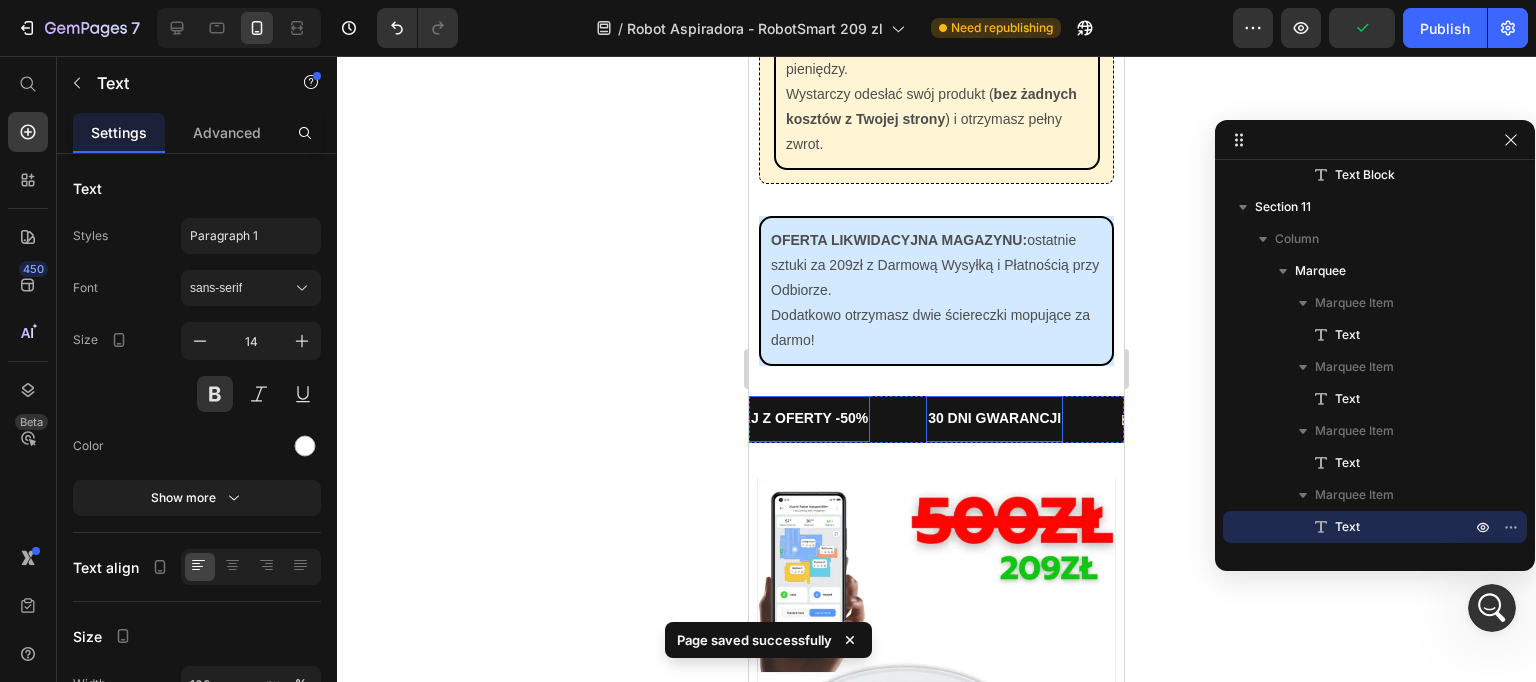 click on "SKORZYSTAJ Z OFERTY -50%" at bounding box center (767, 418) 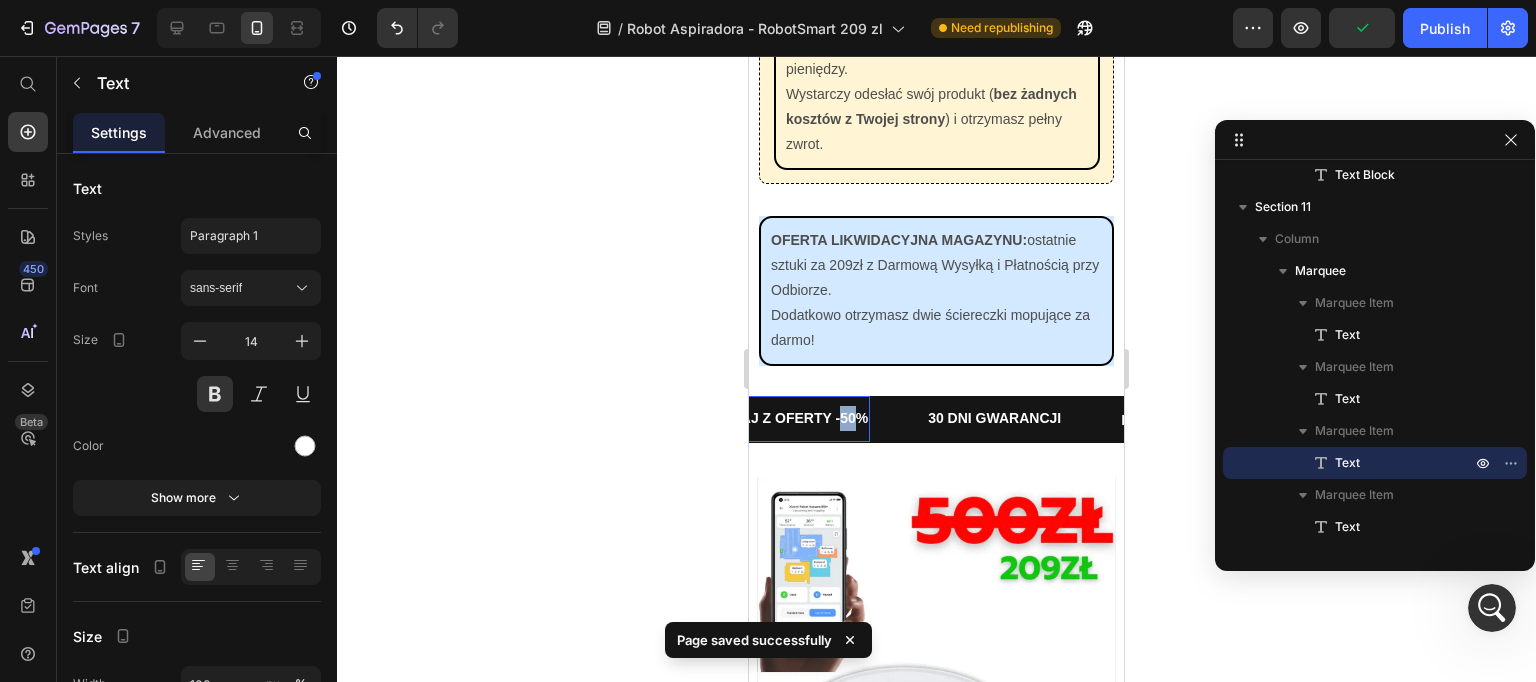 click on "SKORZYSTAJ Z OFERTY -50%" at bounding box center (767, 418) 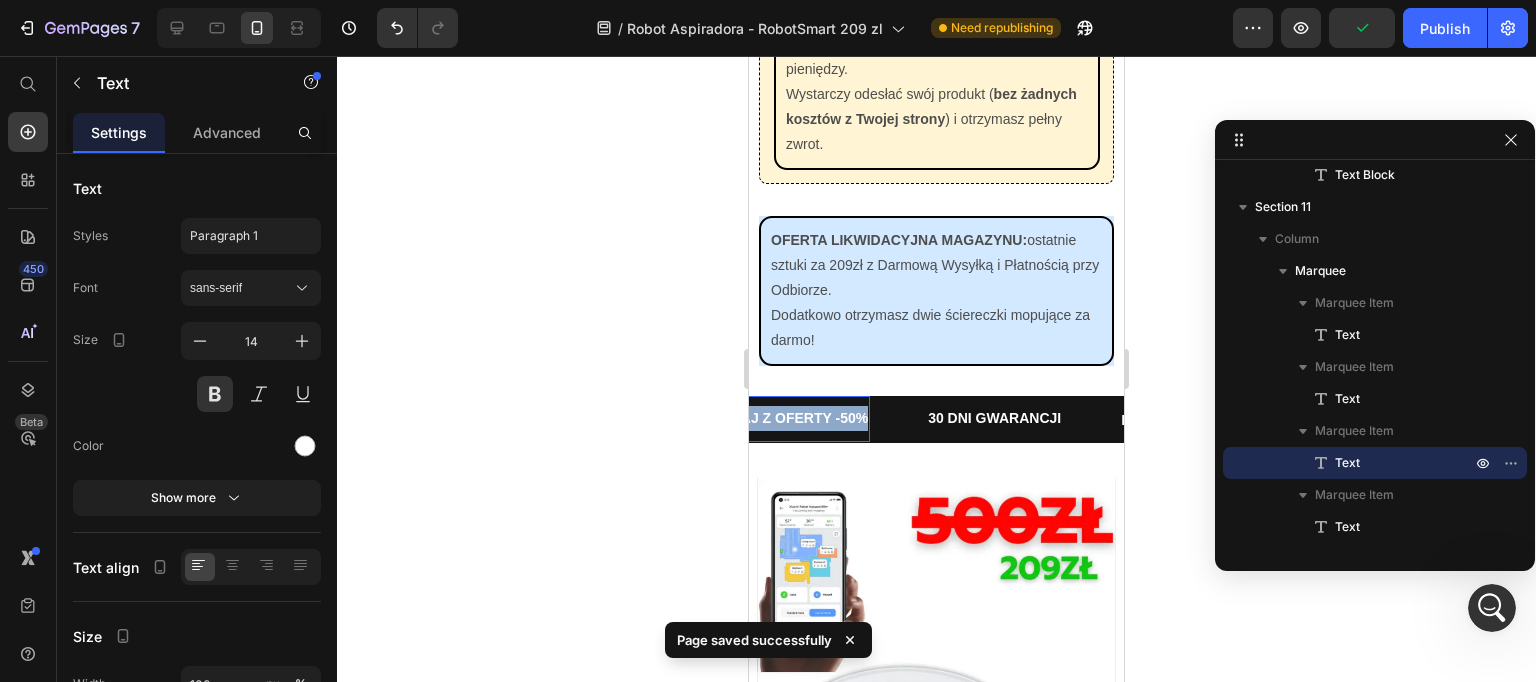 click on "SKORZYSTAJ Z OFERTY -50%" at bounding box center [767, 418] 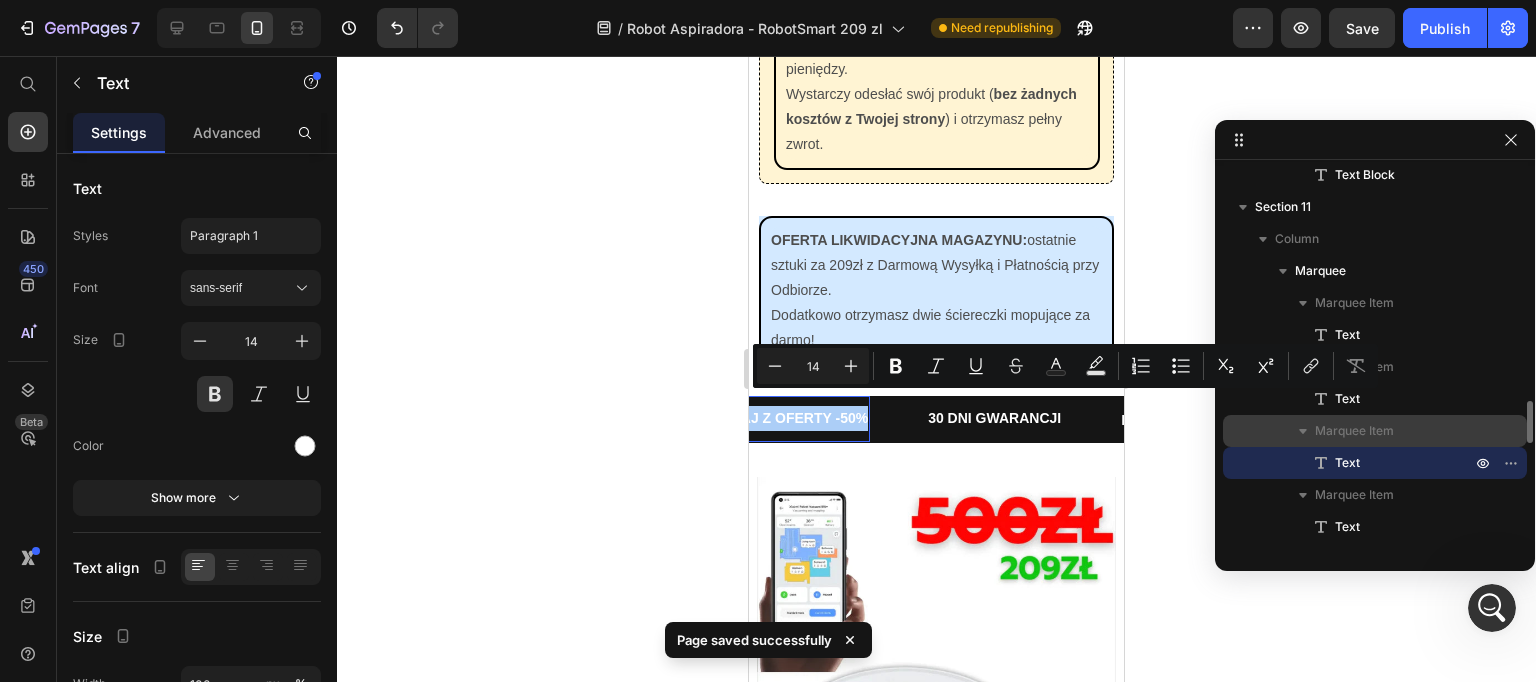 click on "Marquee Item" at bounding box center (1395, 431) 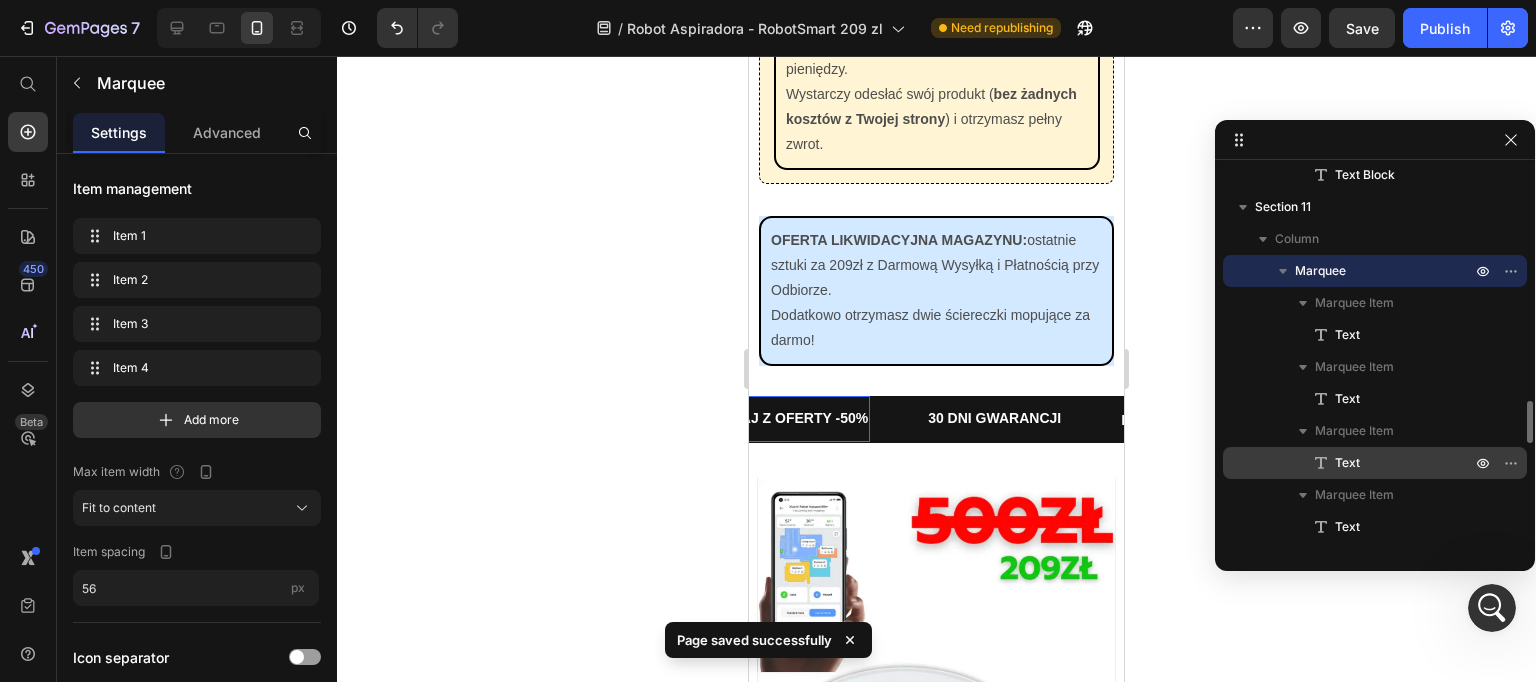 drag, startPoint x: 1452, startPoint y: 466, endPoint x: 1467, endPoint y: 464, distance: 15.132746 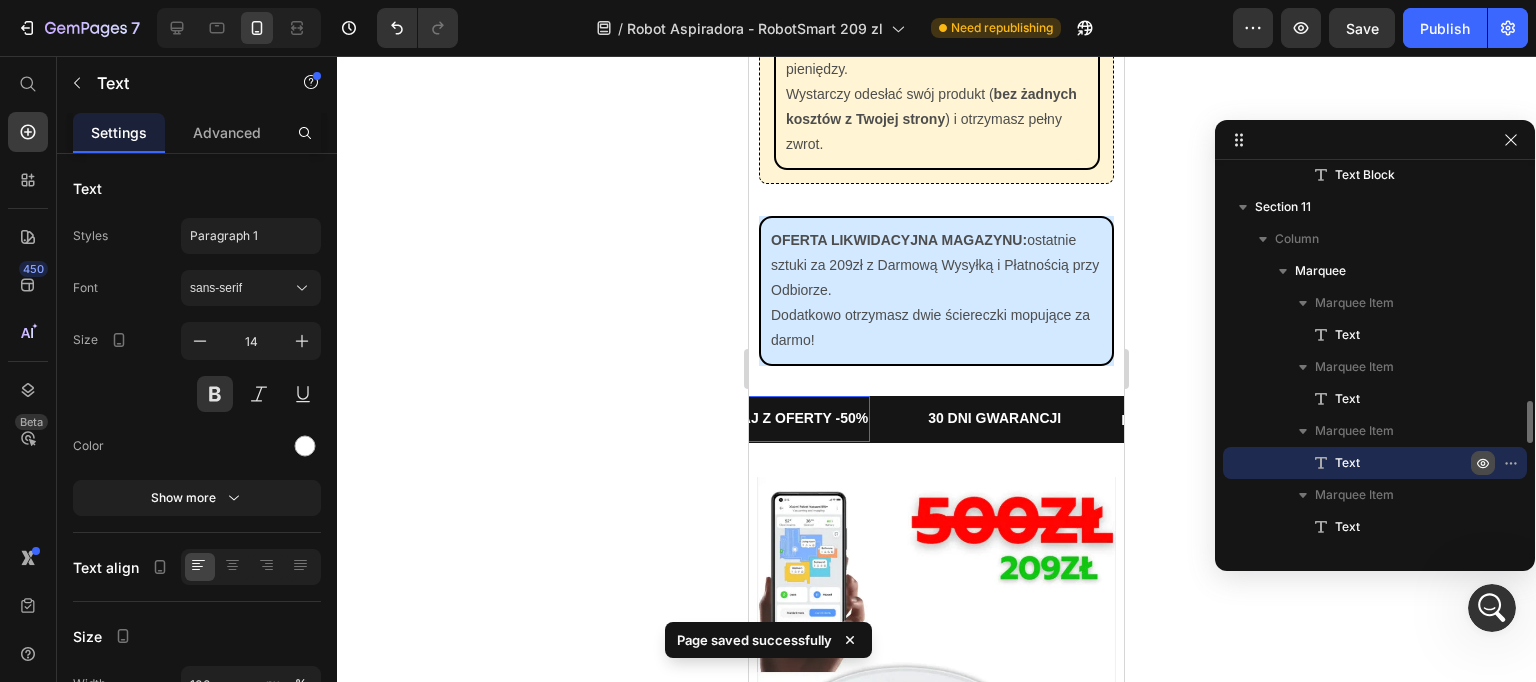 click 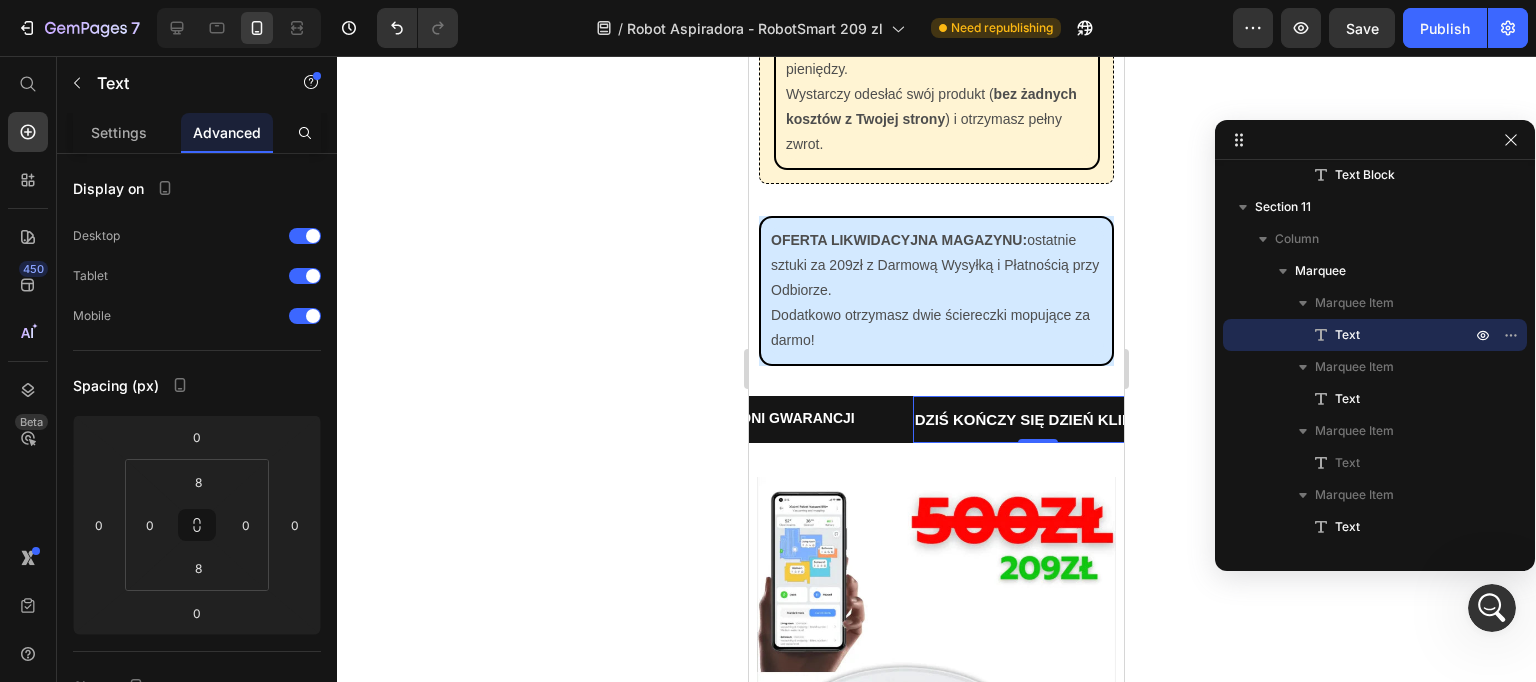 click on "DZIŚ KOŃCZY SIĘ DZIEŃ KLIENTA" at bounding box center [1038, 419] 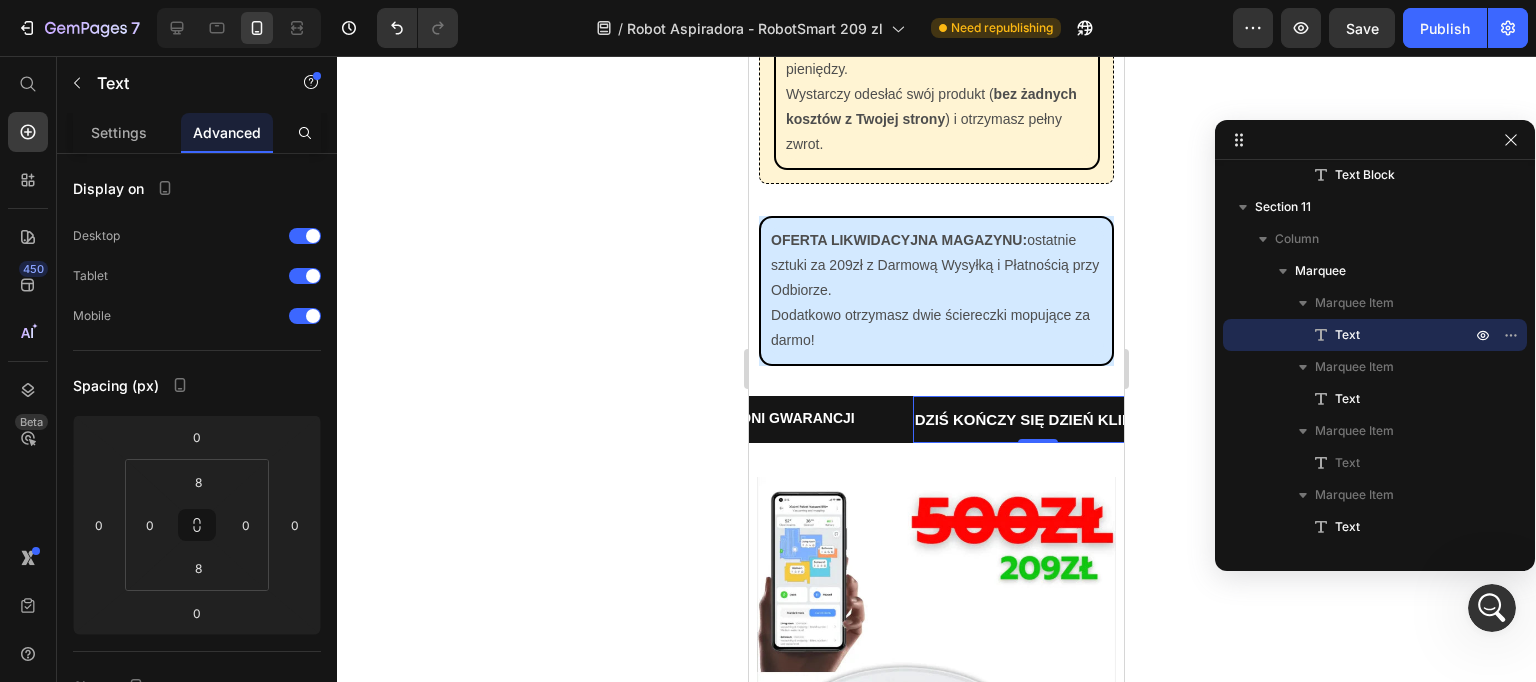 click on "DZIŚ KOŃCZY SIĘ DZIEŃ KLIENTA" at bounding box center [1038, 419] 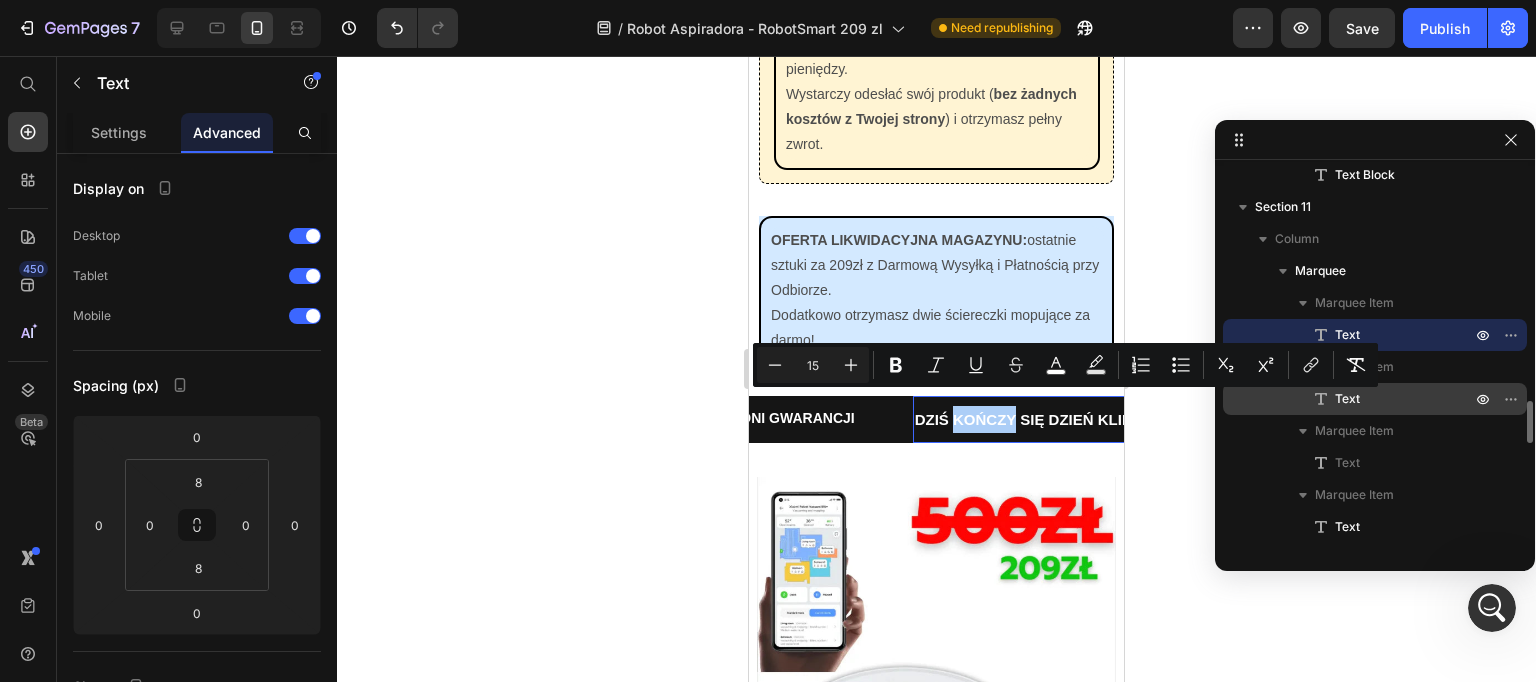 click on "Text" at bounding box center [1347, 399] 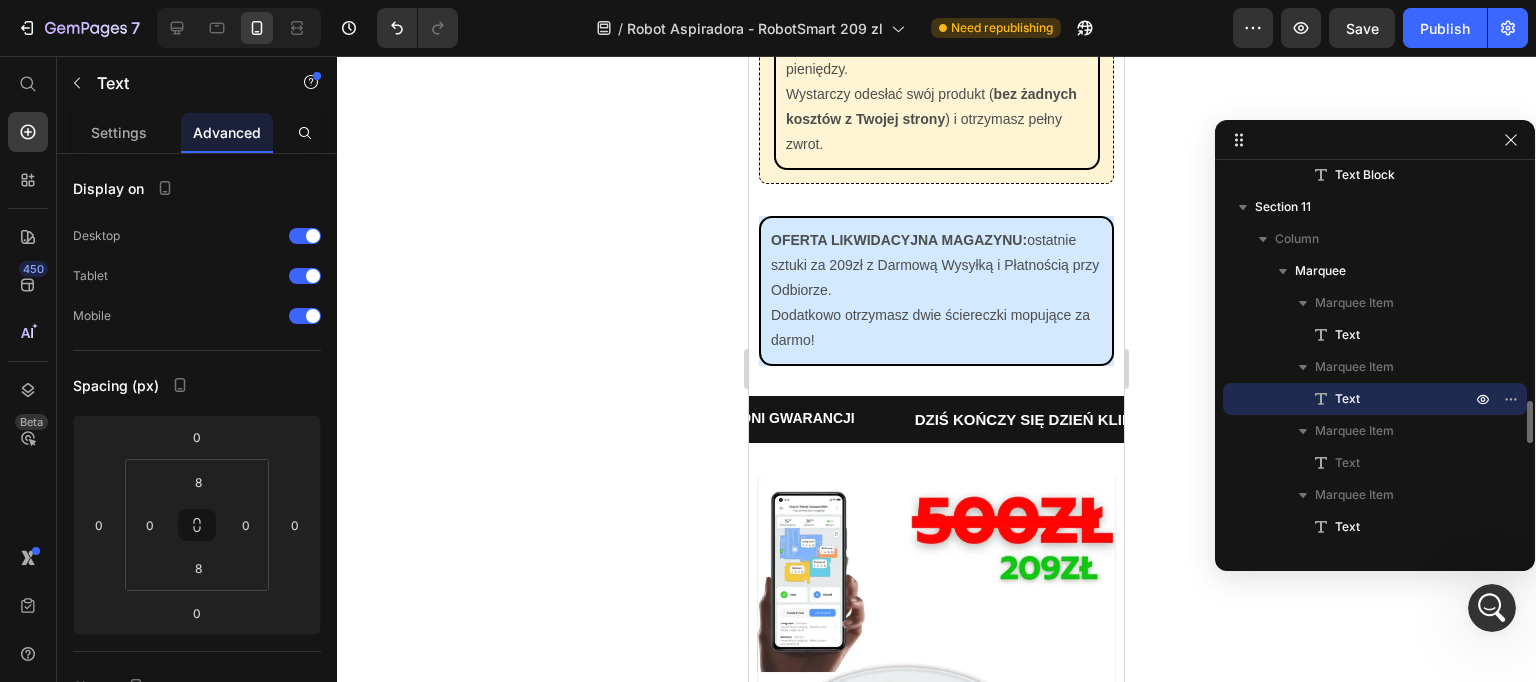 scroll, scrollTop: 0, scrollLeft: 1156, axis: horizontal 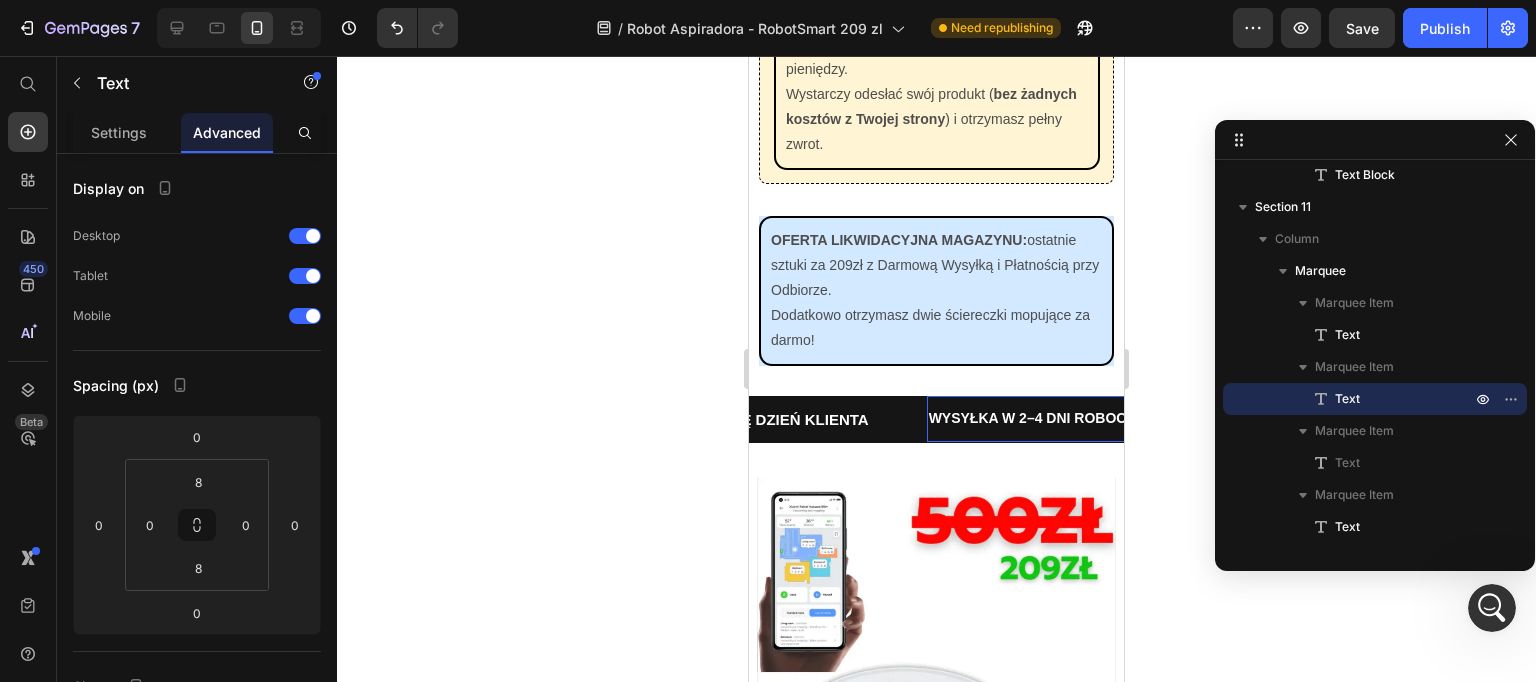 click on "WYSYŁKA W 2–4 DNI ROBOCZE NA TERENIE CAŁEJ POLSKI" at bounding box center (1134, 418) 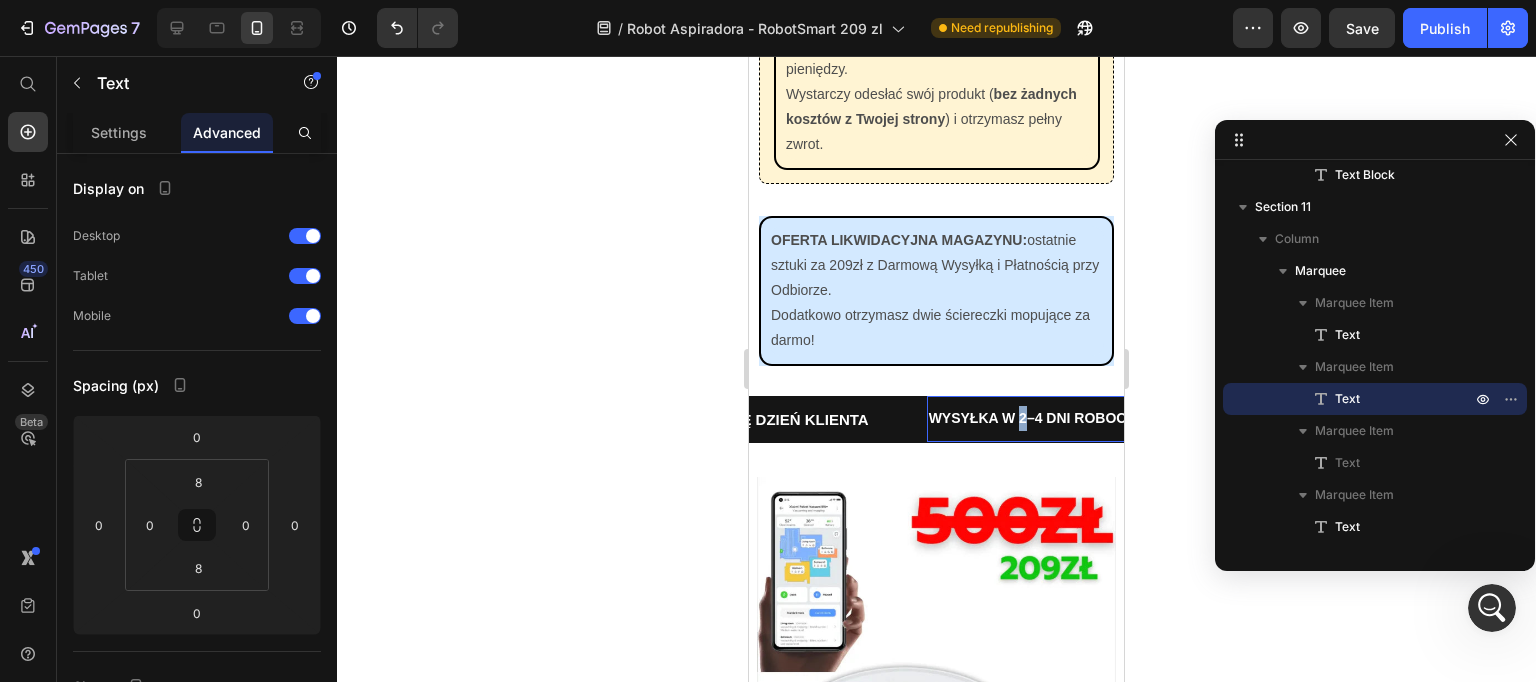 click on "WYSYŁKA W 2–4 DNI ROBOCZE NA TERENIE CAŁEJ POLSKI" at bounding box center [1134, 418] 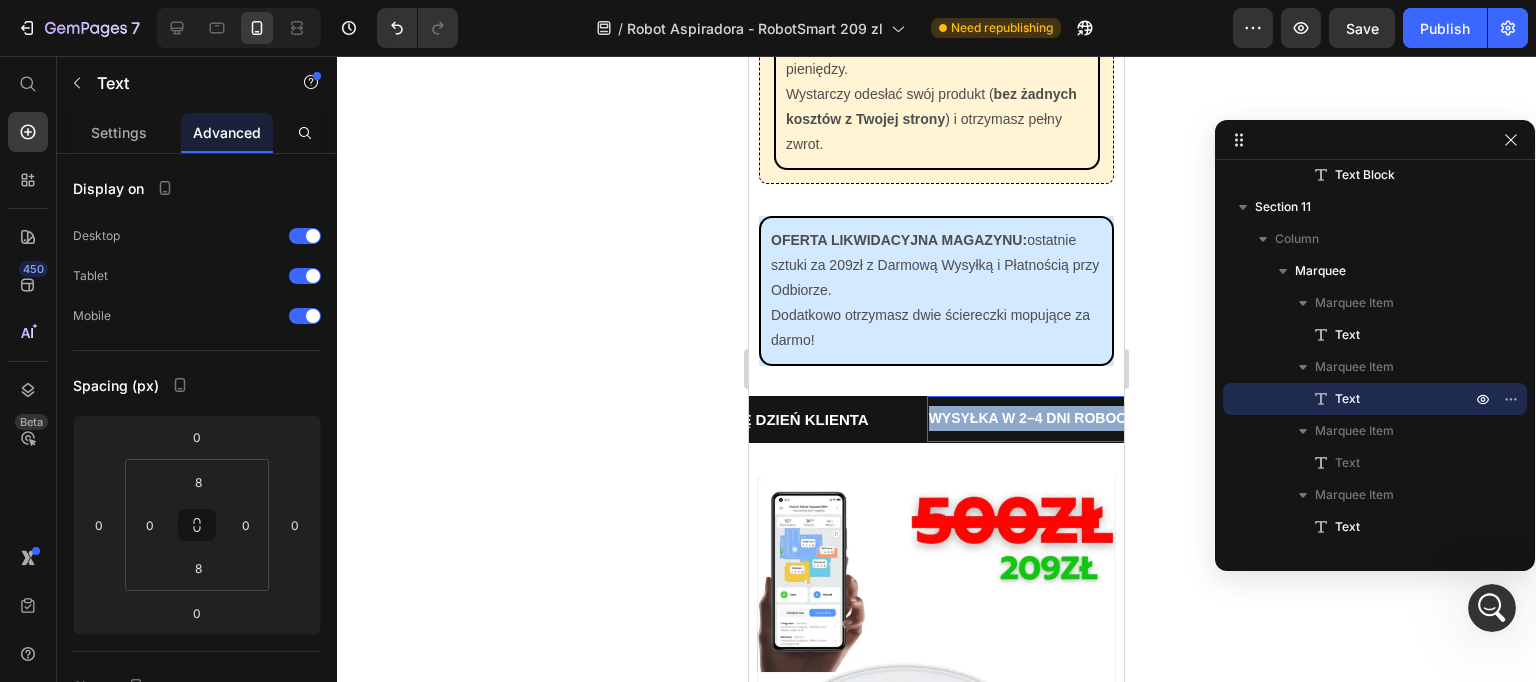 click on "WYSYŁKA W 2–4 DNI ROBOCZE NA TERENIE CAŁEJ POLSKI" at bounding box center [1134, 418] 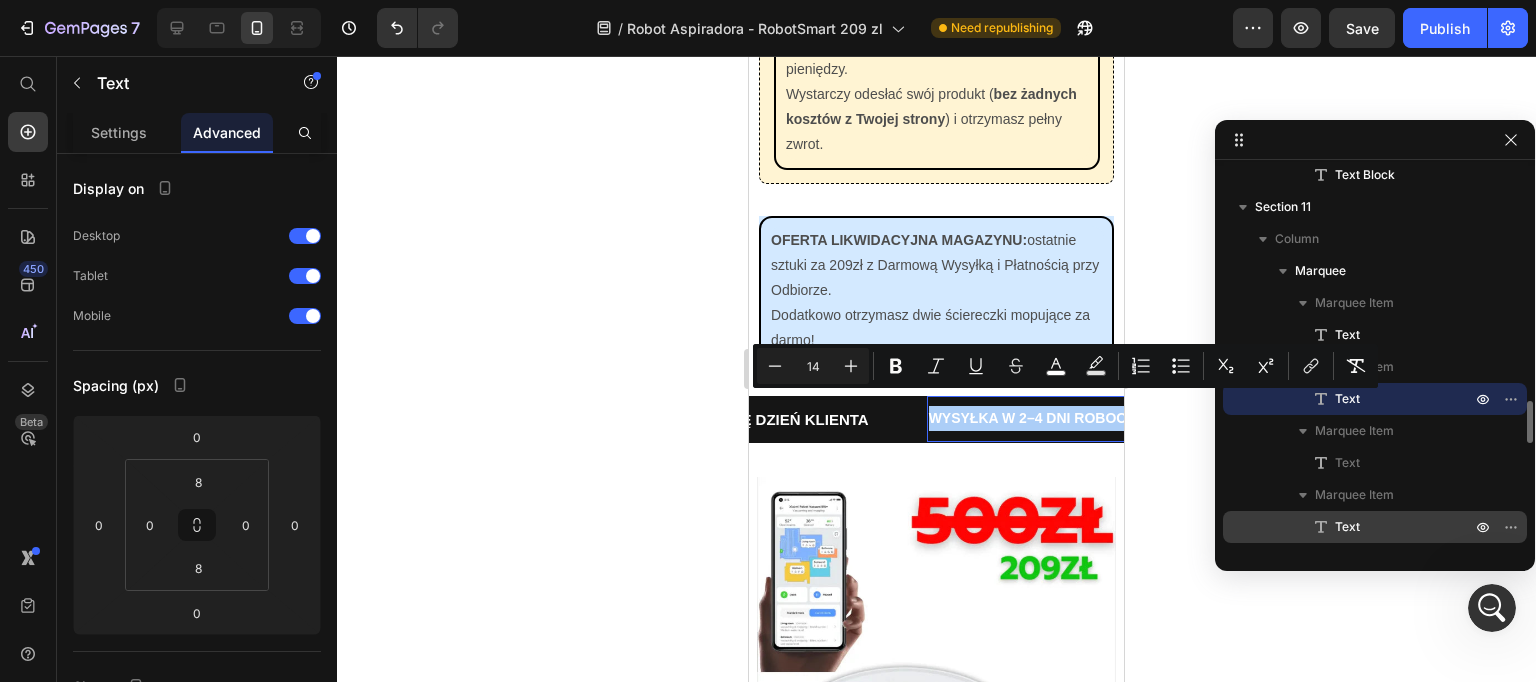 click on "Text" at bounding box center [1347, 527] 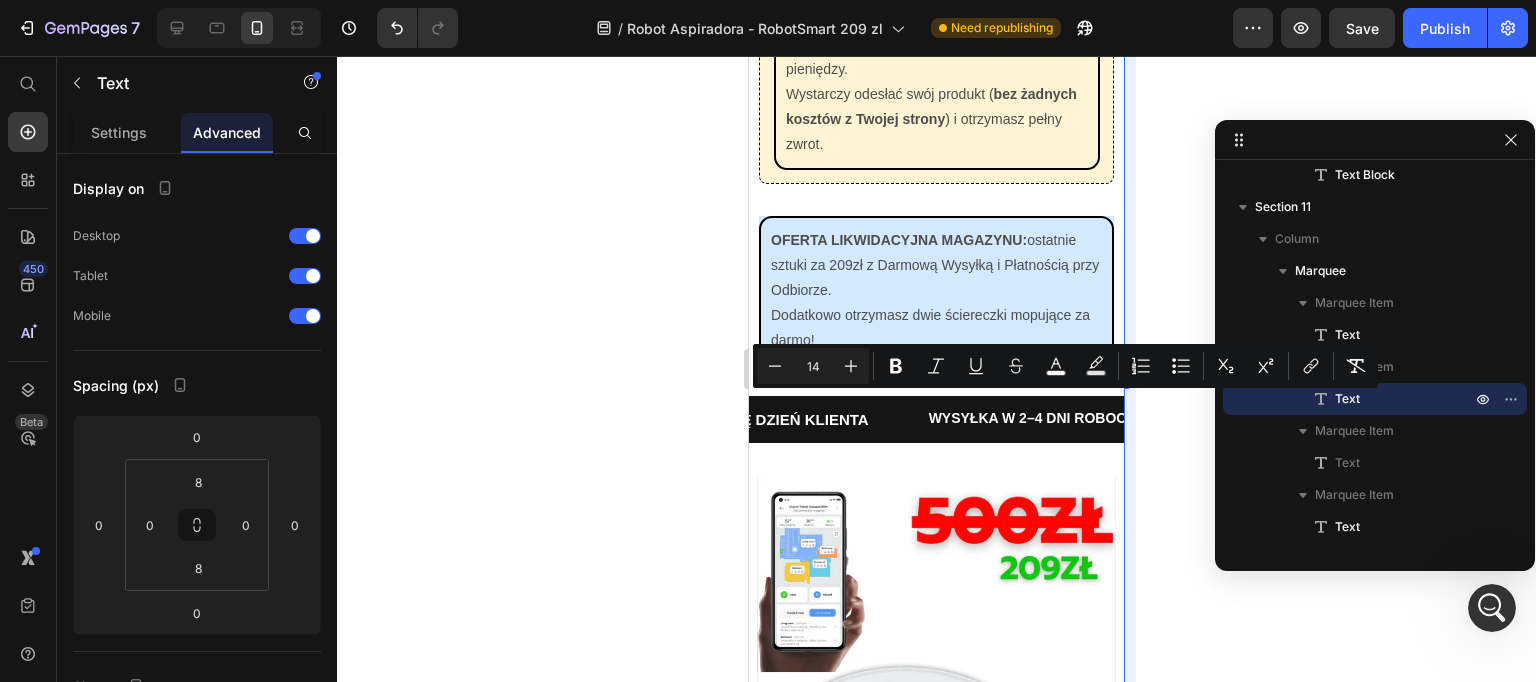 scroll, scrollTop: 0, scrollLeft: 1682, axis: horizontal 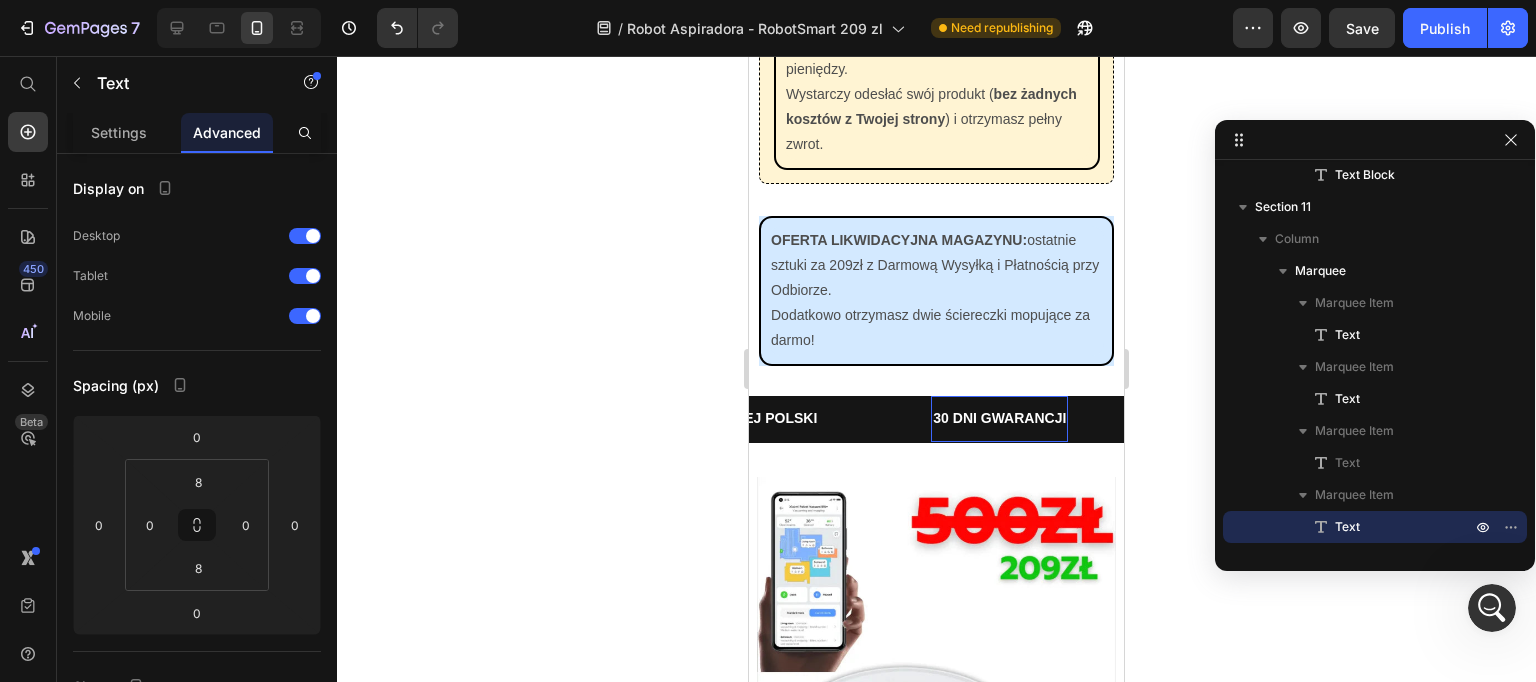 click on "30 DNI GWARANCJI" at bounding box center (999, 418) 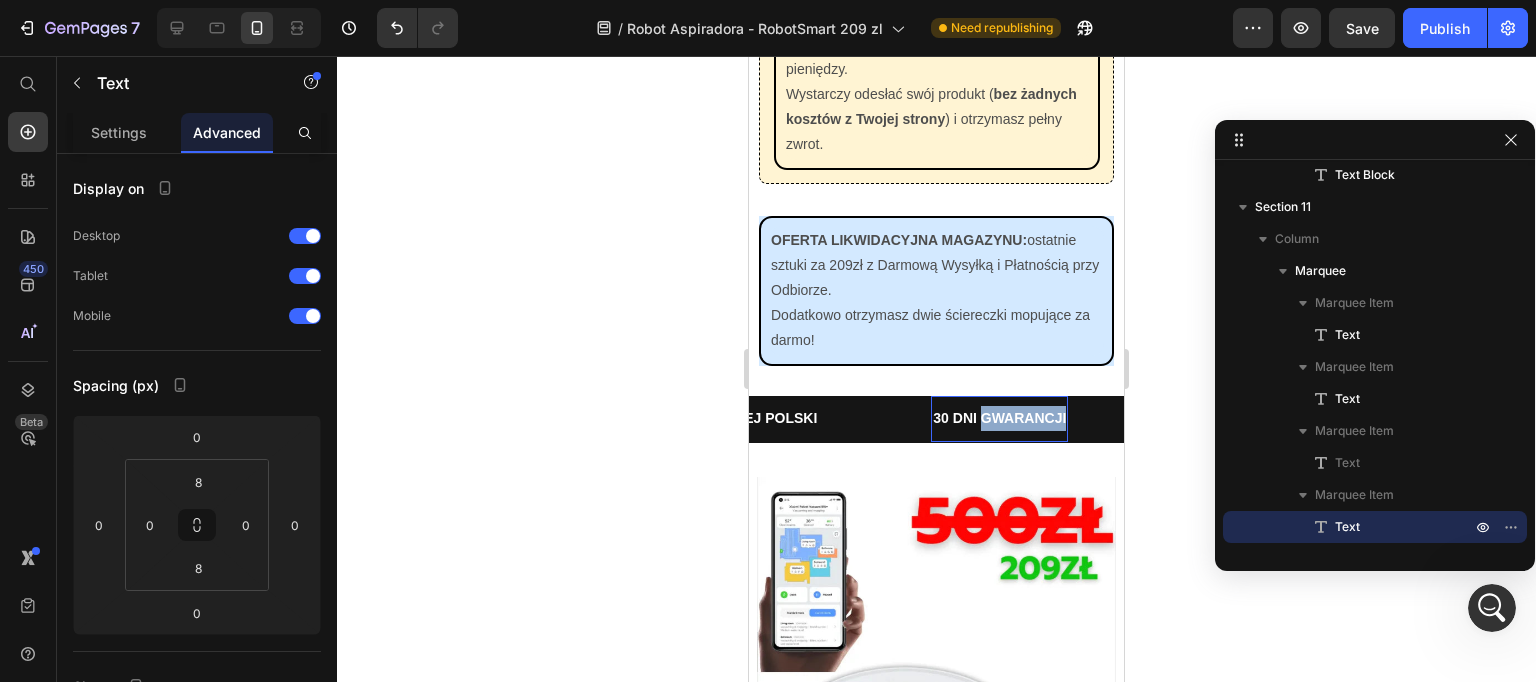 click on "30 DNI GWARANCJI" at bounding box center (999, 418) 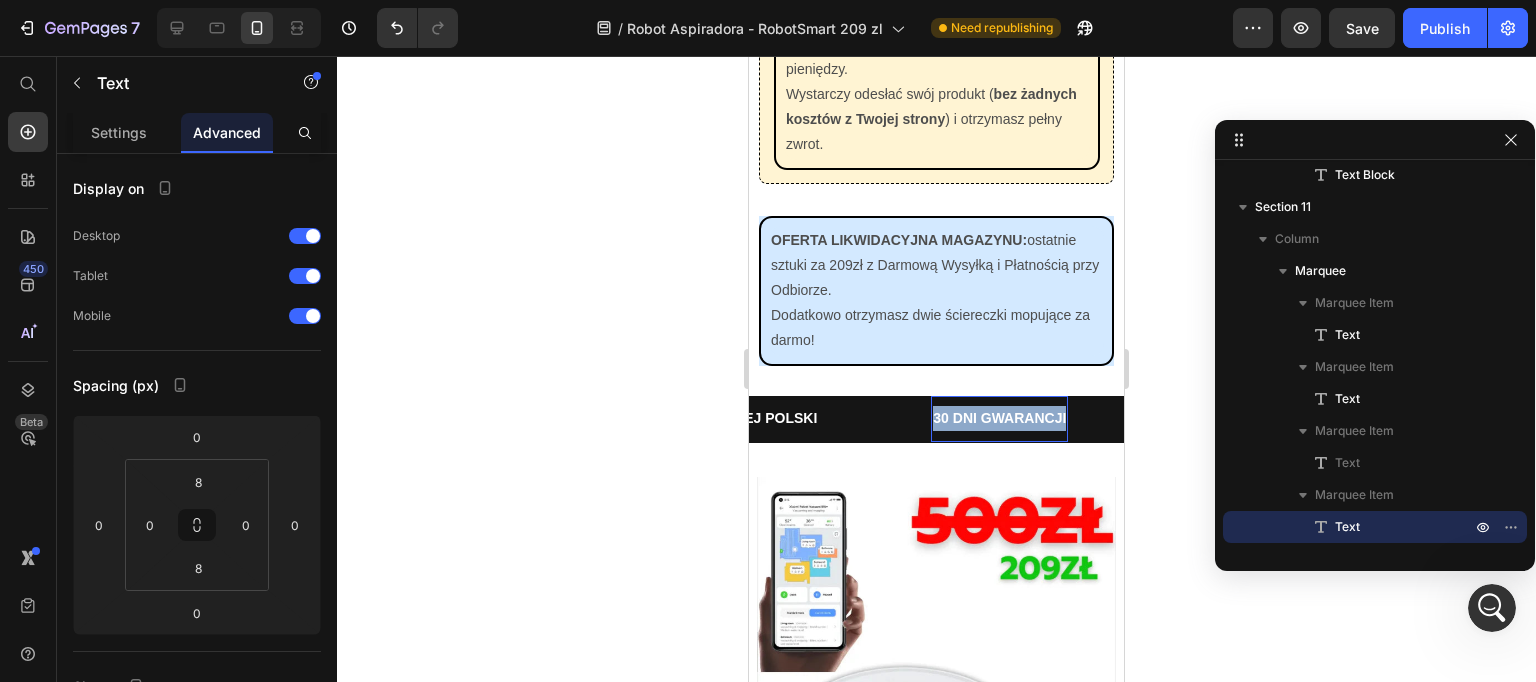 click on "30 DNI GWARANCJI" at bounding box center (999, 418) 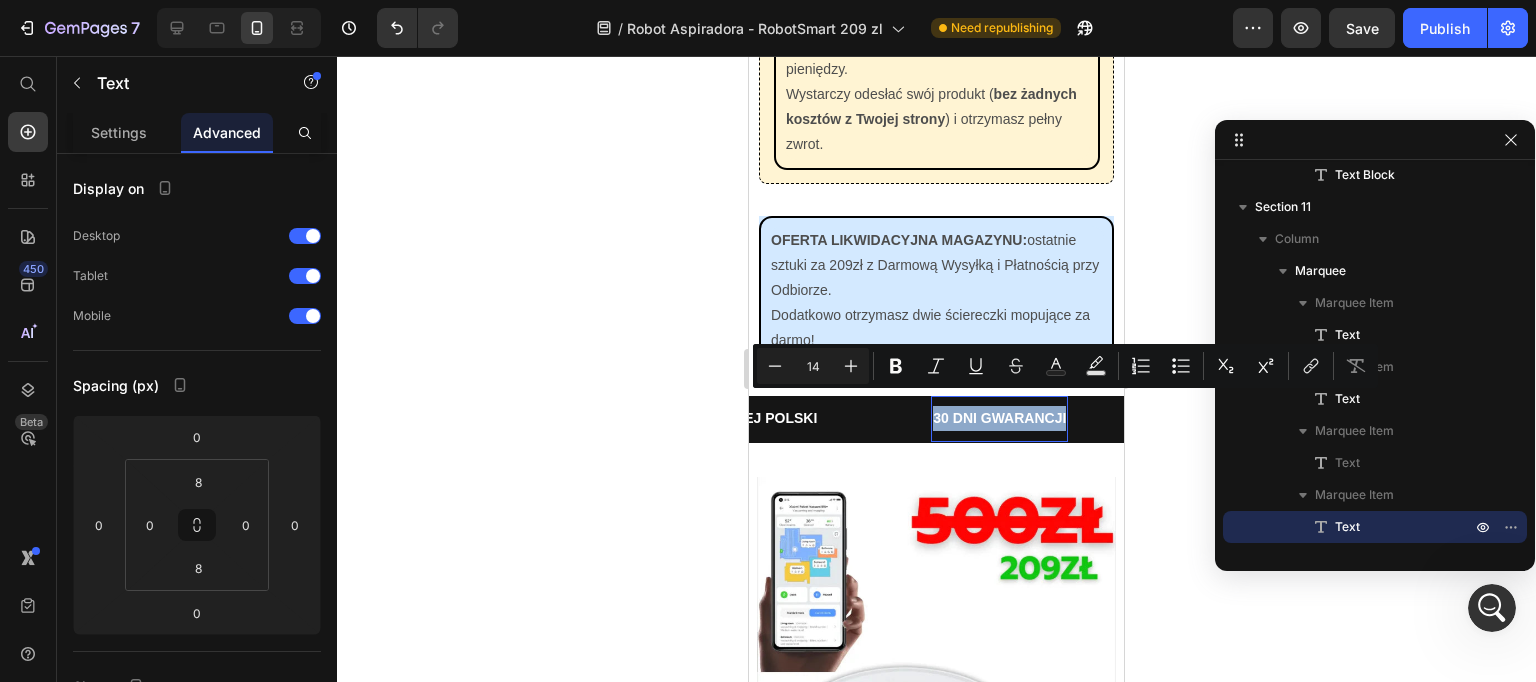 click on "30 DNI GWARANCJI" at bounding box center [999, 418] 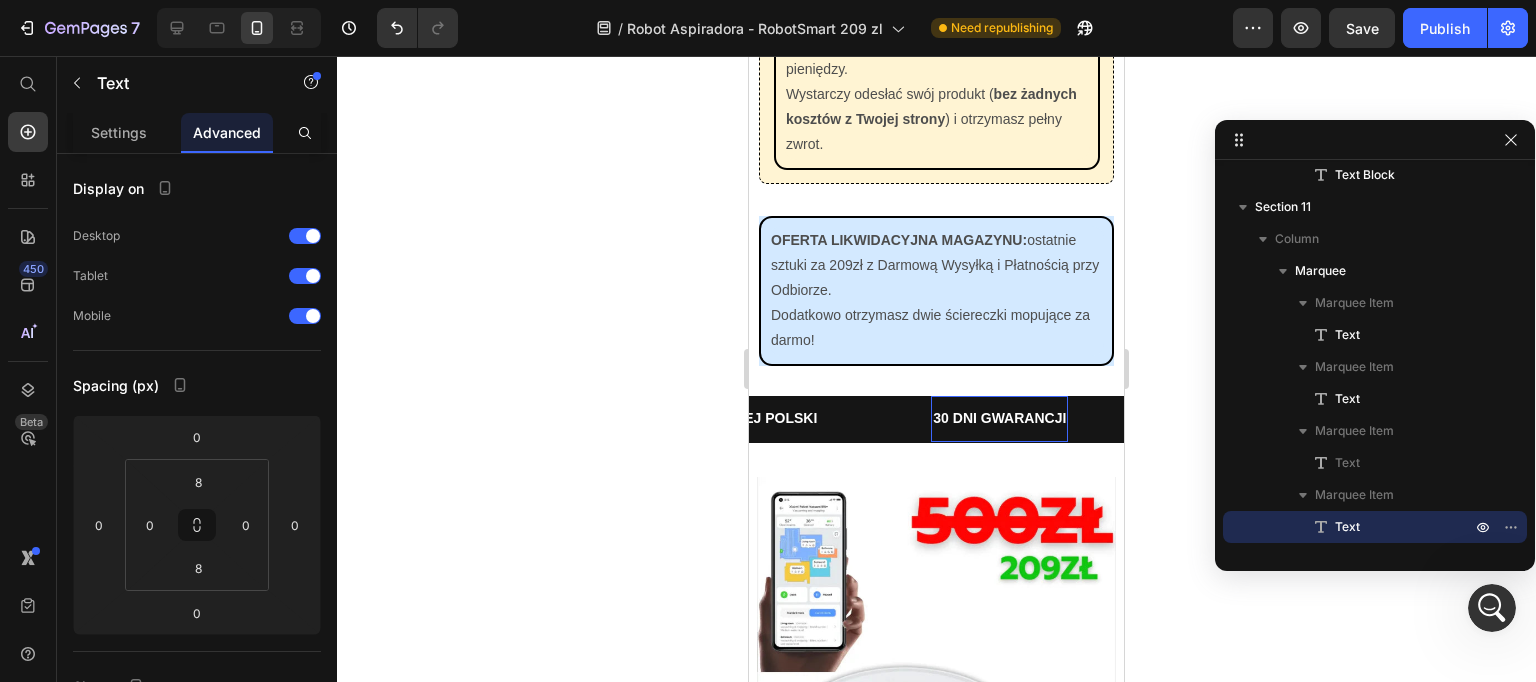 click on "30 DNI GWARANCJI" at bounding box center [999, 418] 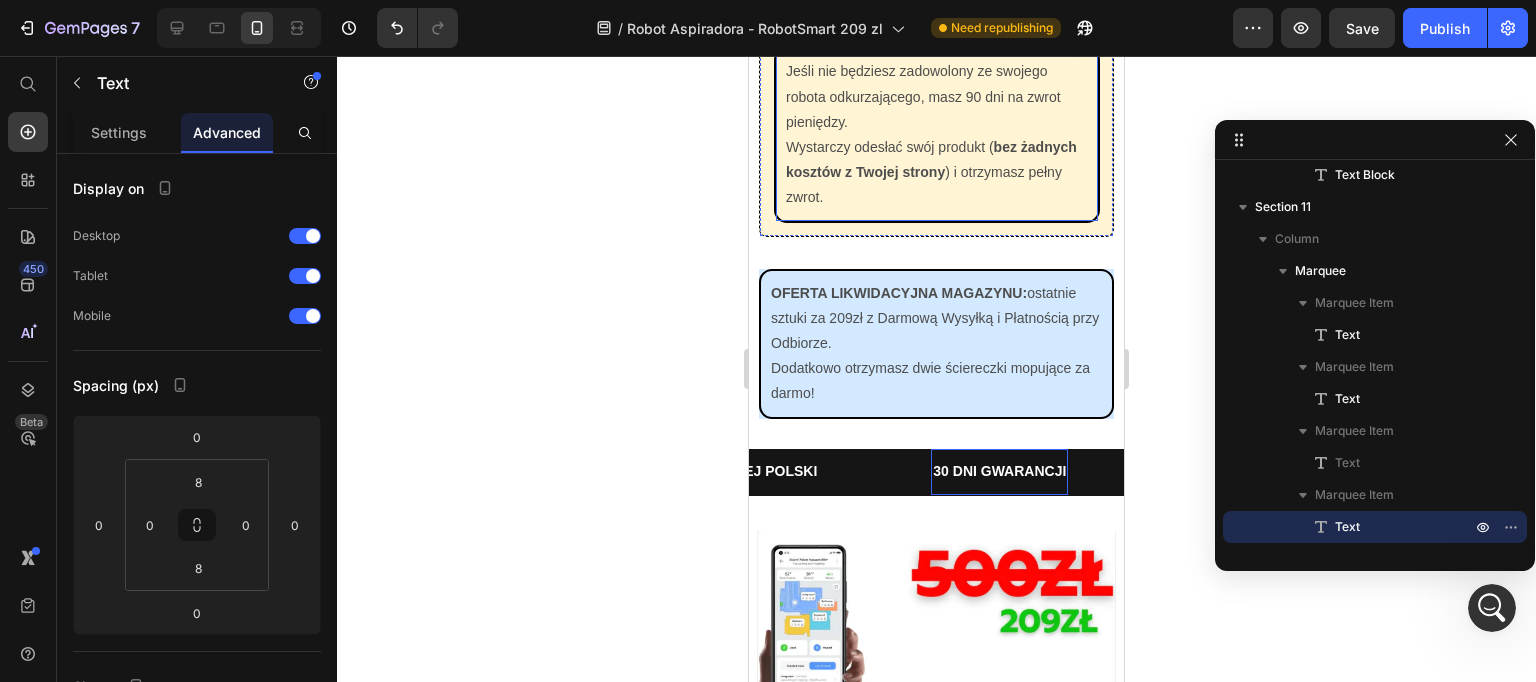 scroll, scrollTop: 4587, scrollLeft: 0, axis: vertical 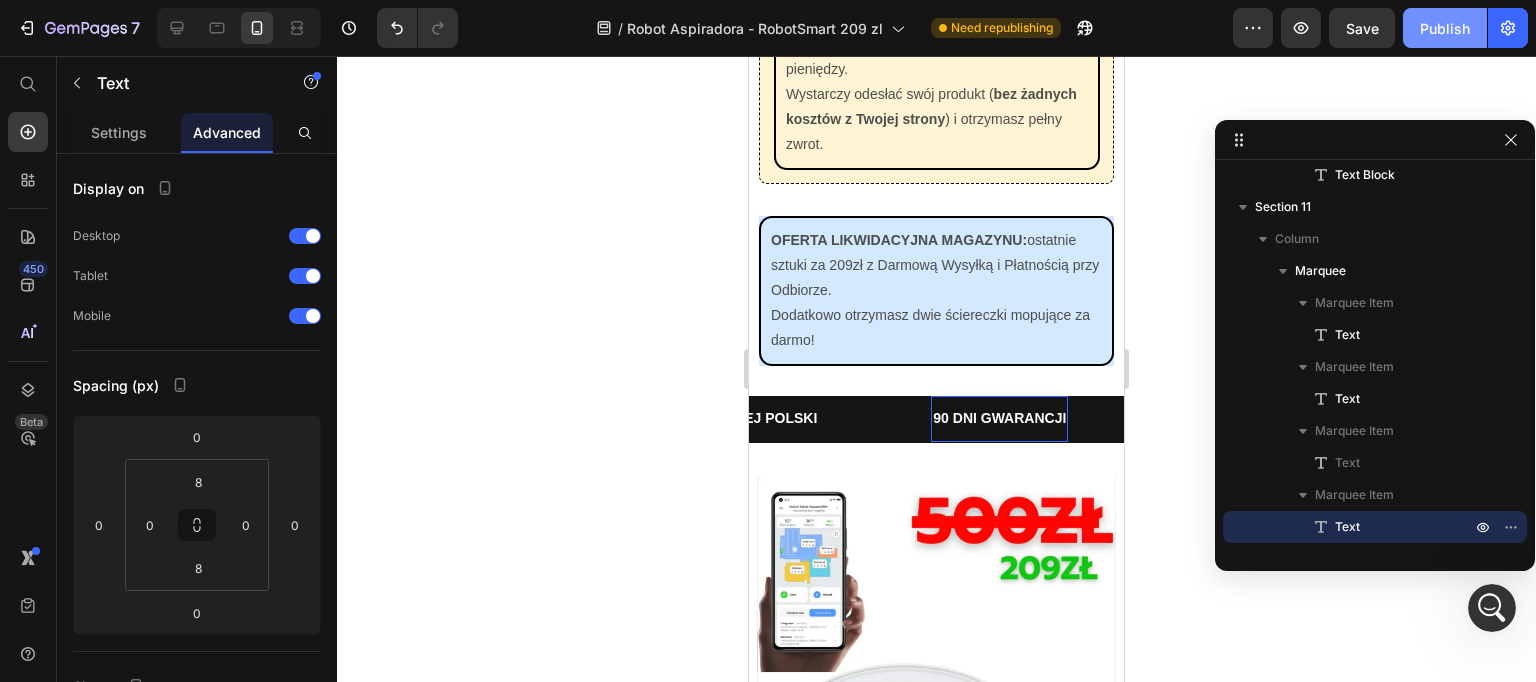 click on "Publish" at bounding box center (1445, 28) 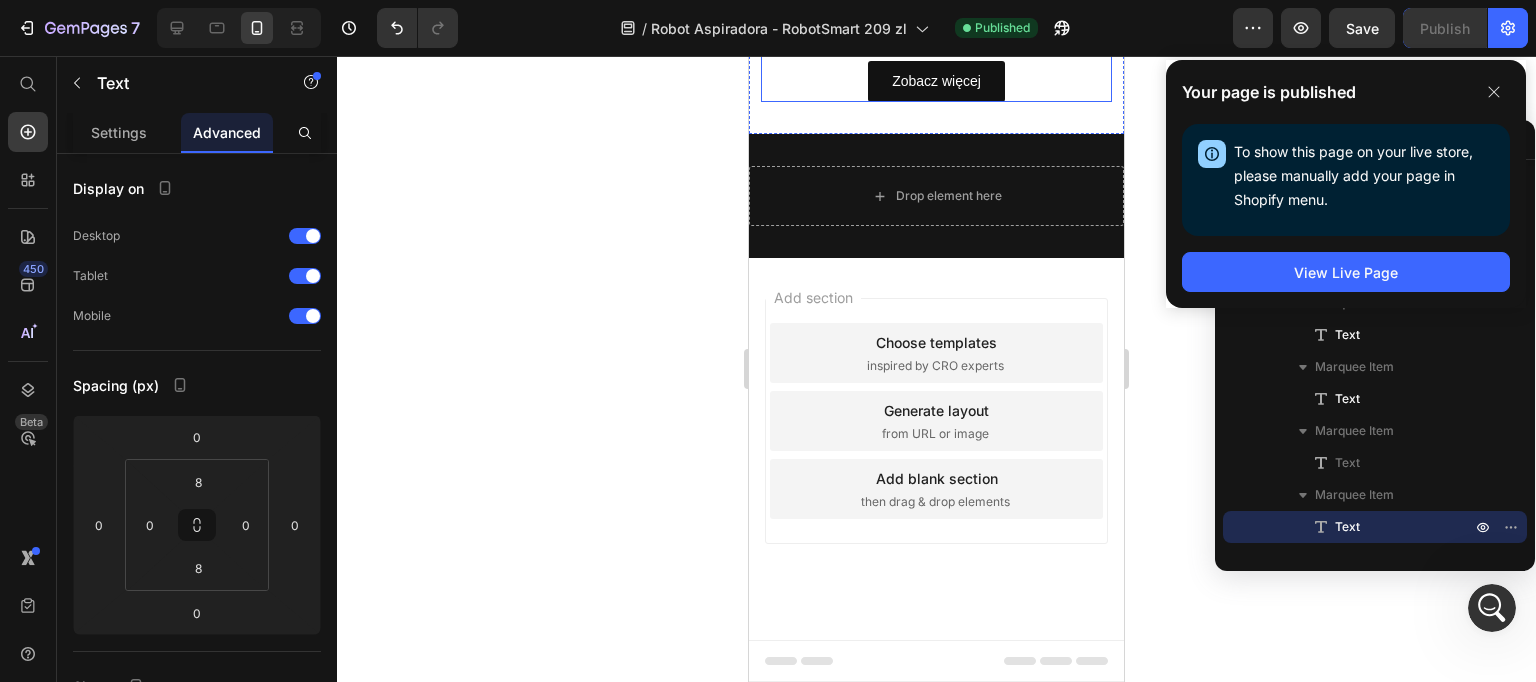 scroll, scrollTop: 12183, scrollLeft: 0, axis: vertical 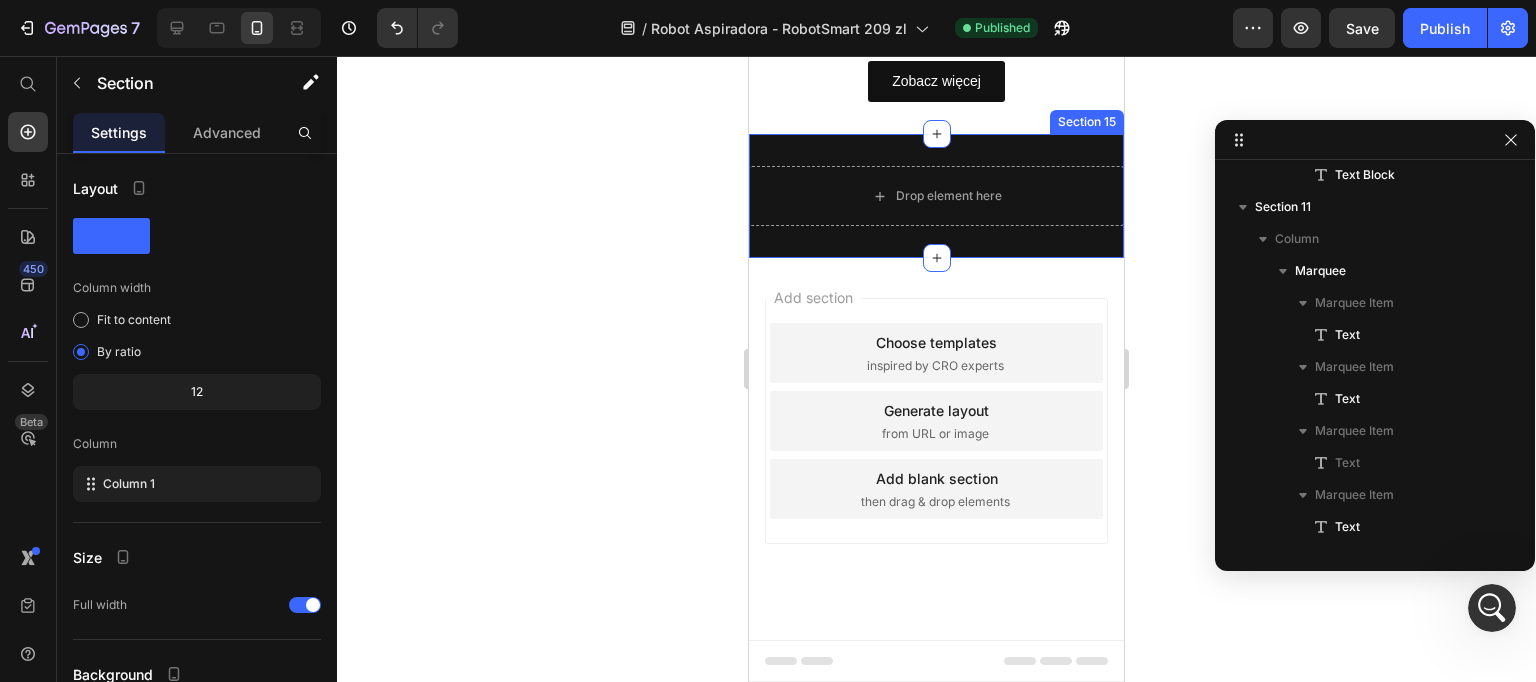 click on "Drop element here Section 15" at bounding box center [936, 196] 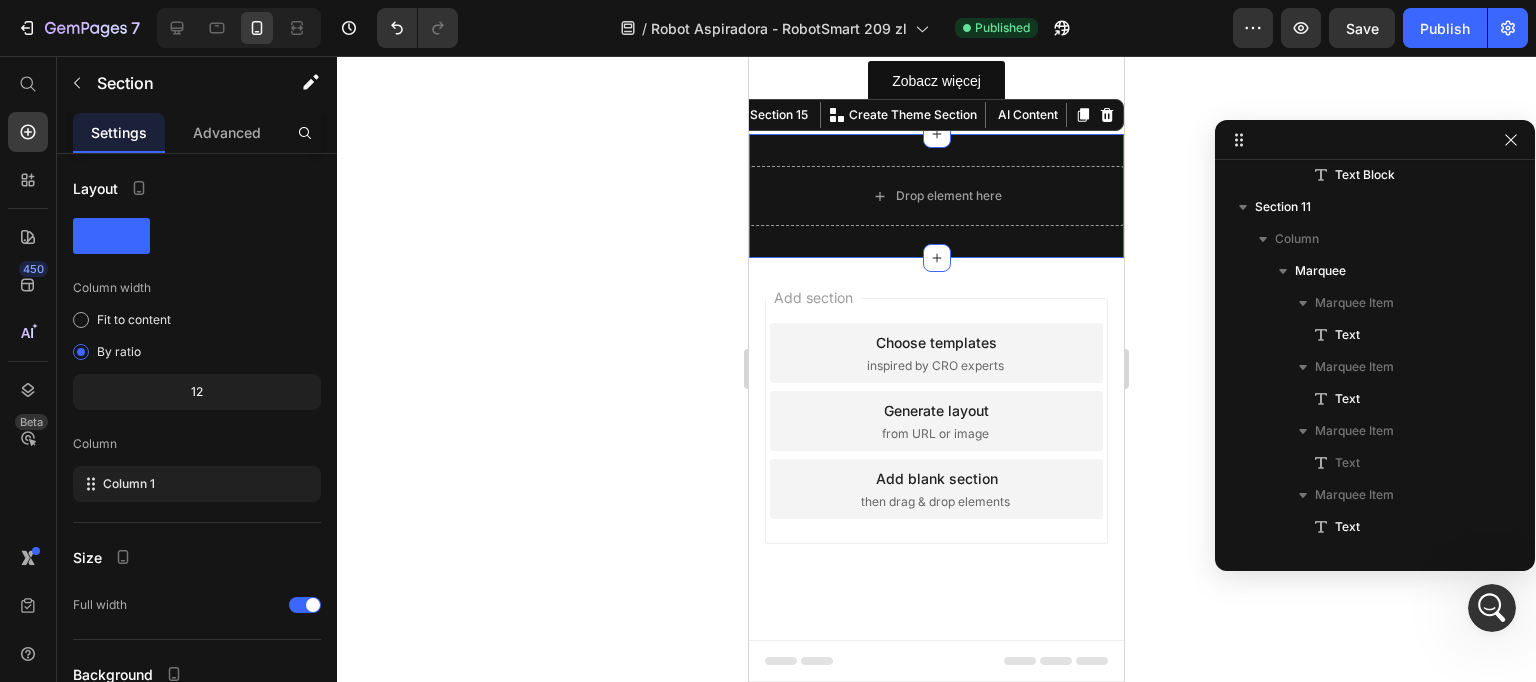 scroll, scrollTop: 3131, scrollLeft: 0, axis: vertical 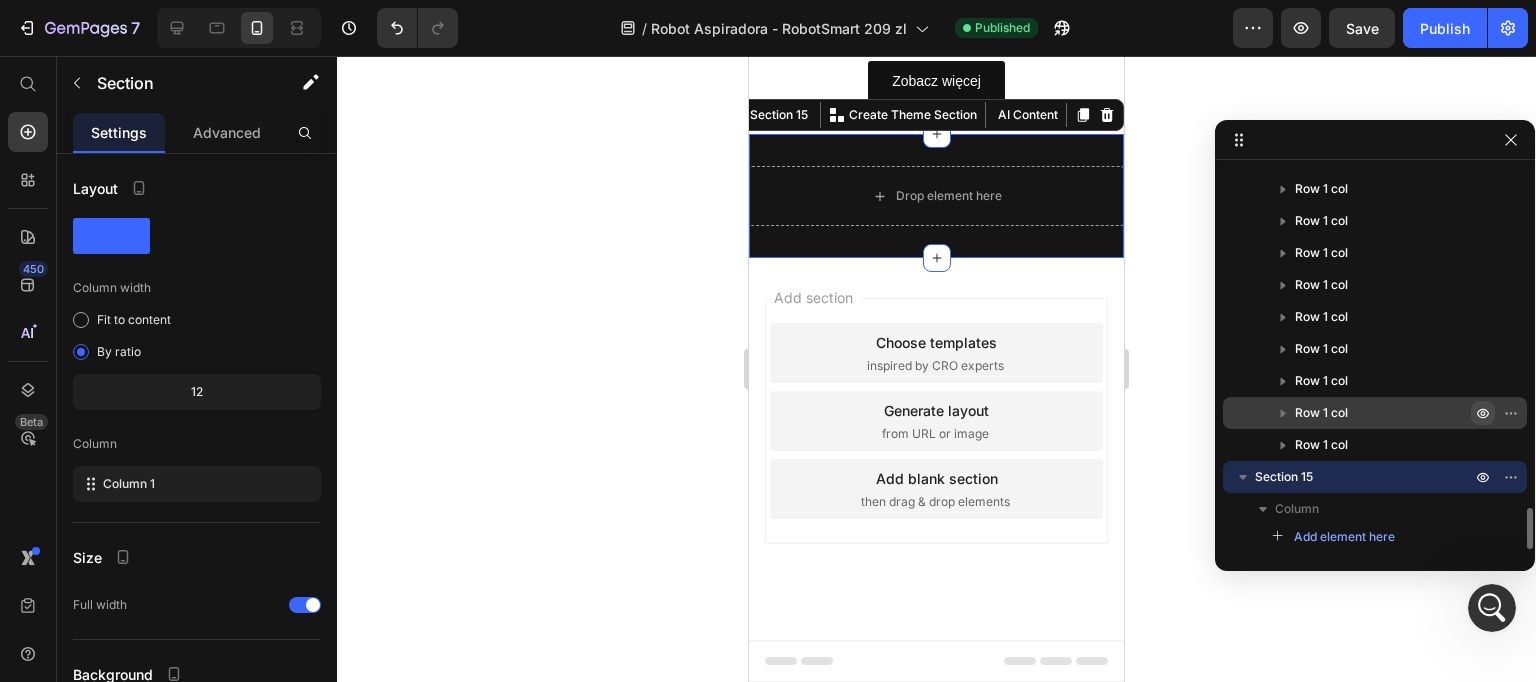 click 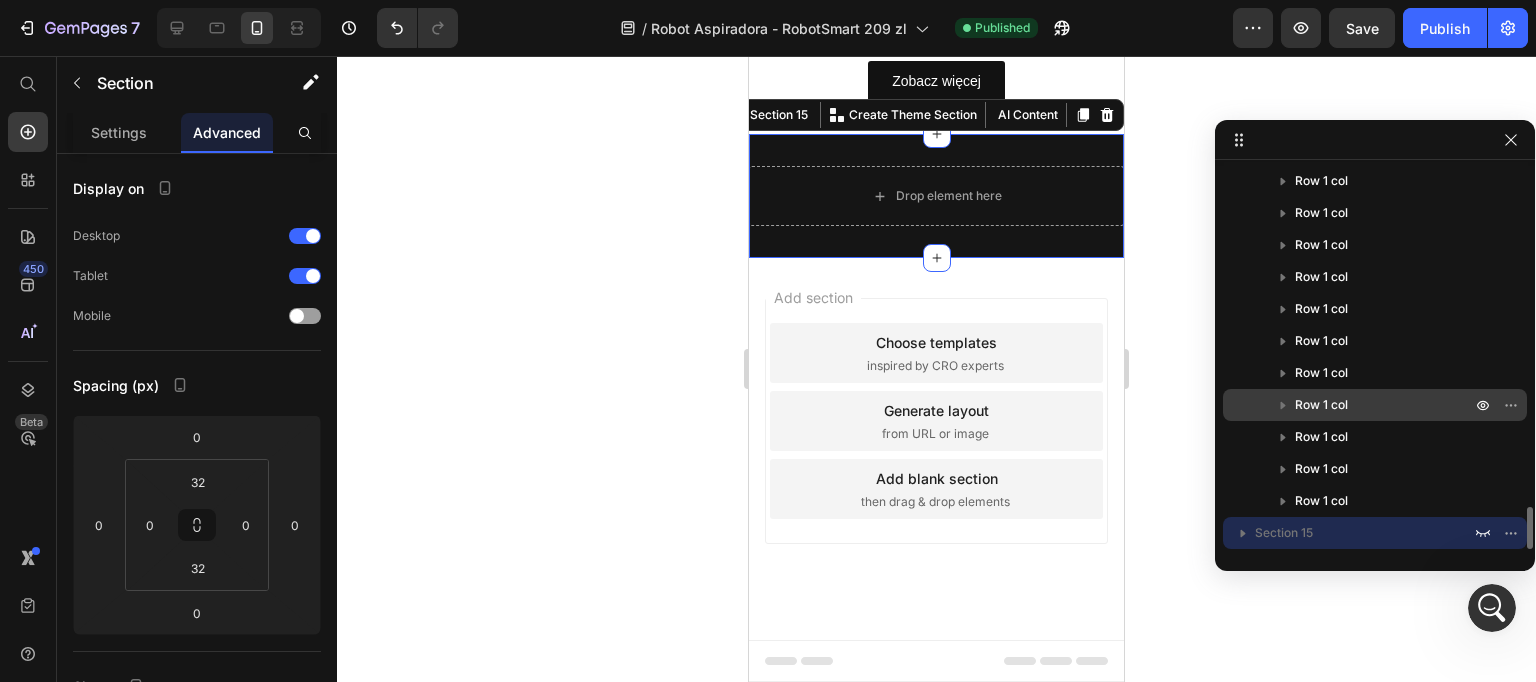 scroll, scrollTop: 3075, scrollLeft: 0, axis: vertical 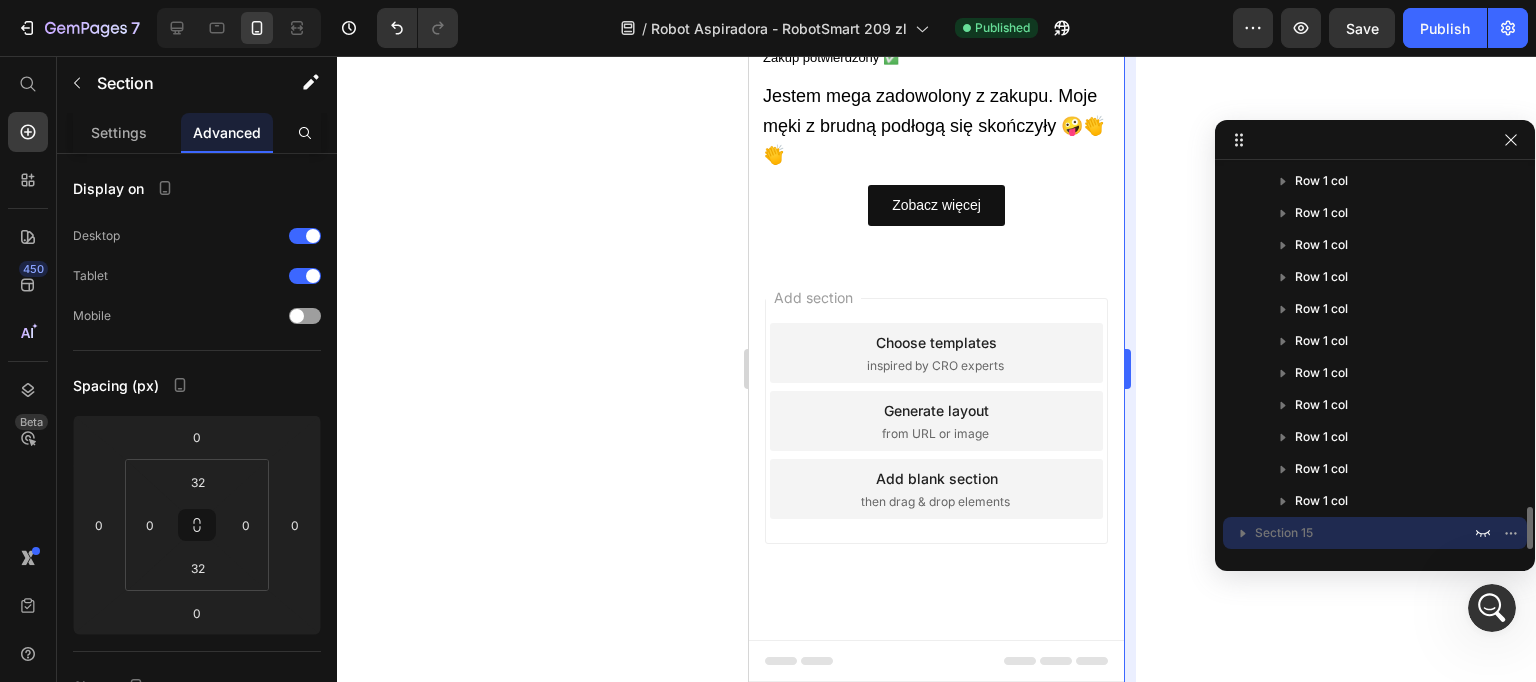 click on "Publish" at bounding box center [1445, 28] 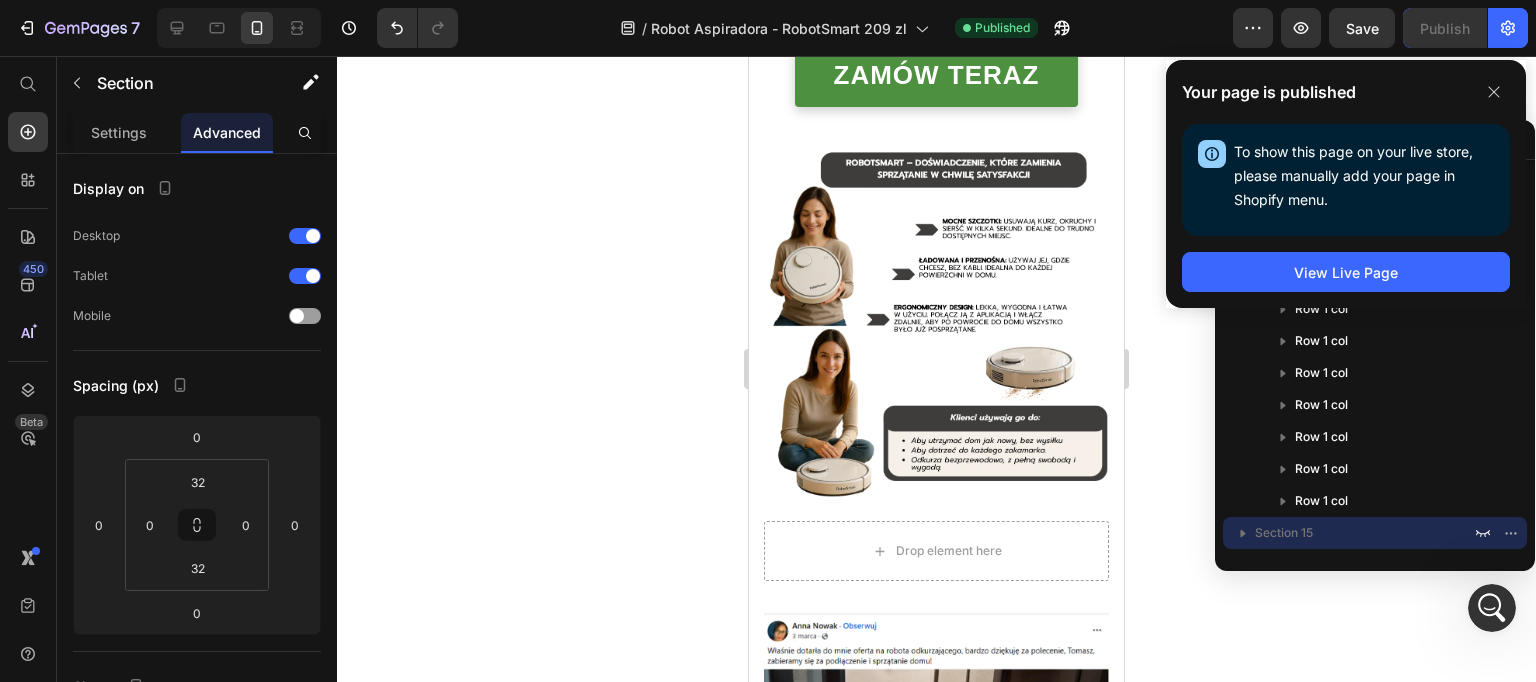 scroll, scrollTop: 2551, scrollLeft: 0, axis: vertical 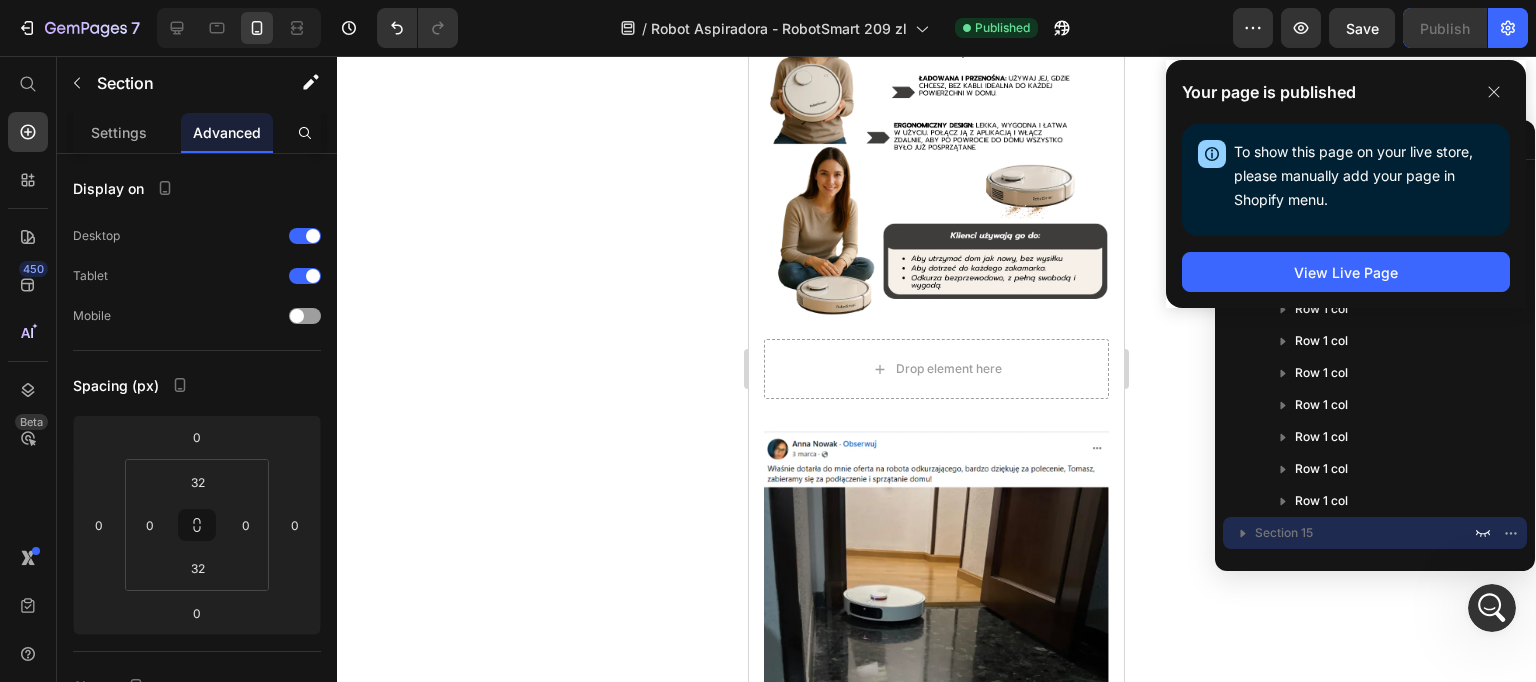 click on "* Oferta kończy się dziś" at bounding box center (936, -162) 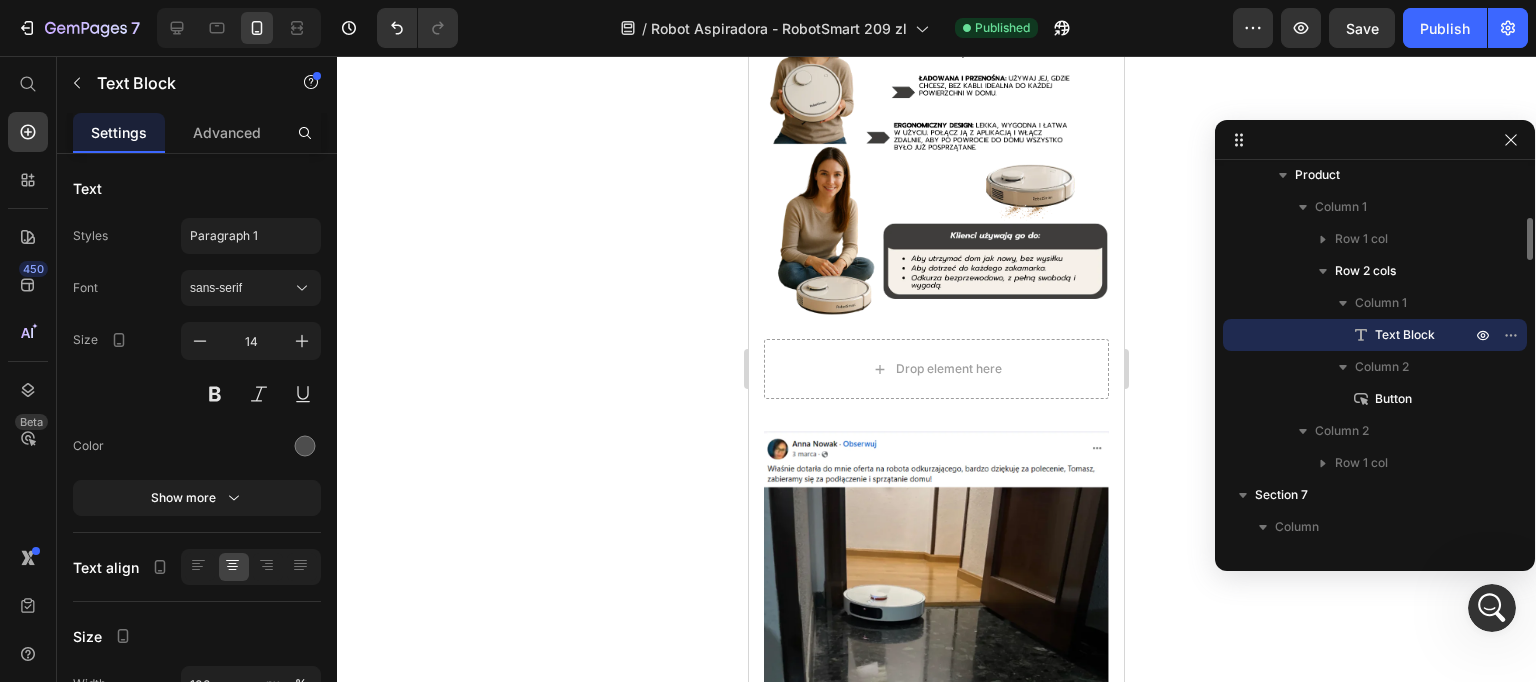 drag, startPoint x: 899, startPoint y: 151, endPoint x: 901, endPoint y: 169, distance: 18.110771 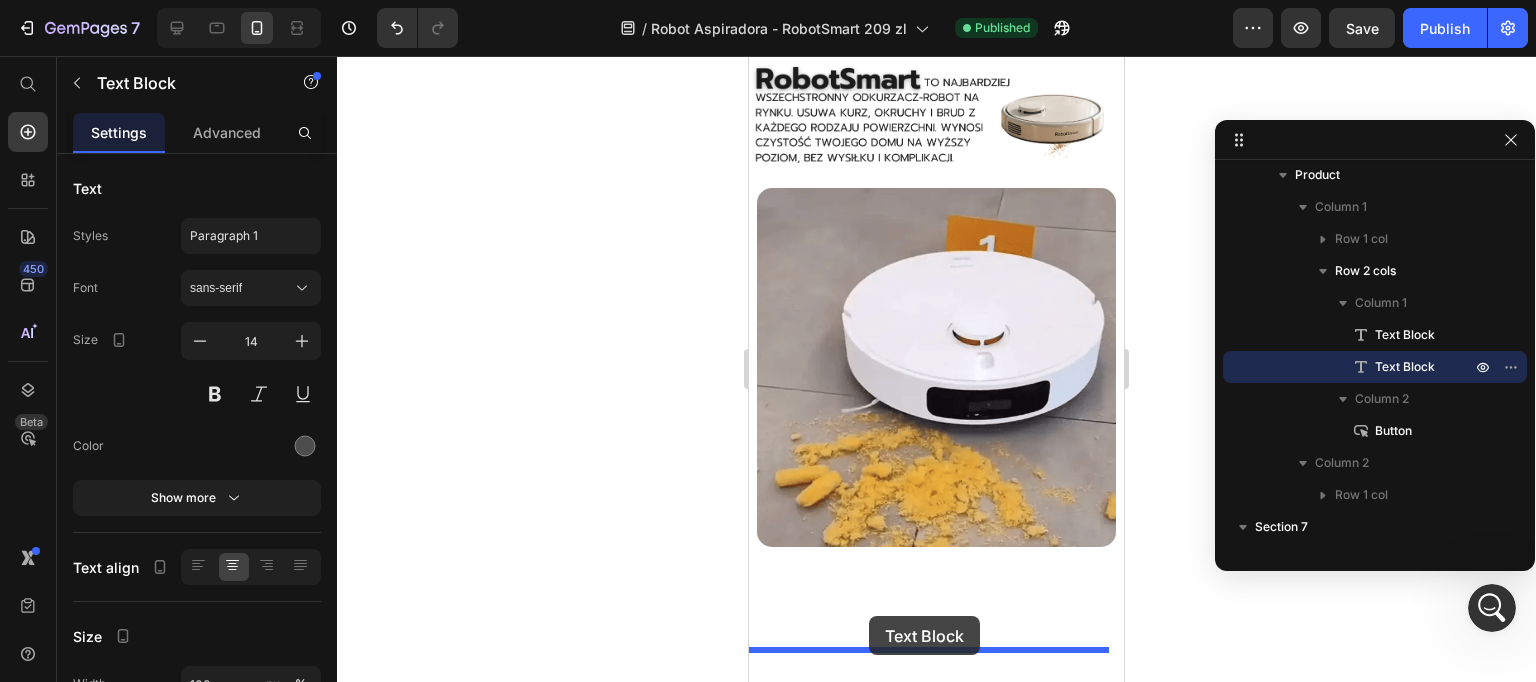 scroll, scrollTop: 152, scrollLeft: 0, axis: vertical 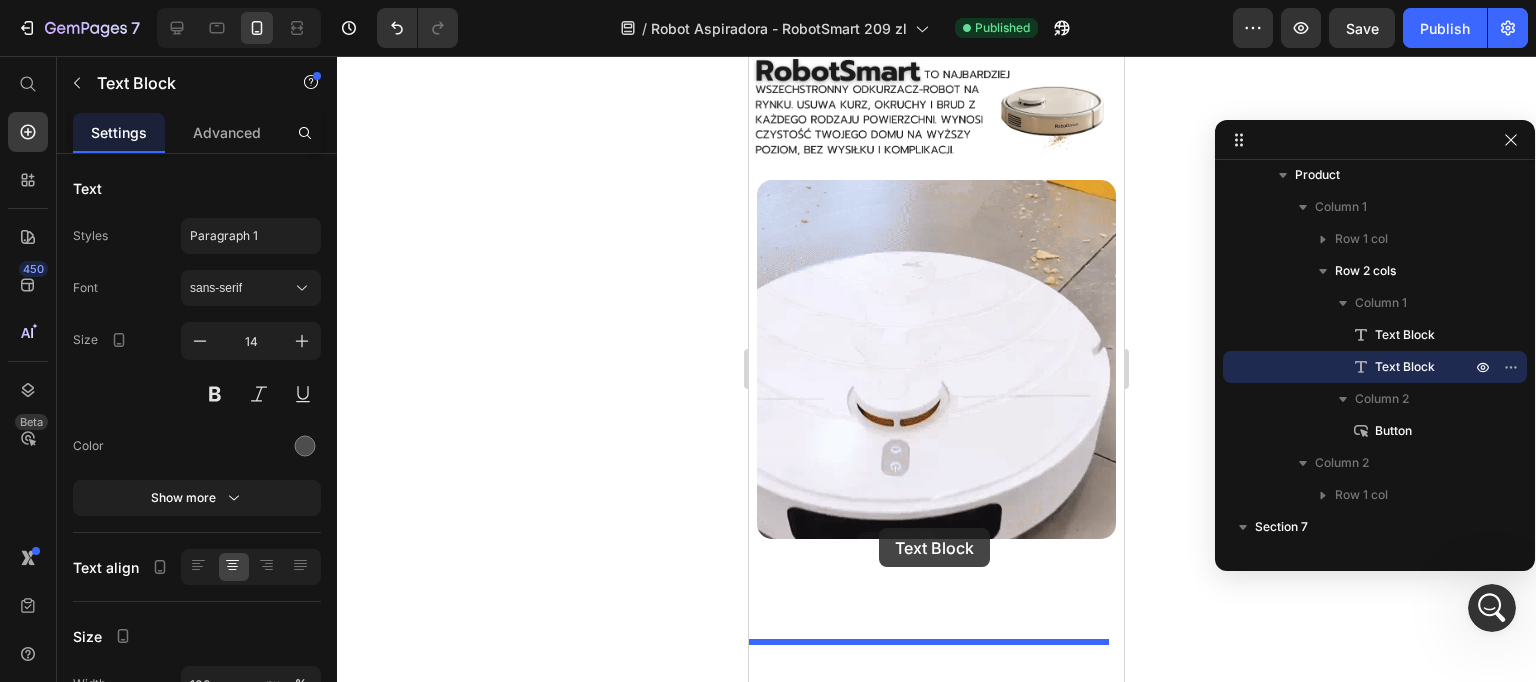 drag, startPoint x: 776, startPoint y: 167, endPoint x: 878, endPoint y: 528, distance: 375.1333 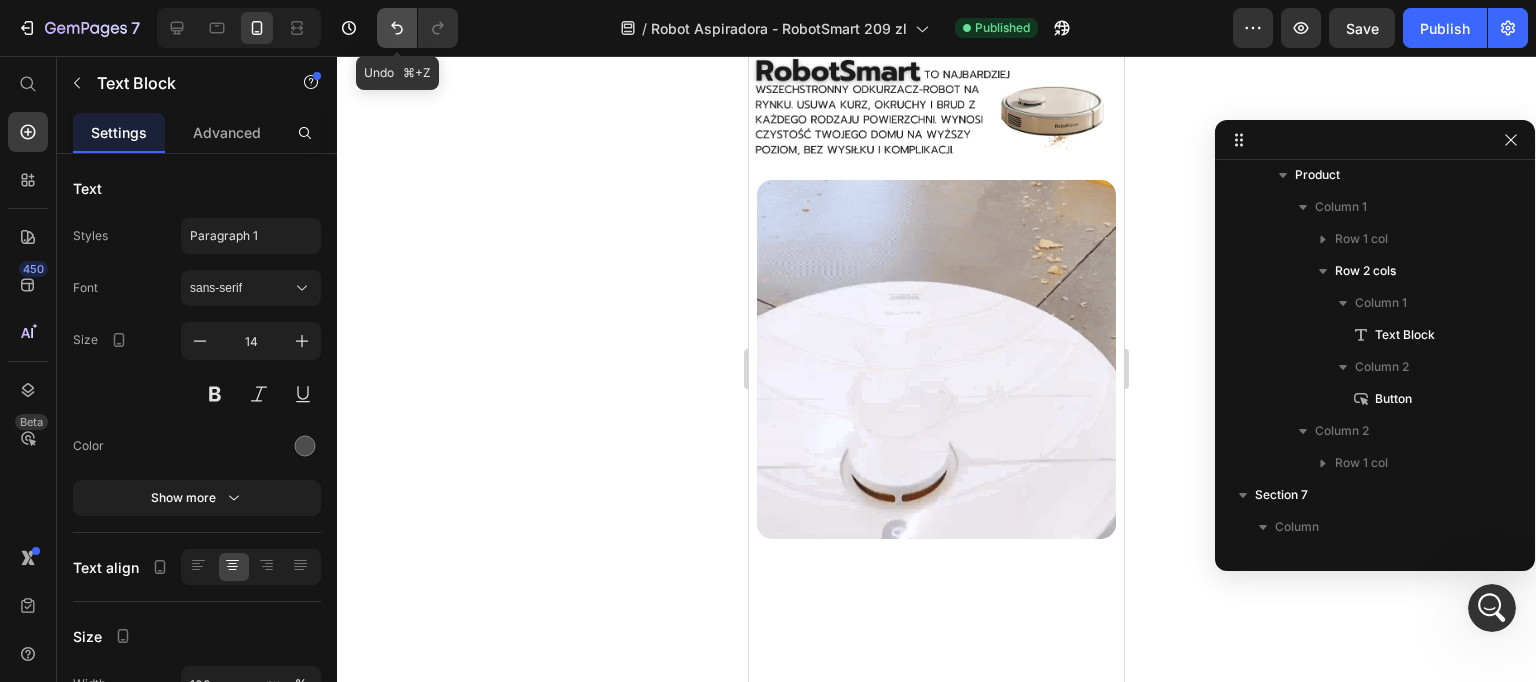 click 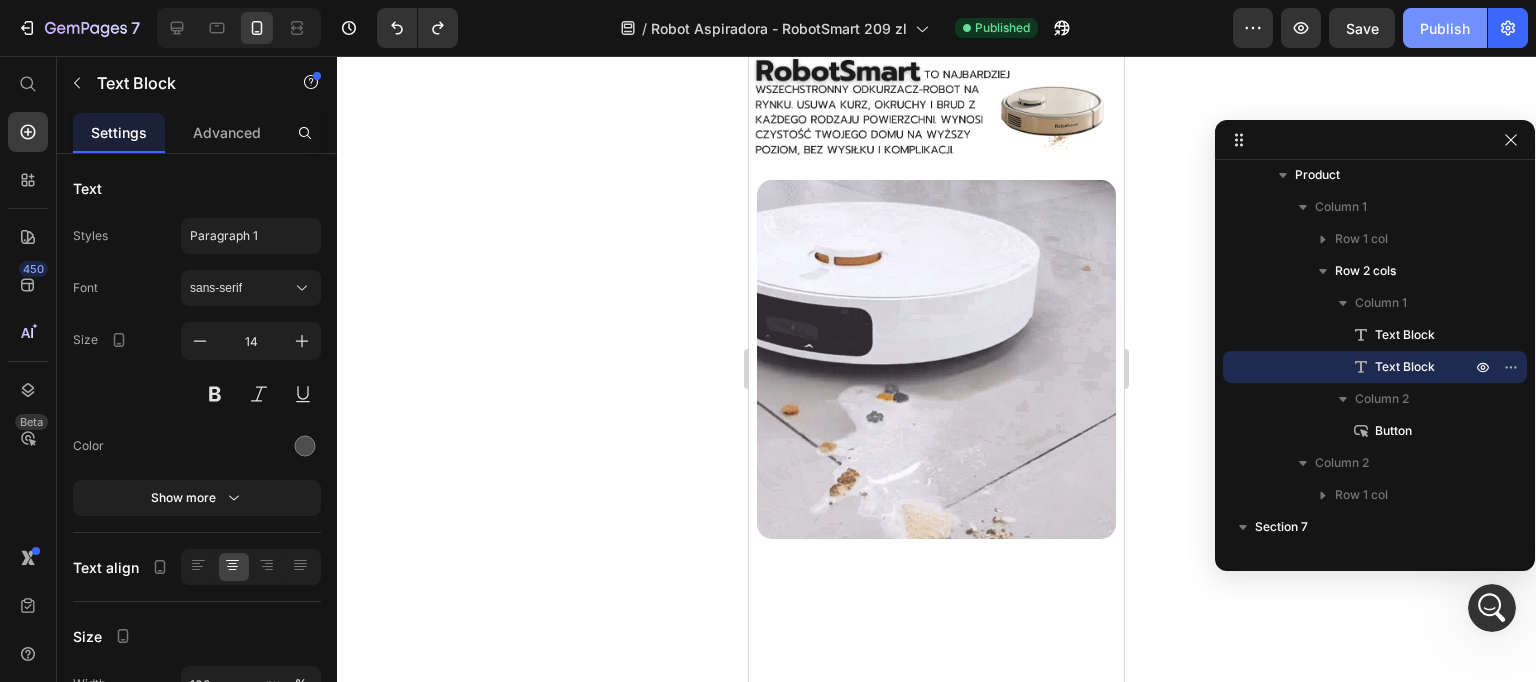 click on "Publish" at bounding box center (1445, 28) 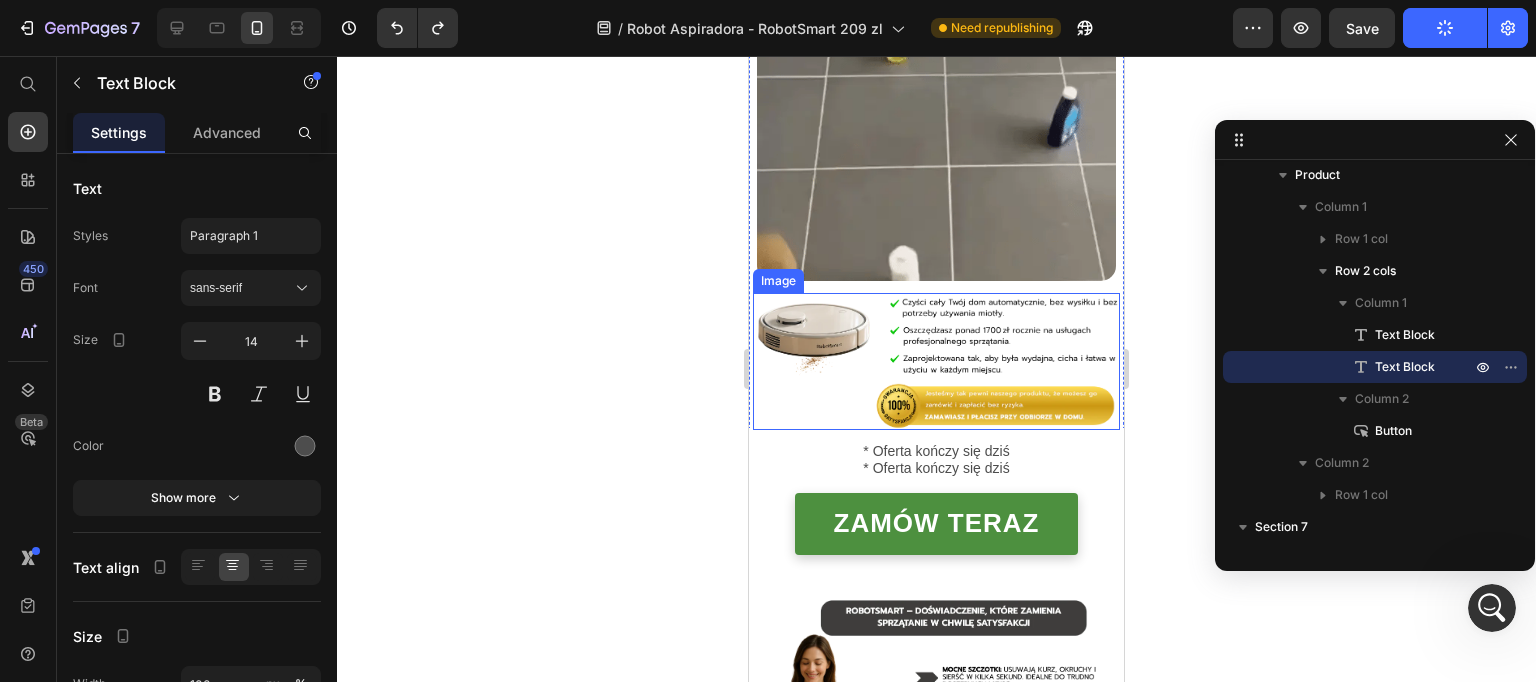 scroll, scrollTop: 2406, scrollLeft: 0, axis: vertical 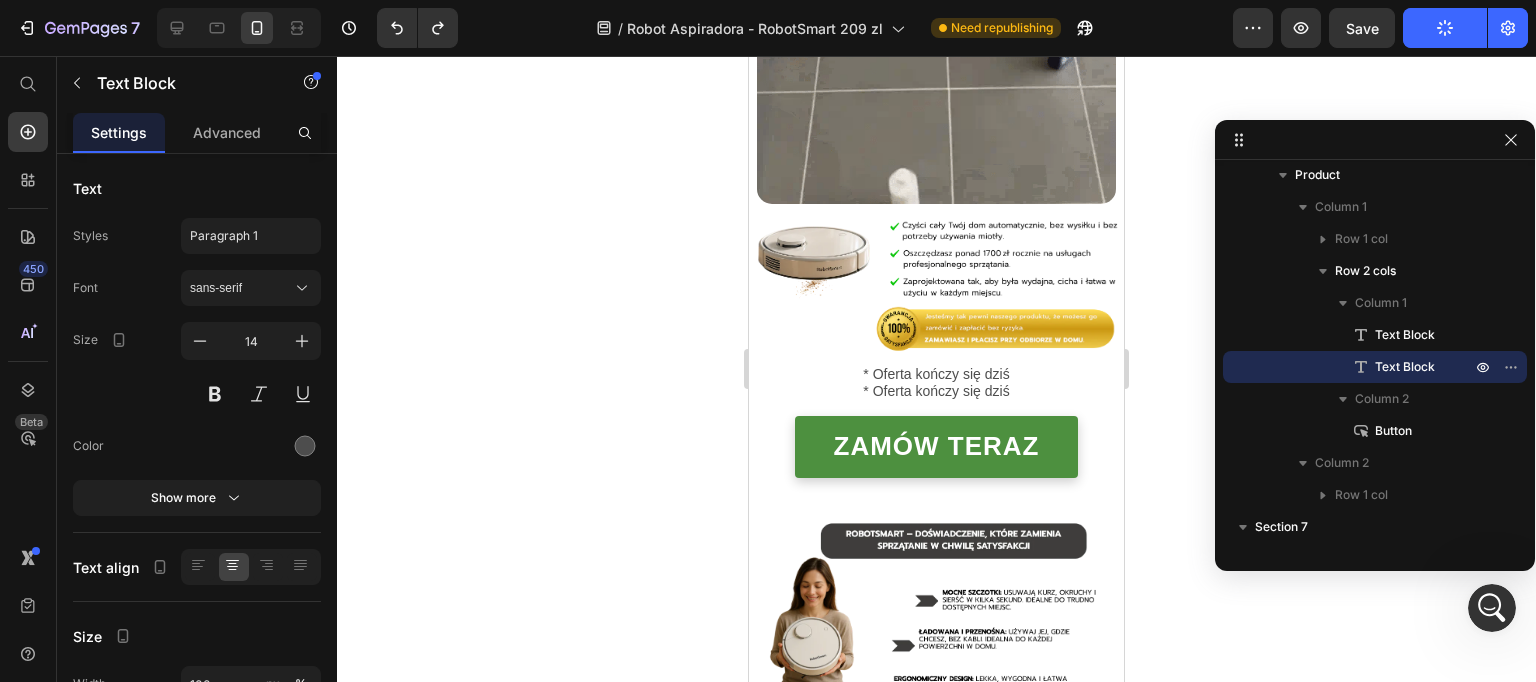 click on "* Oferta kończy się dziś" at bounding box center [936, 391] 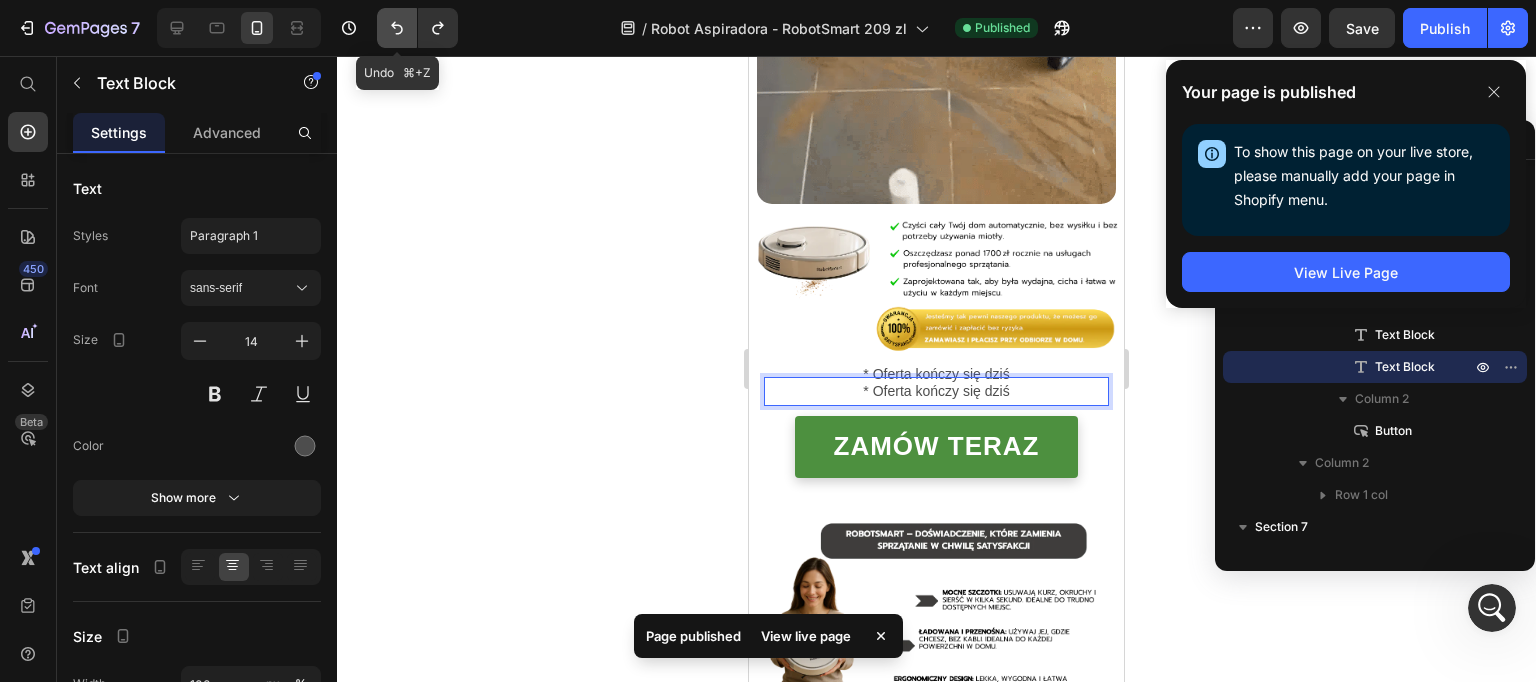 click 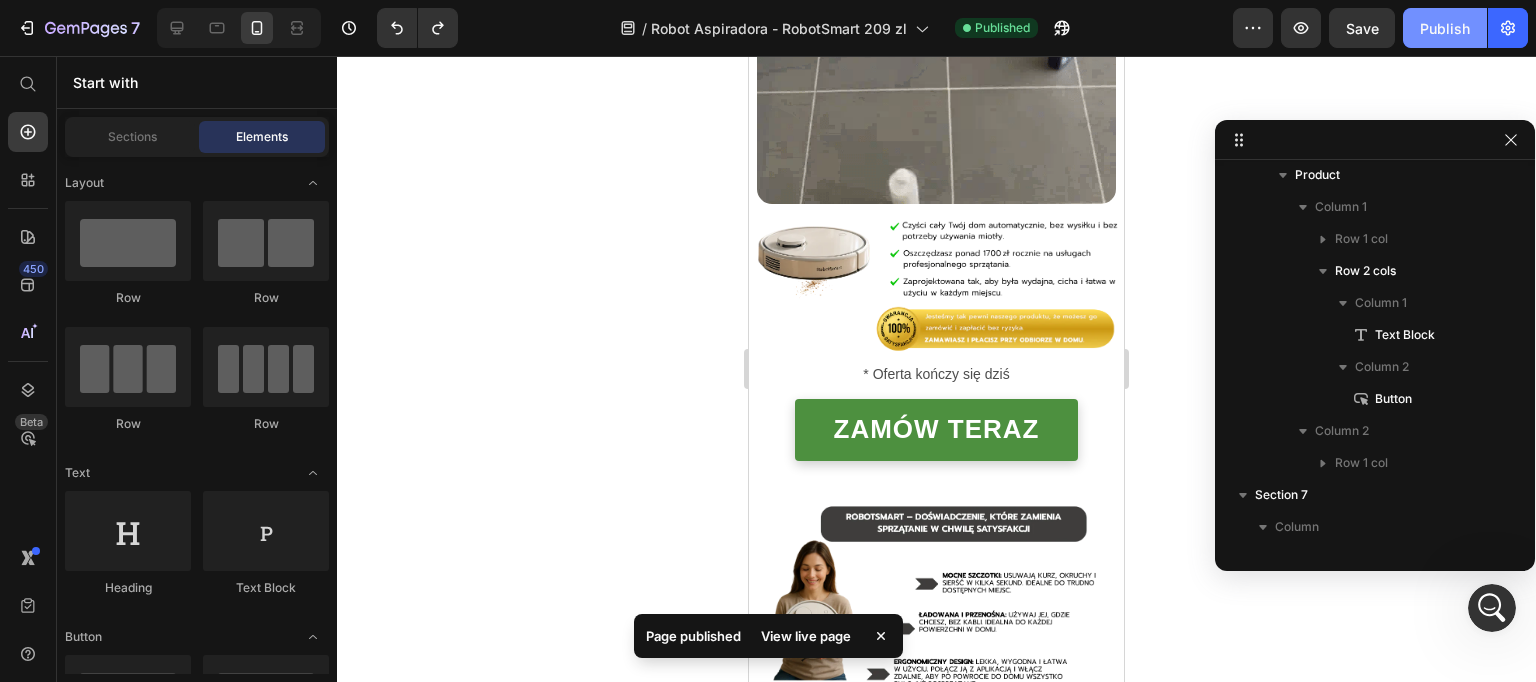 click on "Publish" at bounding box center [1445, 28] 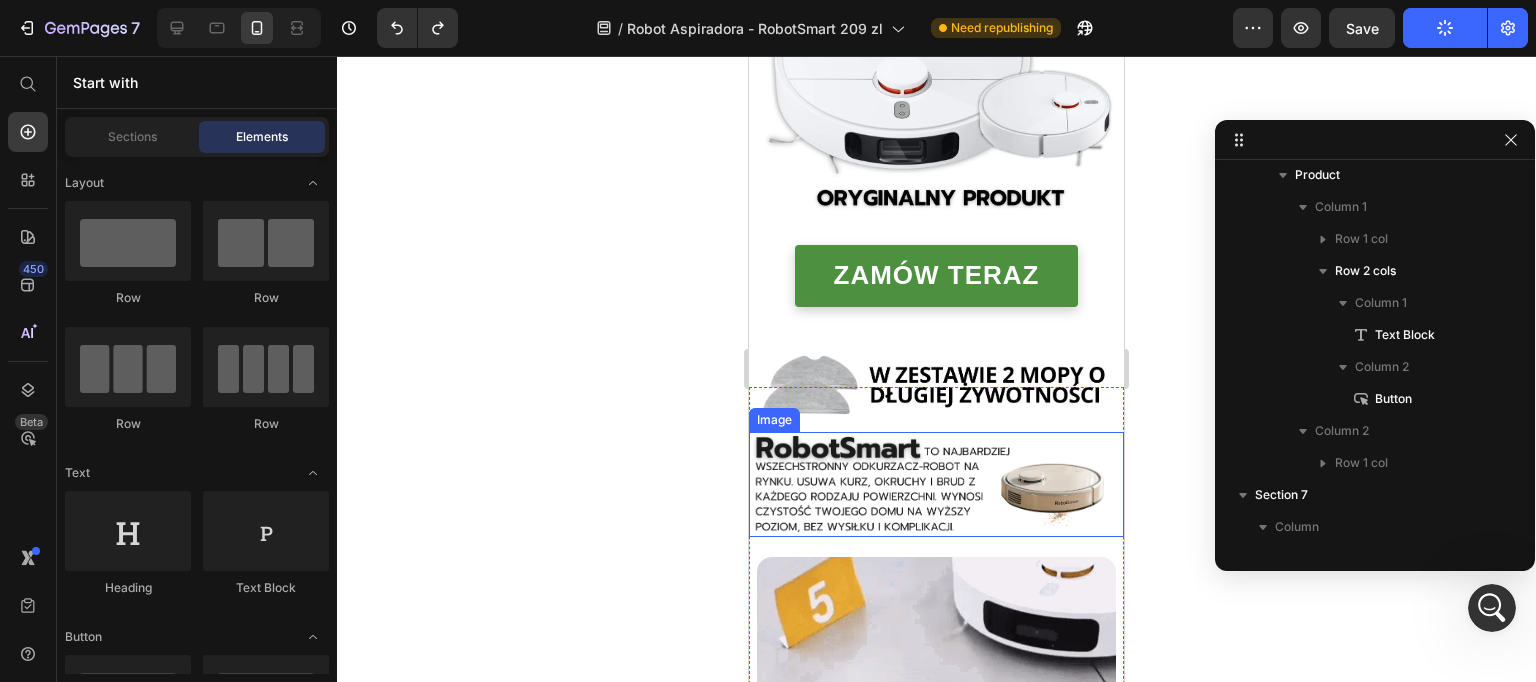 scroll, scrollTop: 582, scrollLeft: 0, axis: vertical 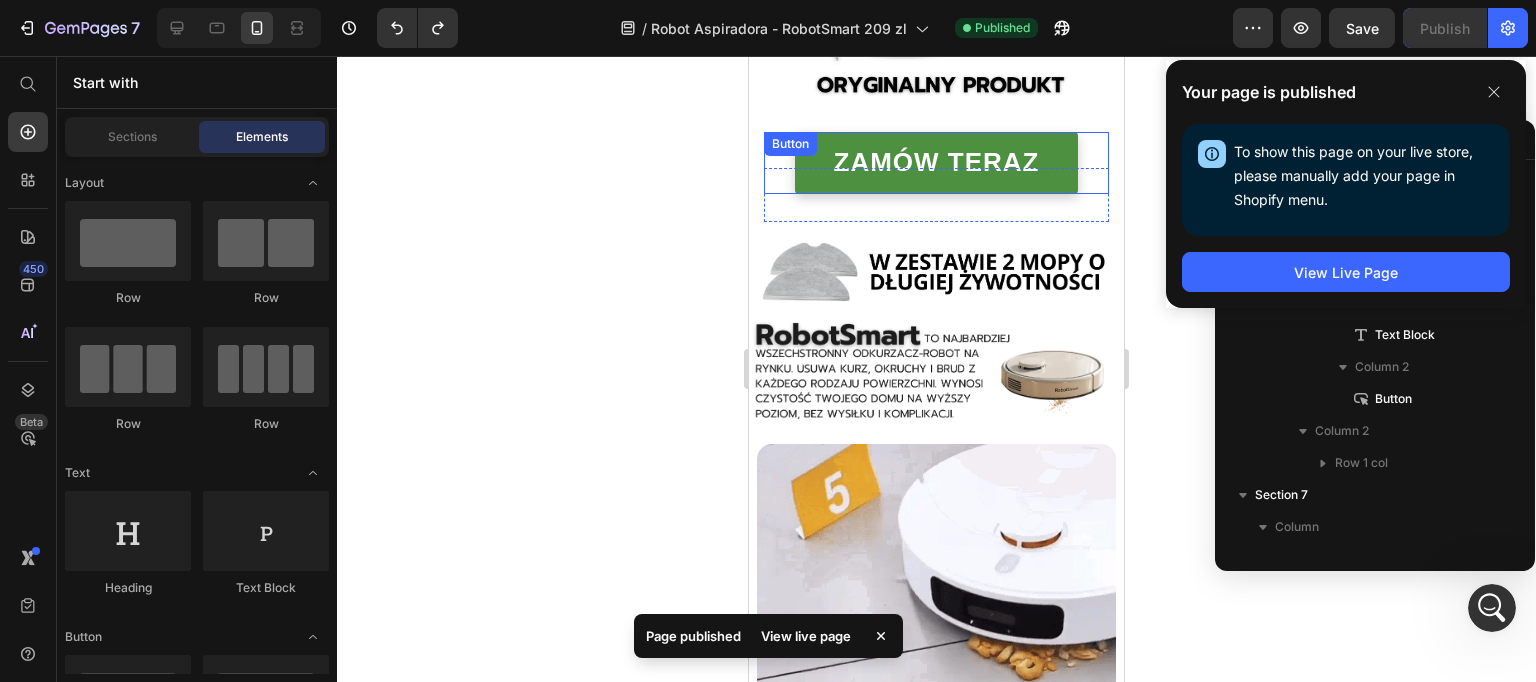 click on "Button" at bounding box center (790, 144) 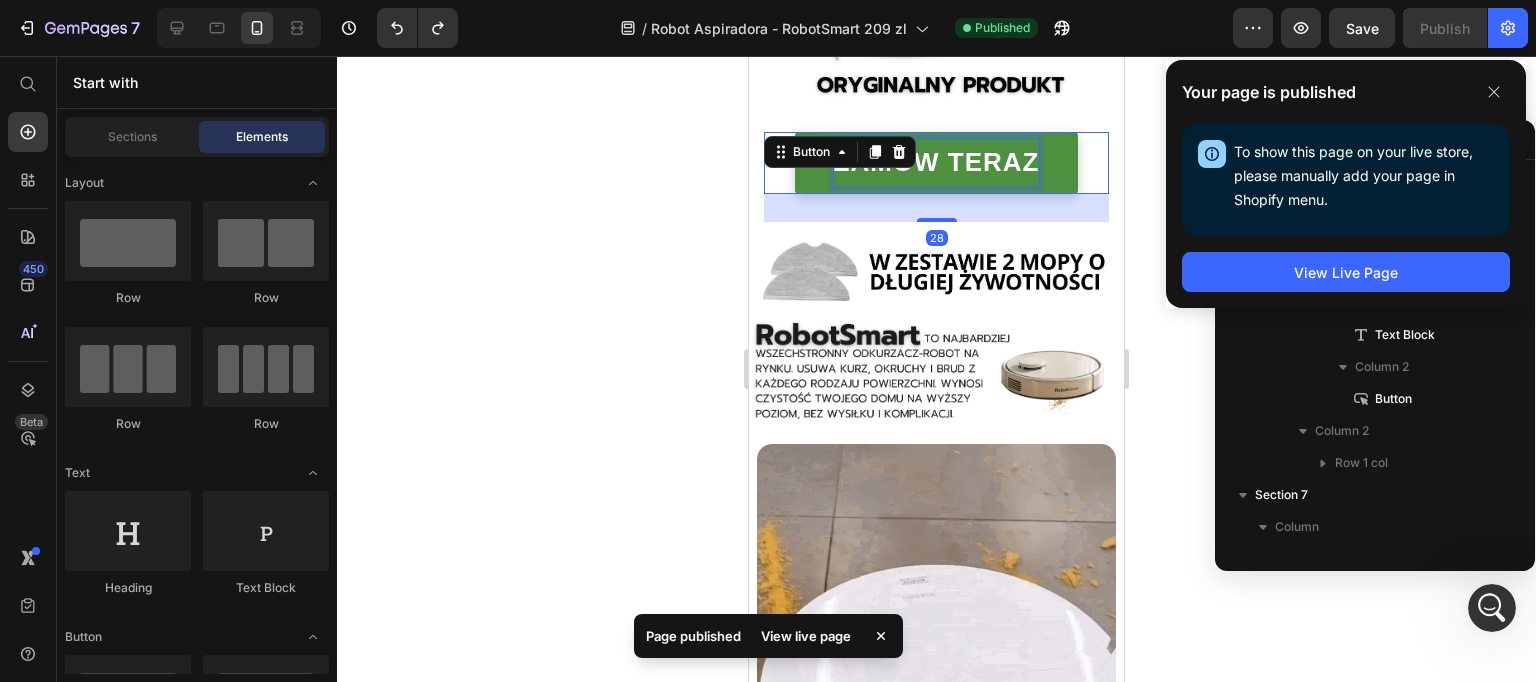 scroll, scrollTop: 169, scrollLeft: 0, axis: vertical 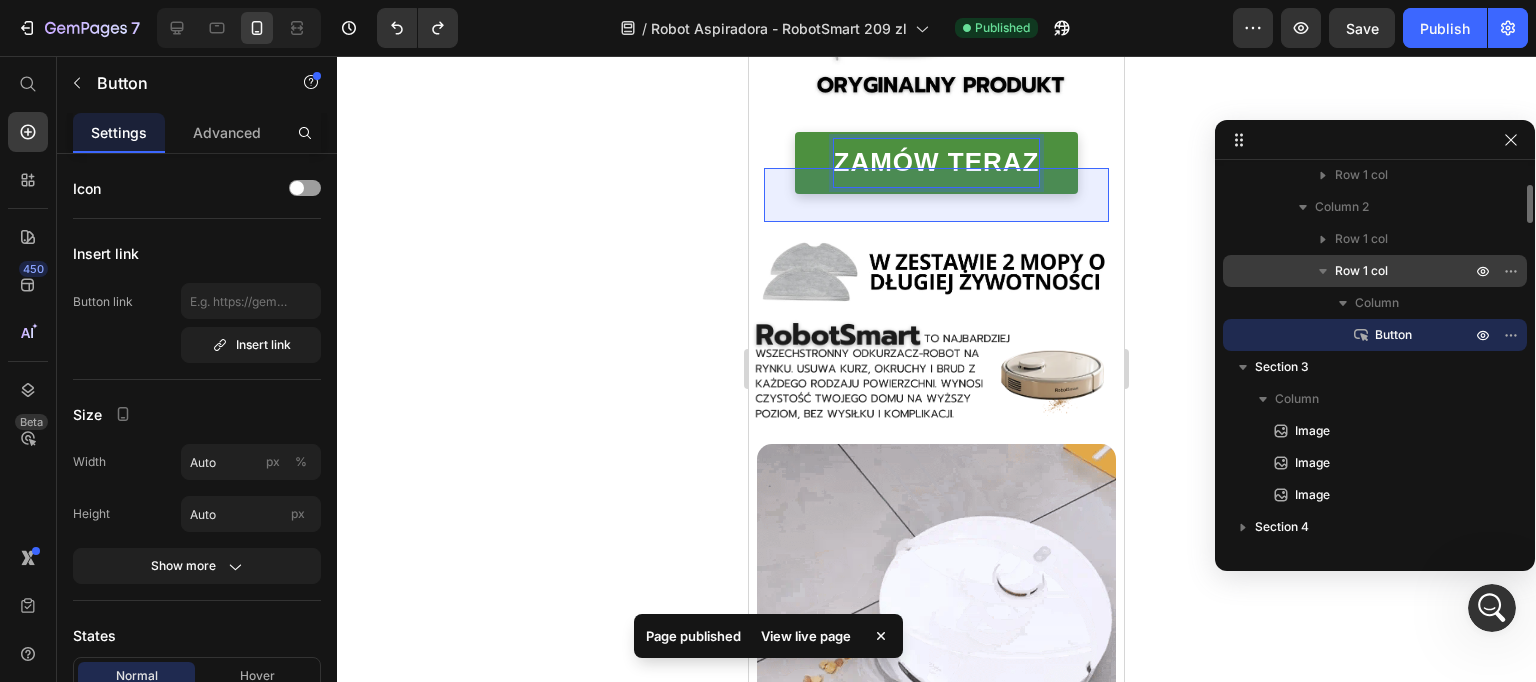 click 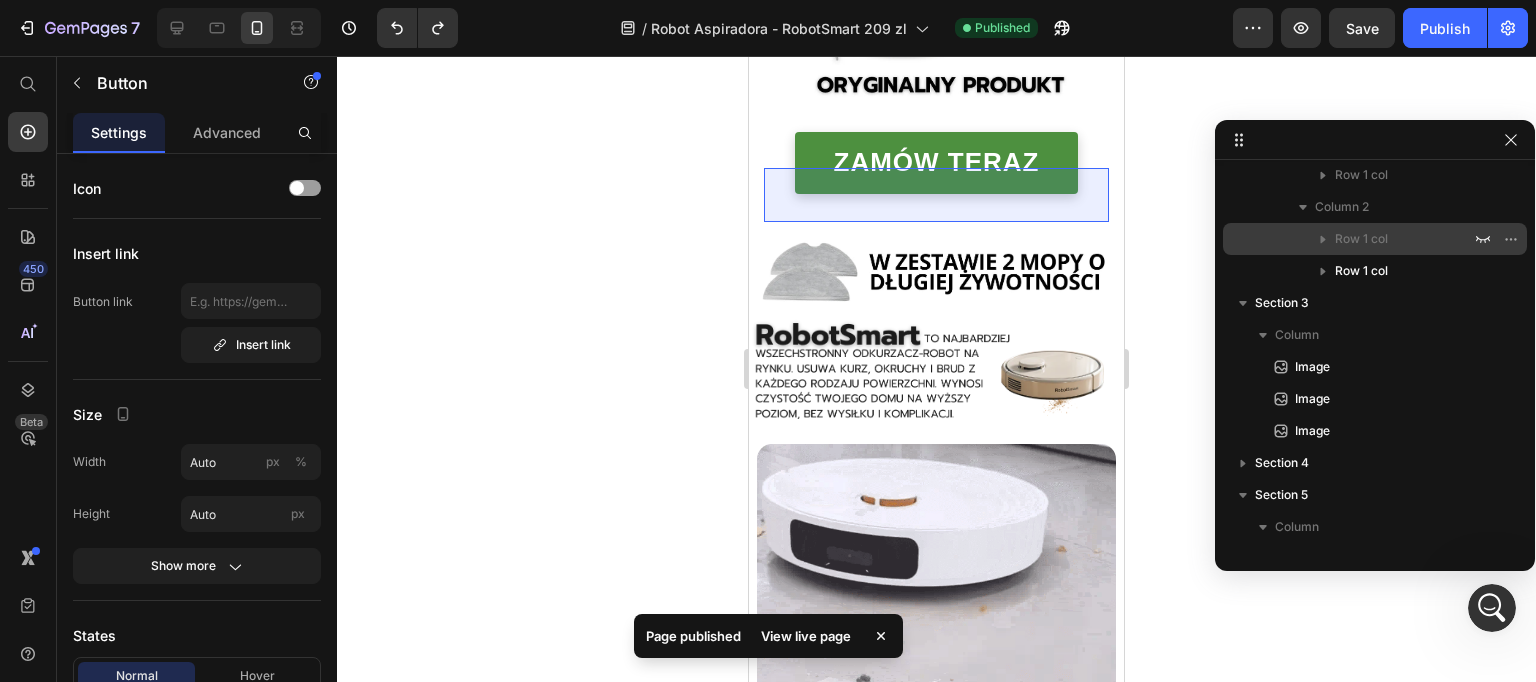 scroll, scrollTop: 0, scrollLeft: 0, axis: both 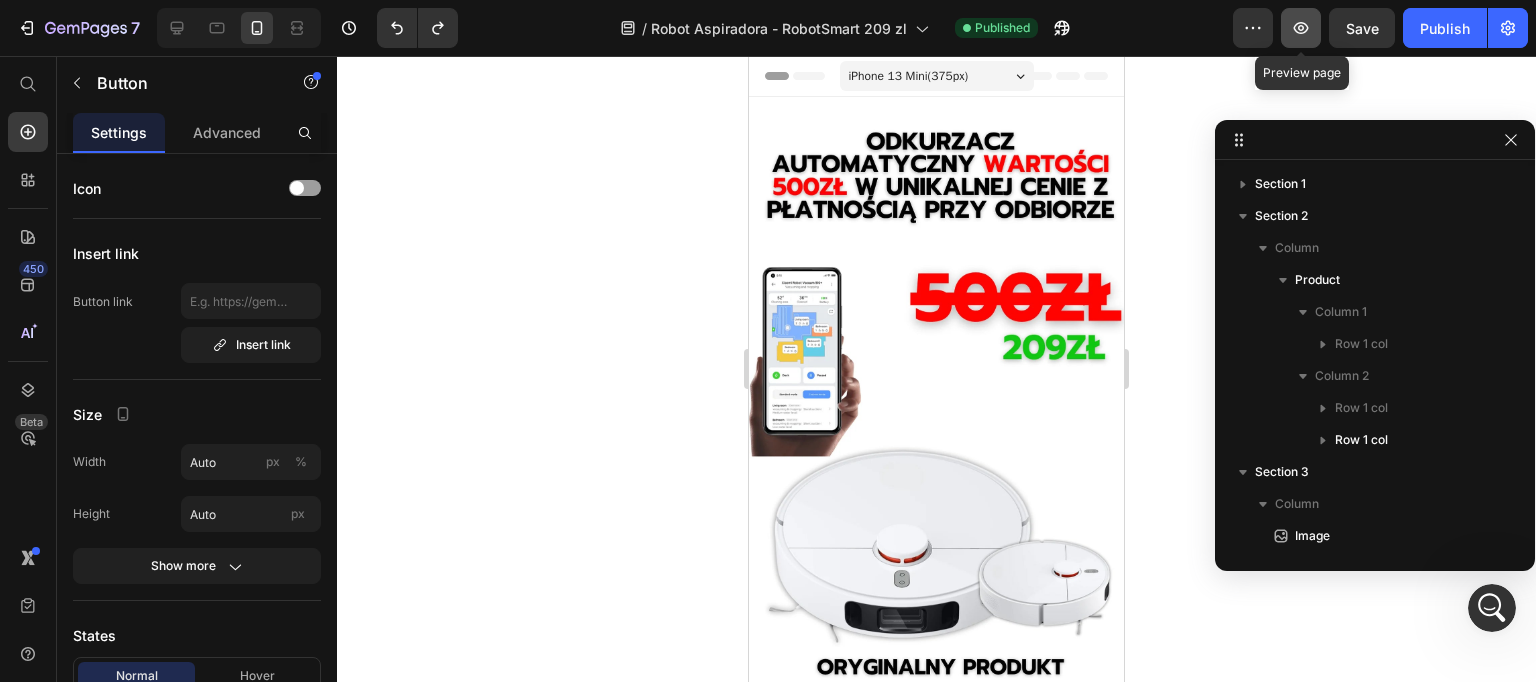 click 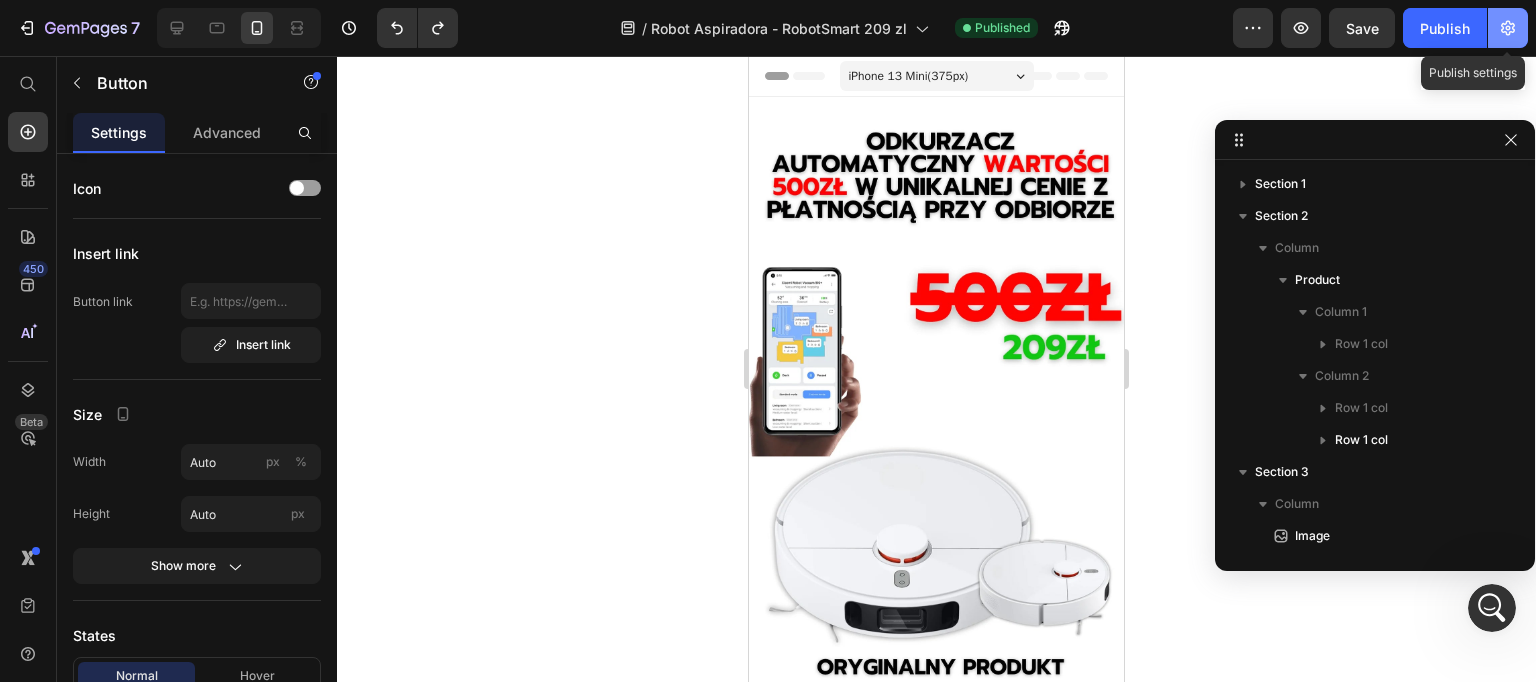 click 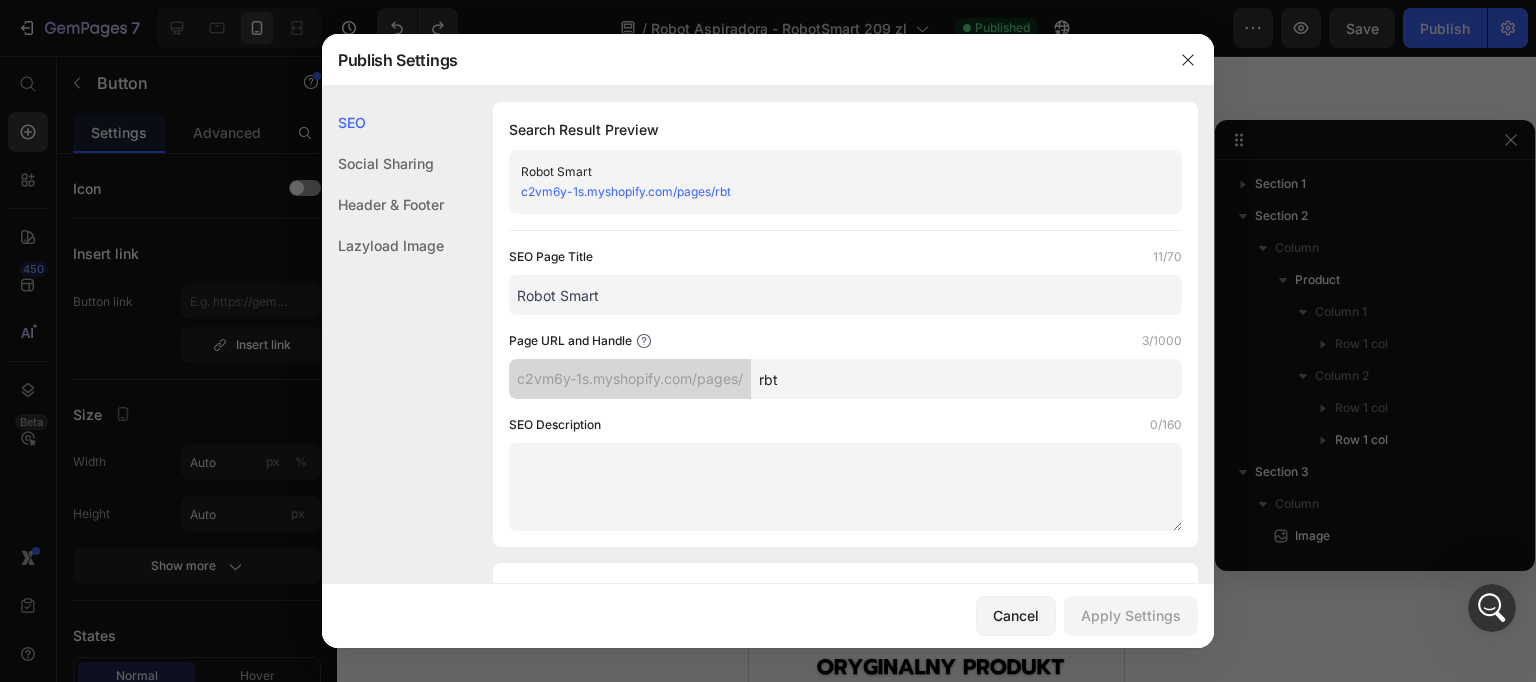 drag, startPoint x: 628, startPoint y: 287, endPoint x: 434, endPoint y: 285, distance: 194.01031 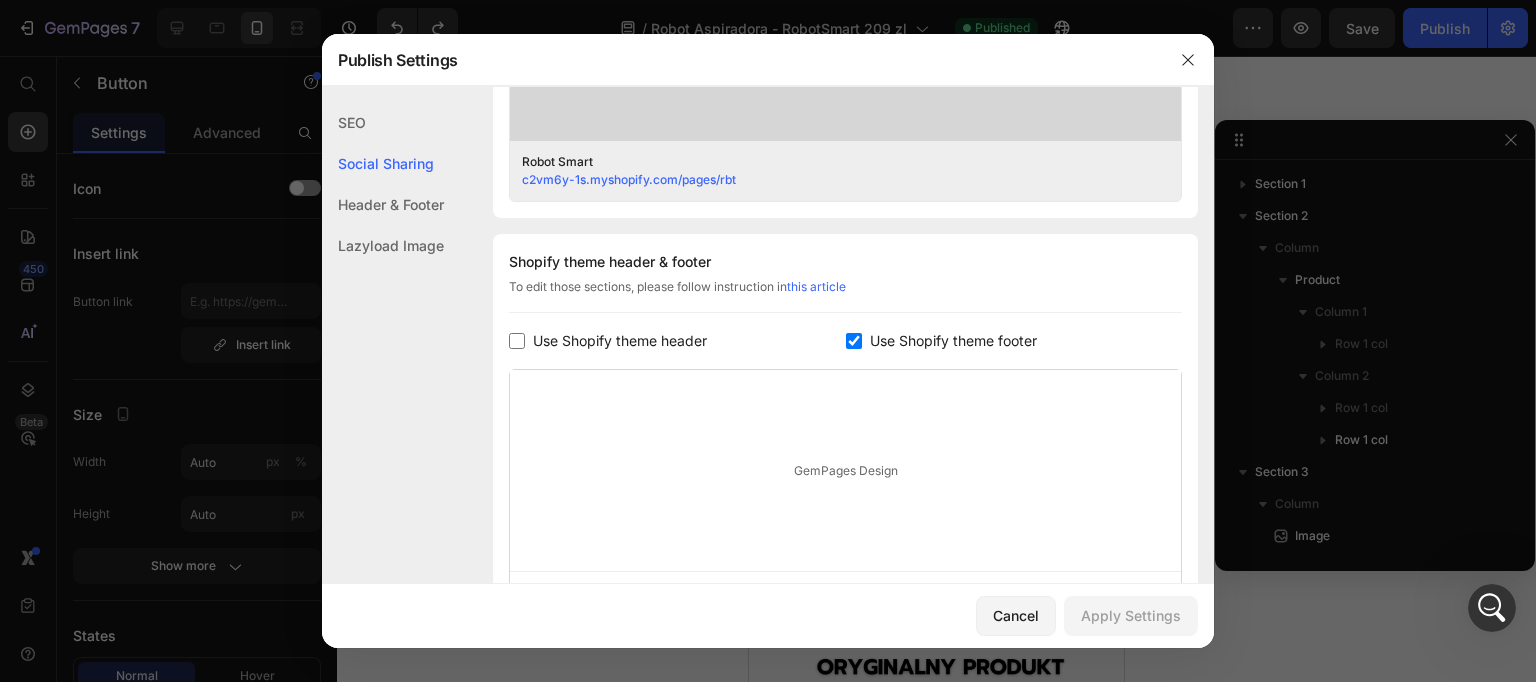 scroll, scrollTop: 0, scrollLeft: 0, axis: both 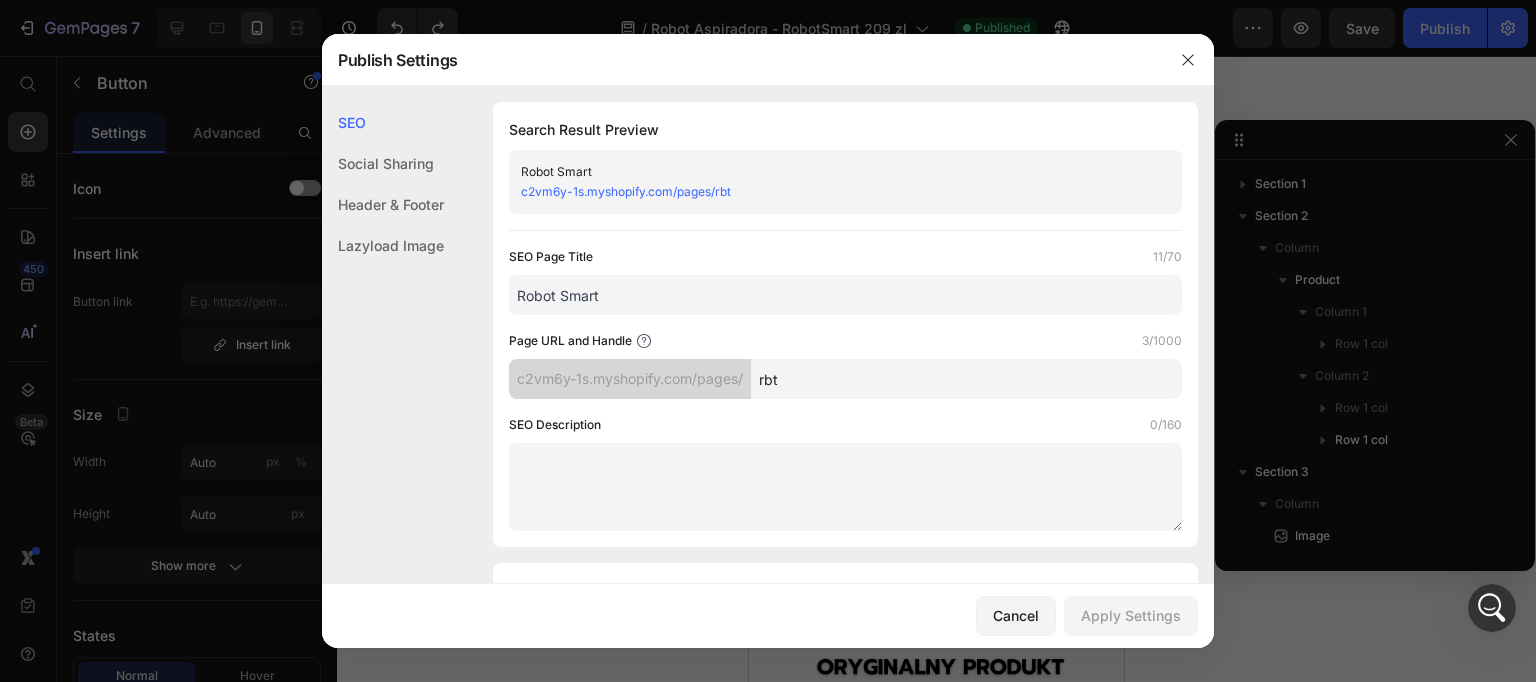 click on "SEO Page Title  11/70  Robot Smart" at bounding box center (845, 281) 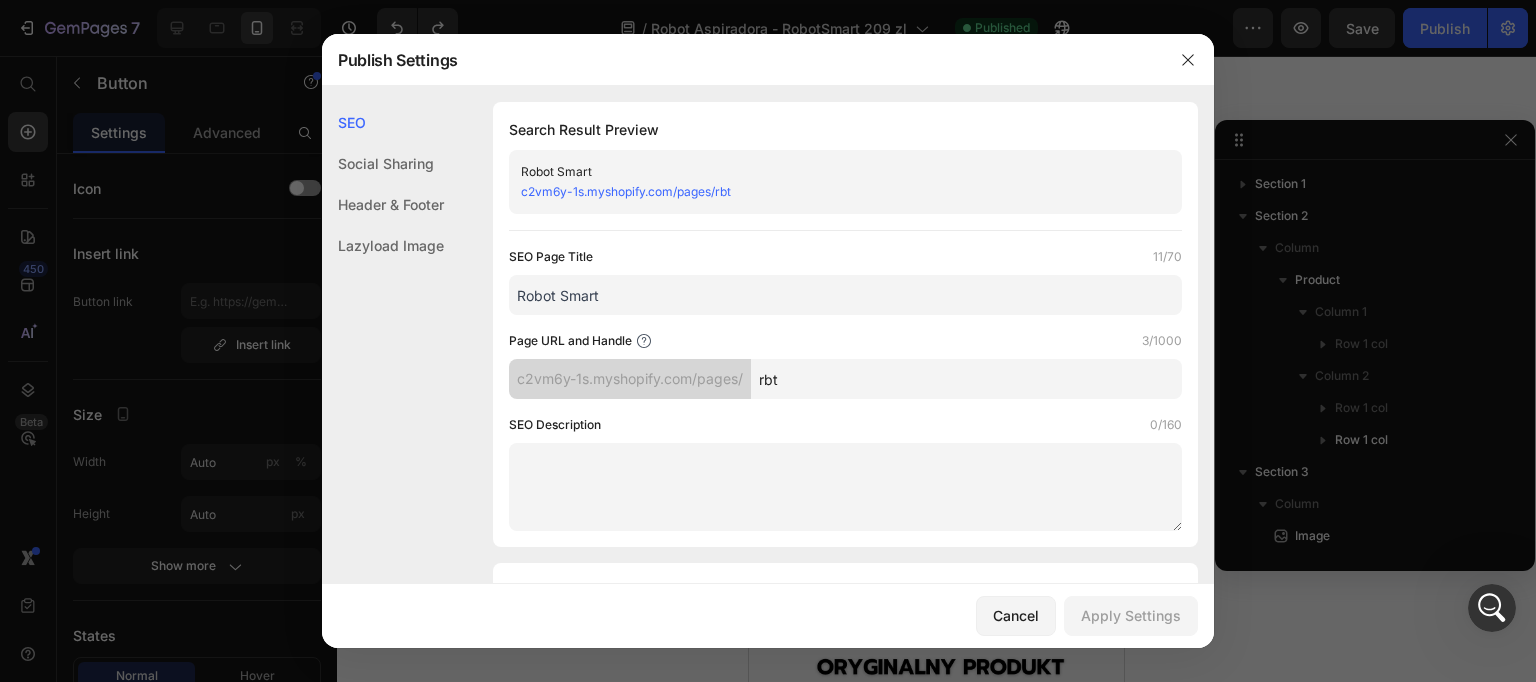 click 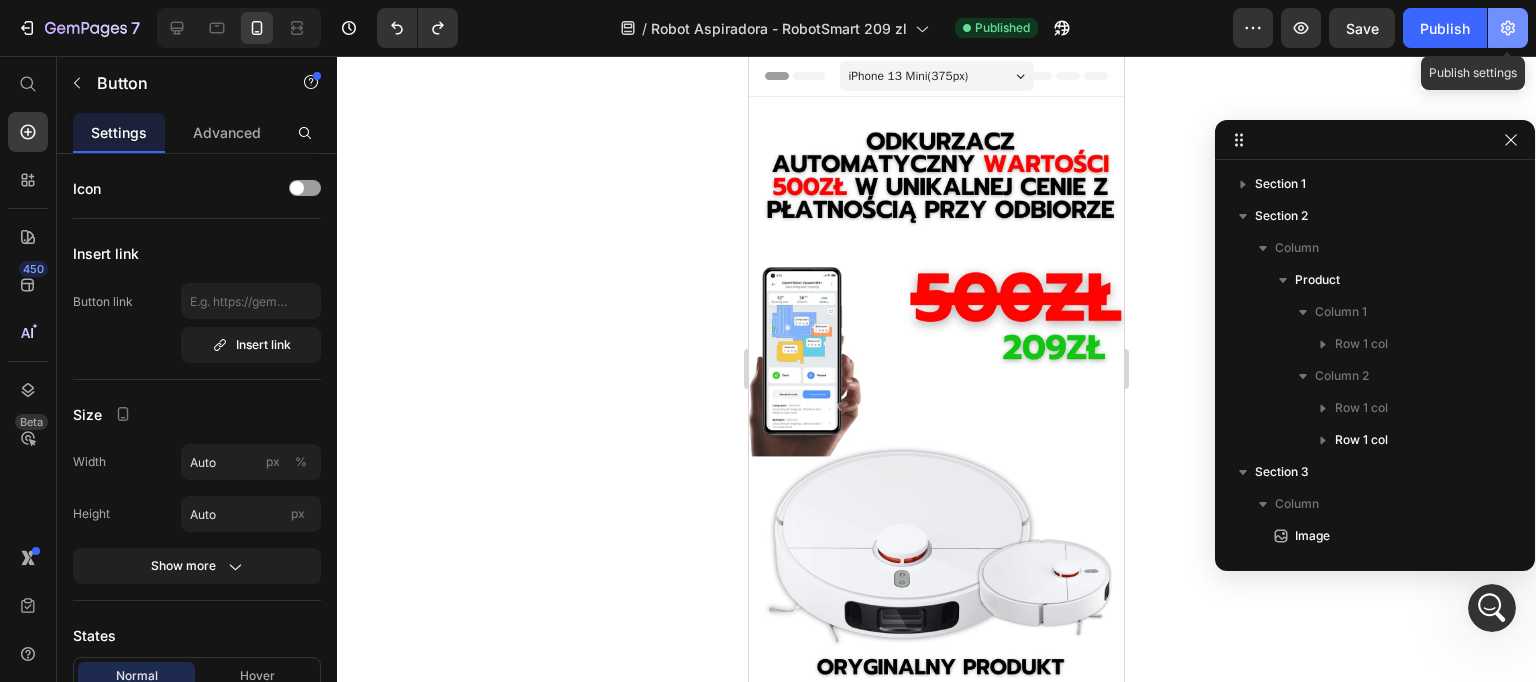 click 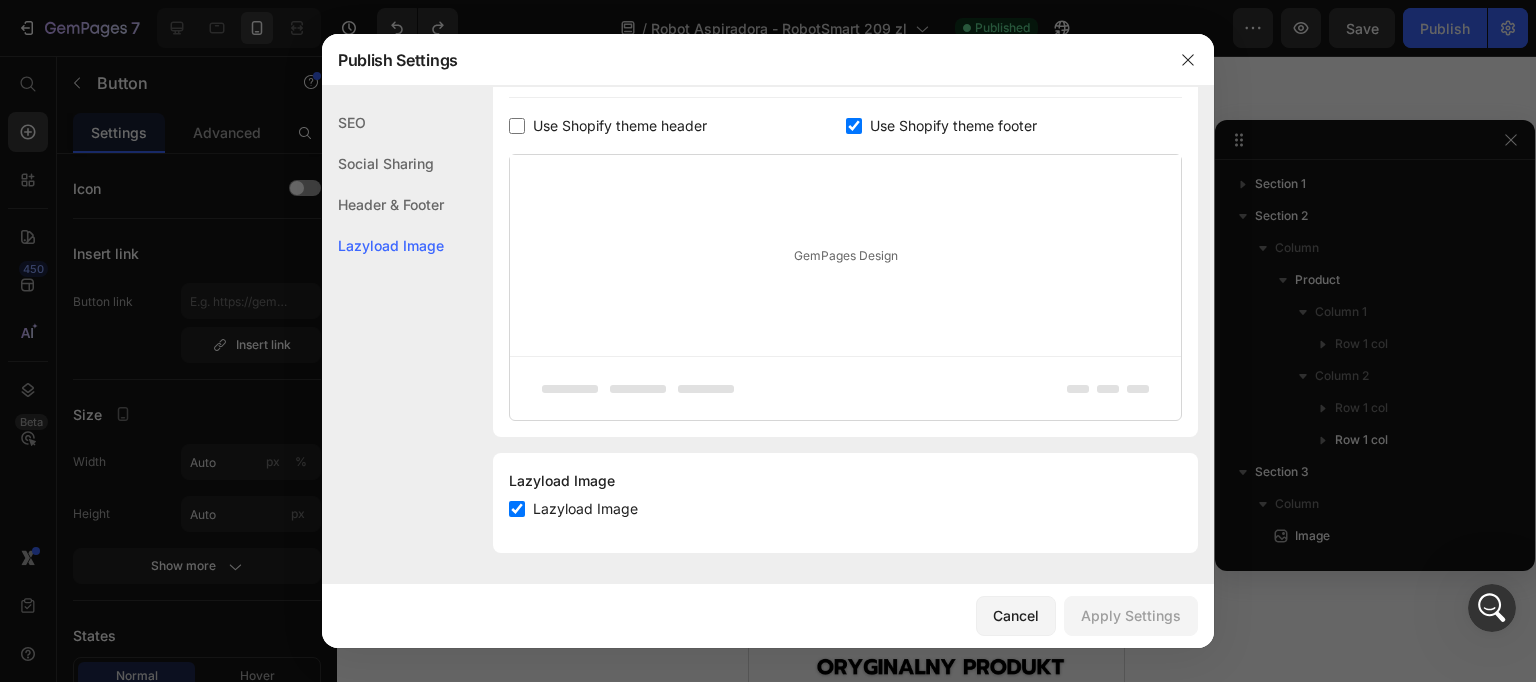 scroll, scrollTop: 1025, scrollLeft: 0, axis: vertical 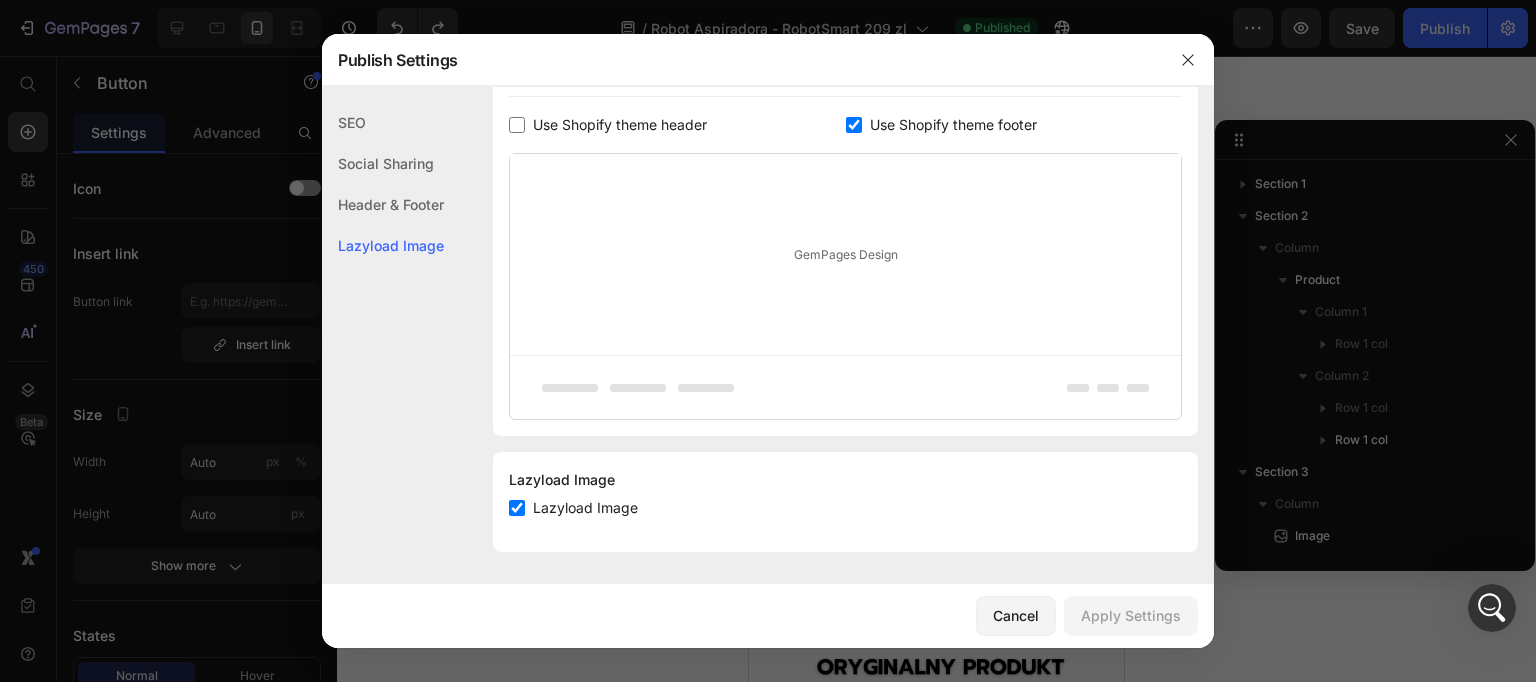 click on "Header & Footer" 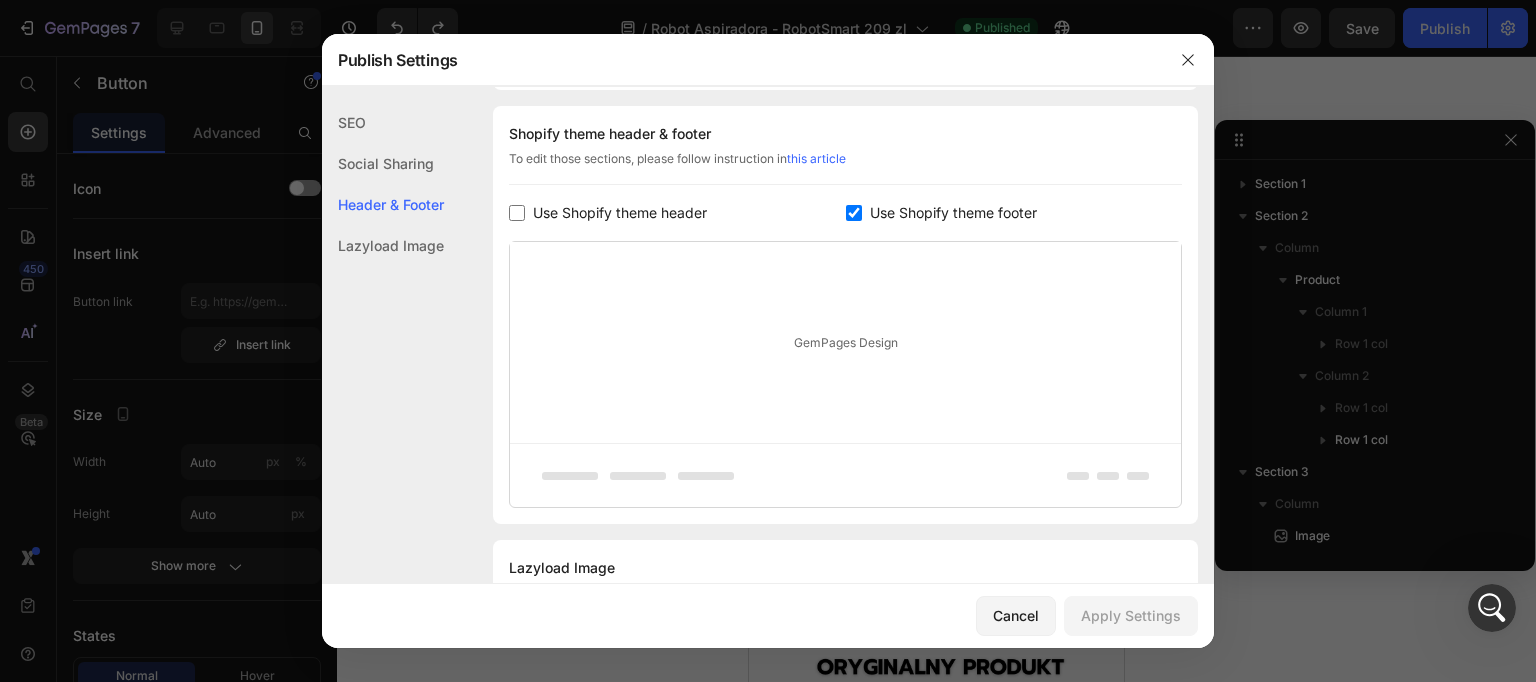 click on "Social Sharing" 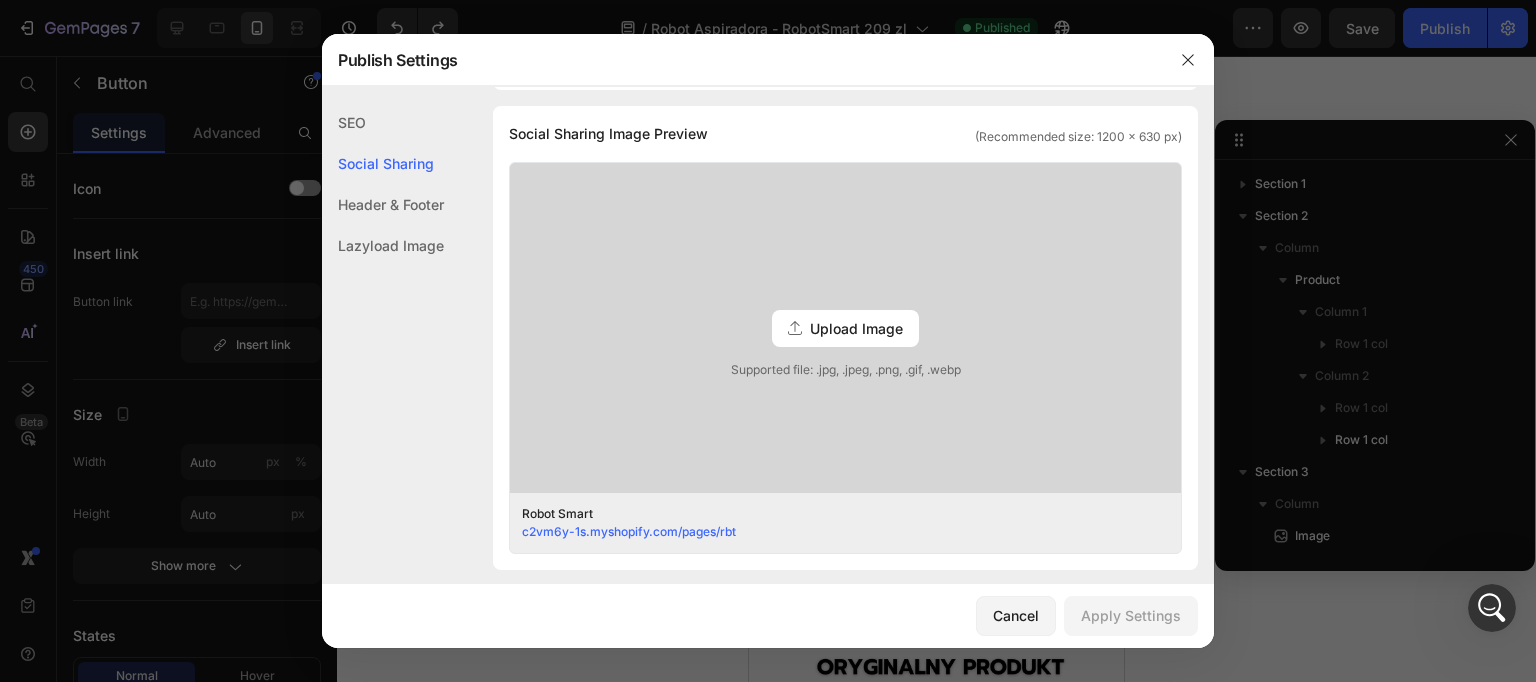 click on "SEO" 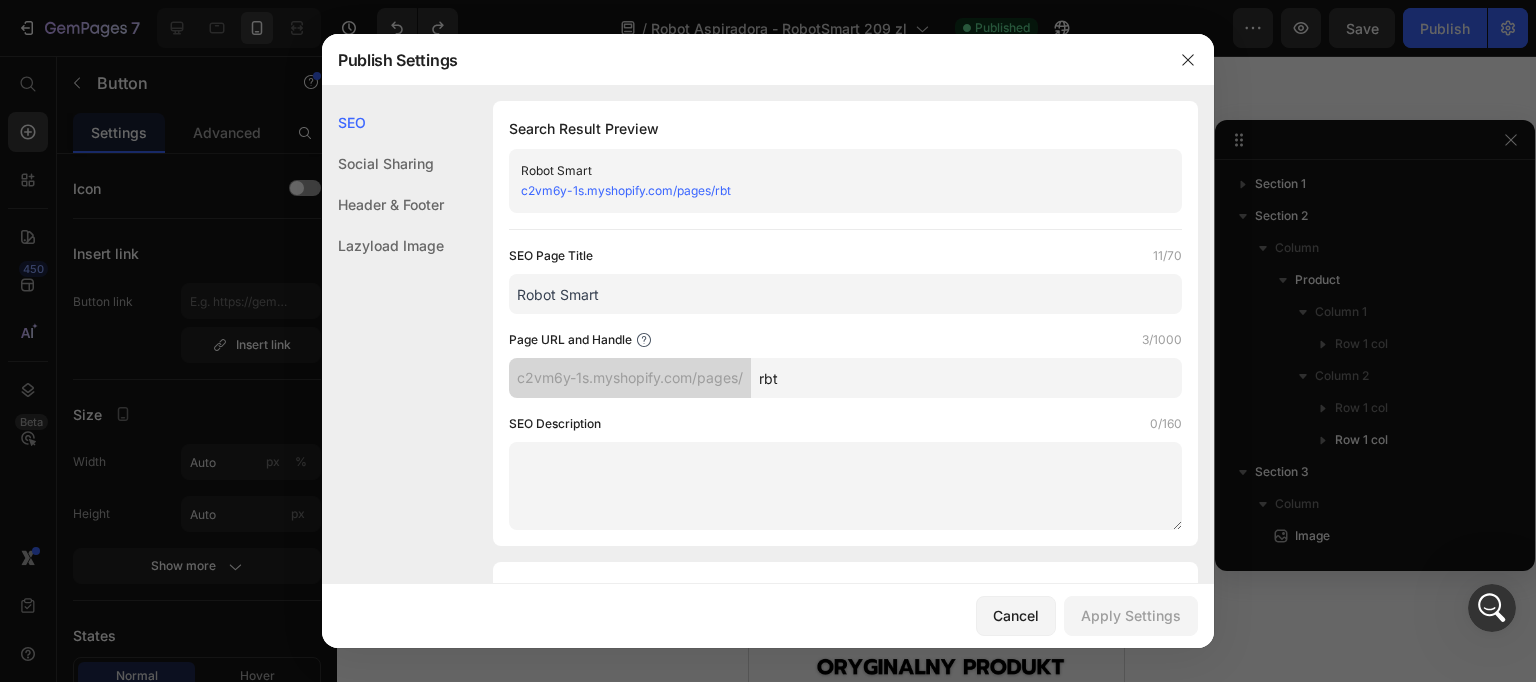 scroll, scrollTop: 0, scrollLeft: 0, axis: both 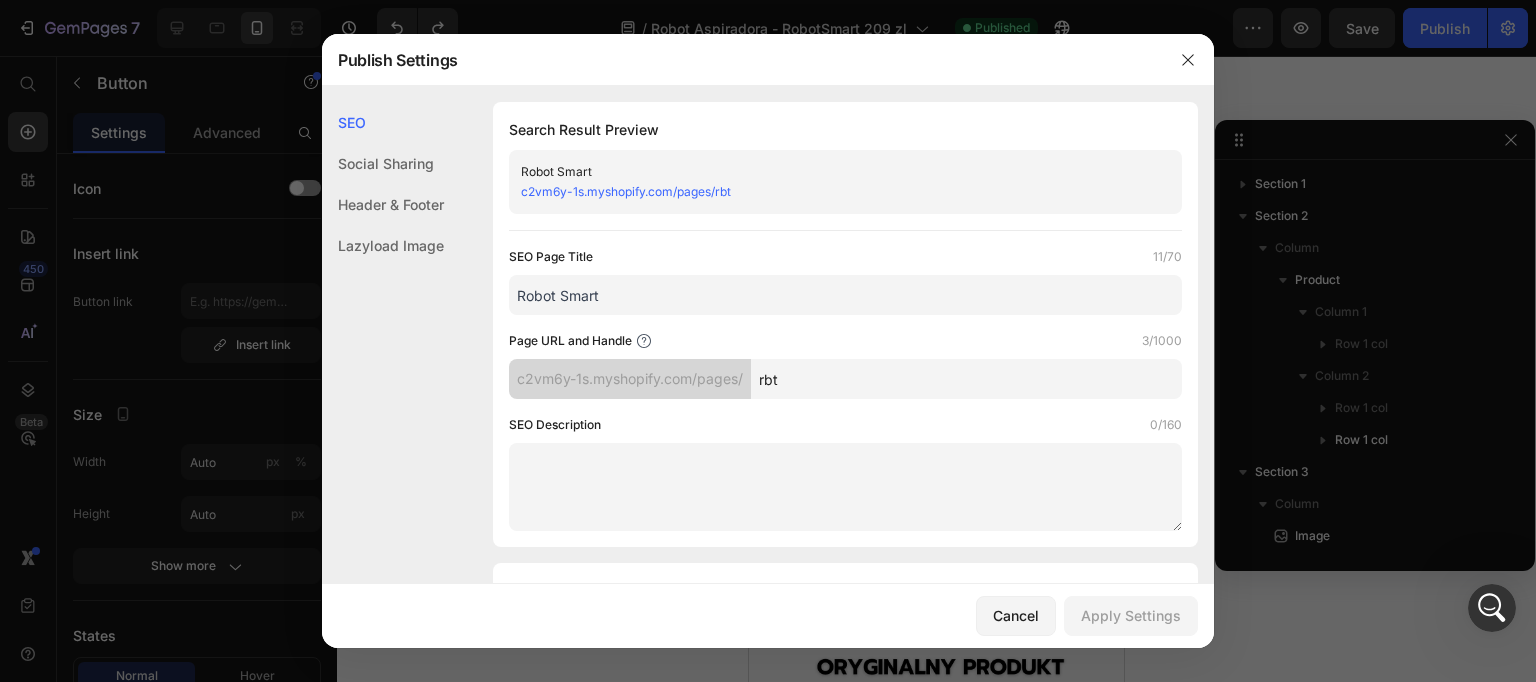 drag, startPoint x: 641, startPoint y: 272, endPoint x: 203, endPoint y: 304, distance: 439.1674 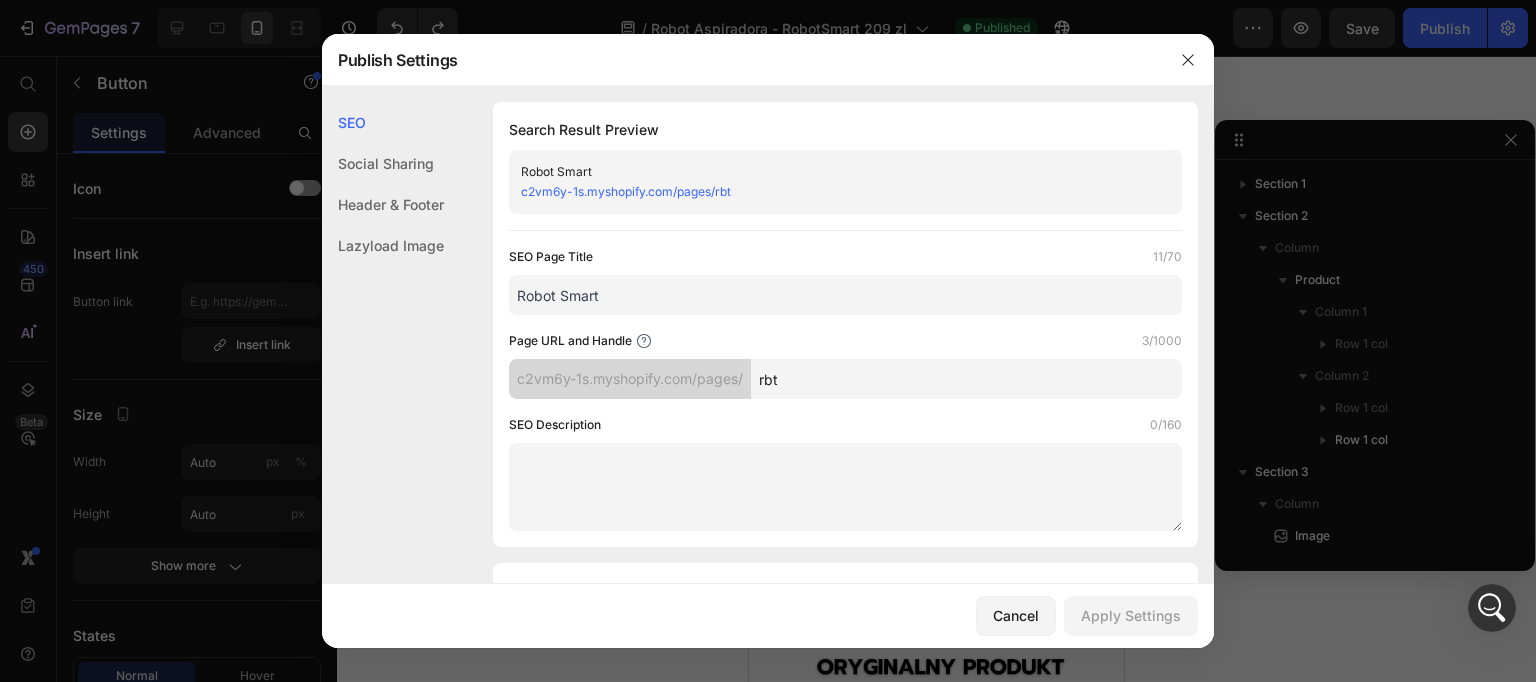 click on "SEO Social Sharing Header & Footer Lazyload Image SEO Search Result Preview Robot Smart c2vm6y-1s.myshopify.com/pages/rbt SEO Page Title  11/70  Robot Smart  Page URL and Handle  3/1000  c2vm6y-1s.myshopify.com/pages/ rbt  SEO Description  0/160  Social Sharing Social Sharing Image Preview (Recommended size: 1200 x 630 px) Upload Image  Supported file: .jpg, .jpeg, .png, .gif, .webp  Robot Smart c2vm6y-1s.myshopify.com/pages/rbt Header & Footer Shopify theme header & footer  To edit those sections, please follow instruction in  this article Use Shopify theme header Use Shopify theme footer GemPages Design Lazyload Image Lazyload Image Lazyload Image" at bounding box center [768, 847] 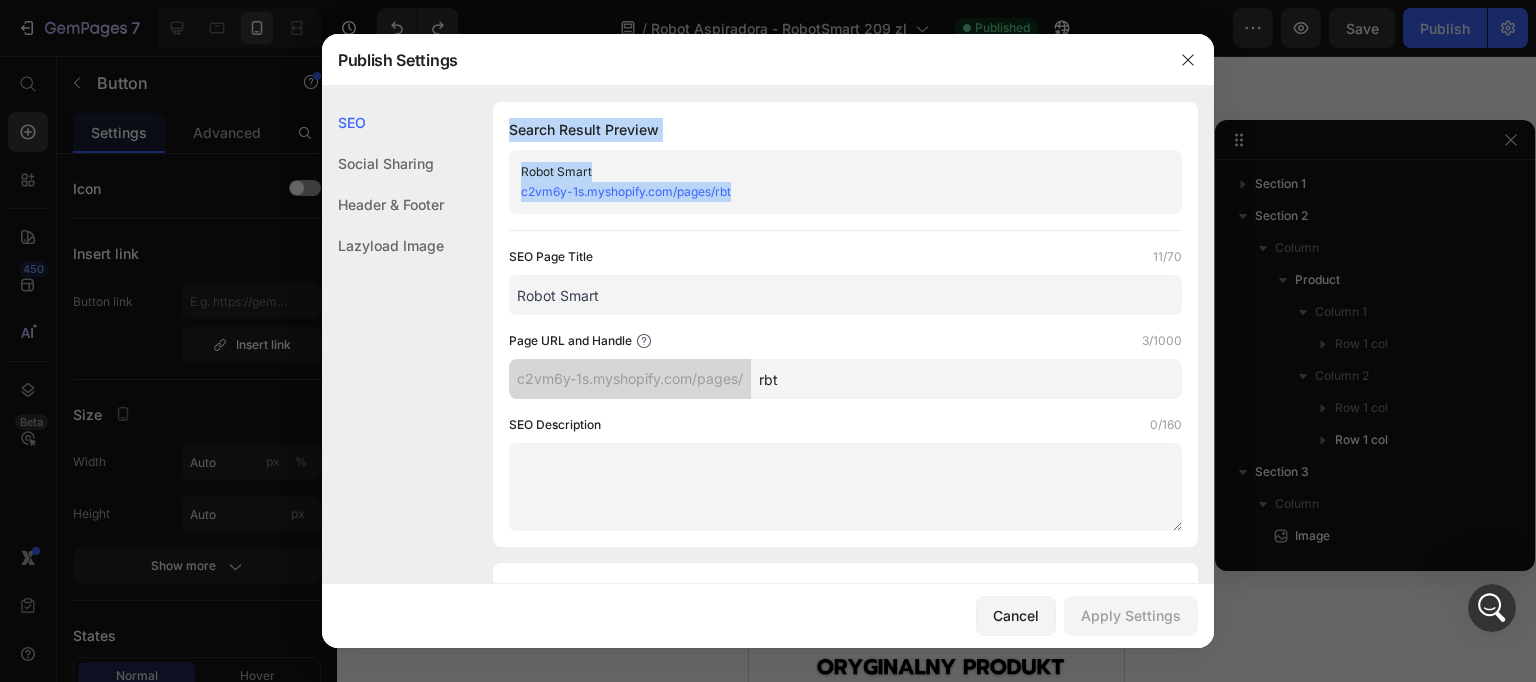 click on "SEO Page Title  11/70  Robot Smart" at bounding box center (845, 281) 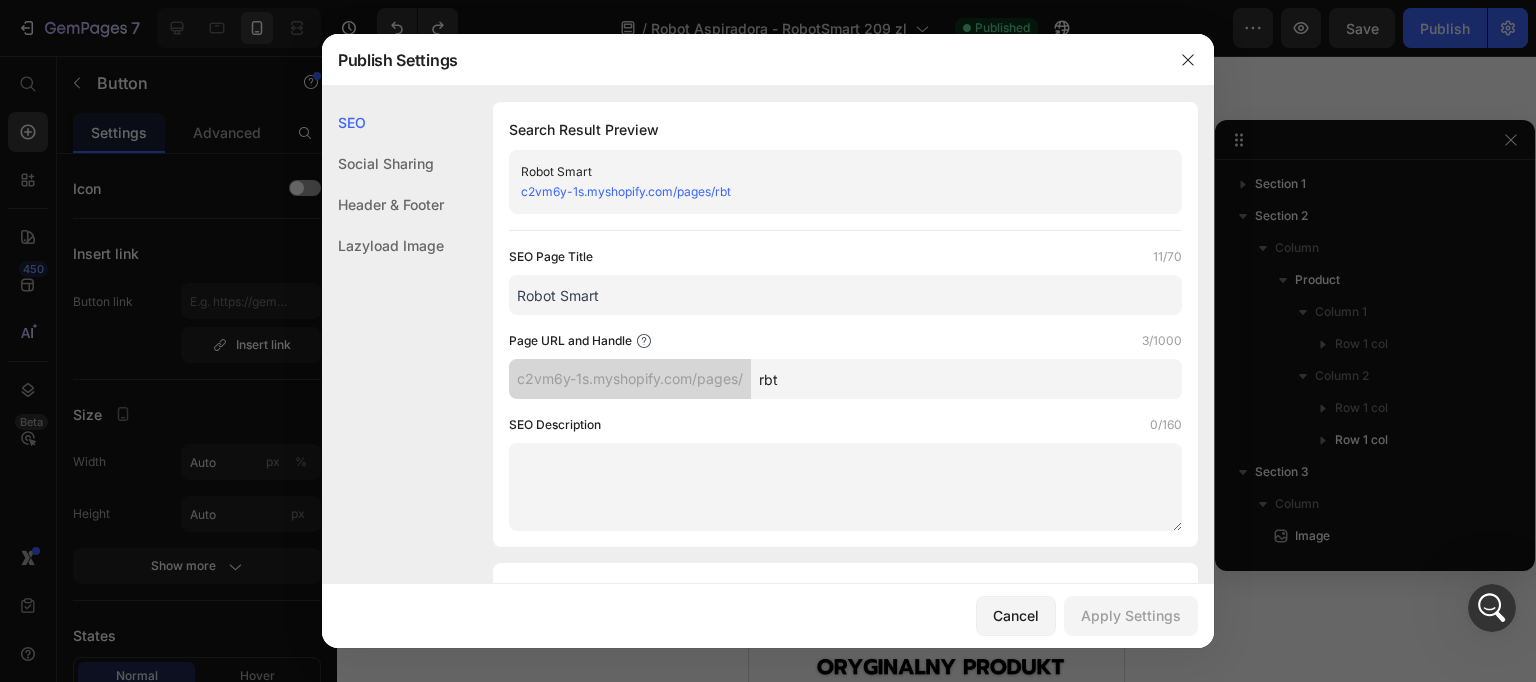click on "SEO Page Title  11/70  Robot Smart" at bounding box center (845, 281) 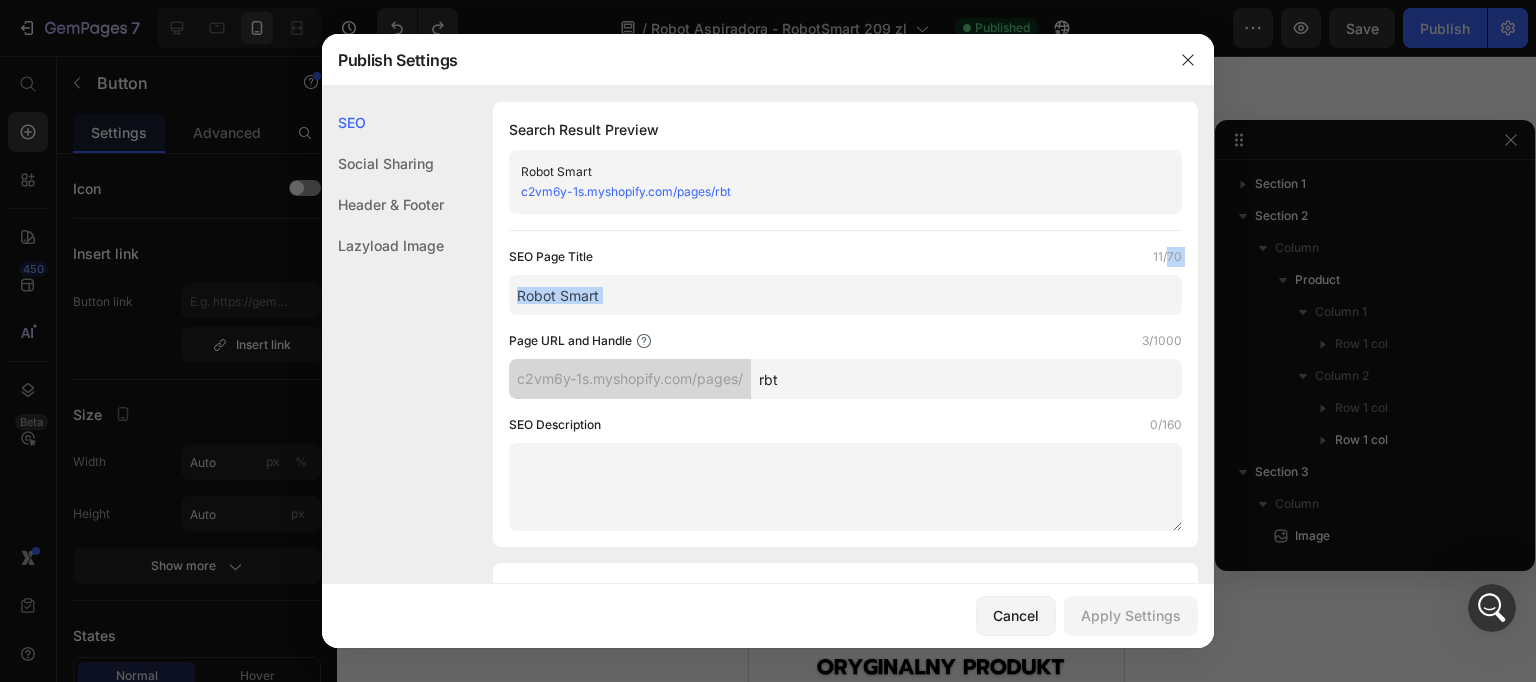 click on "SEO Page Title  11/70  Robot Smart" at bounding box center [845, 281] 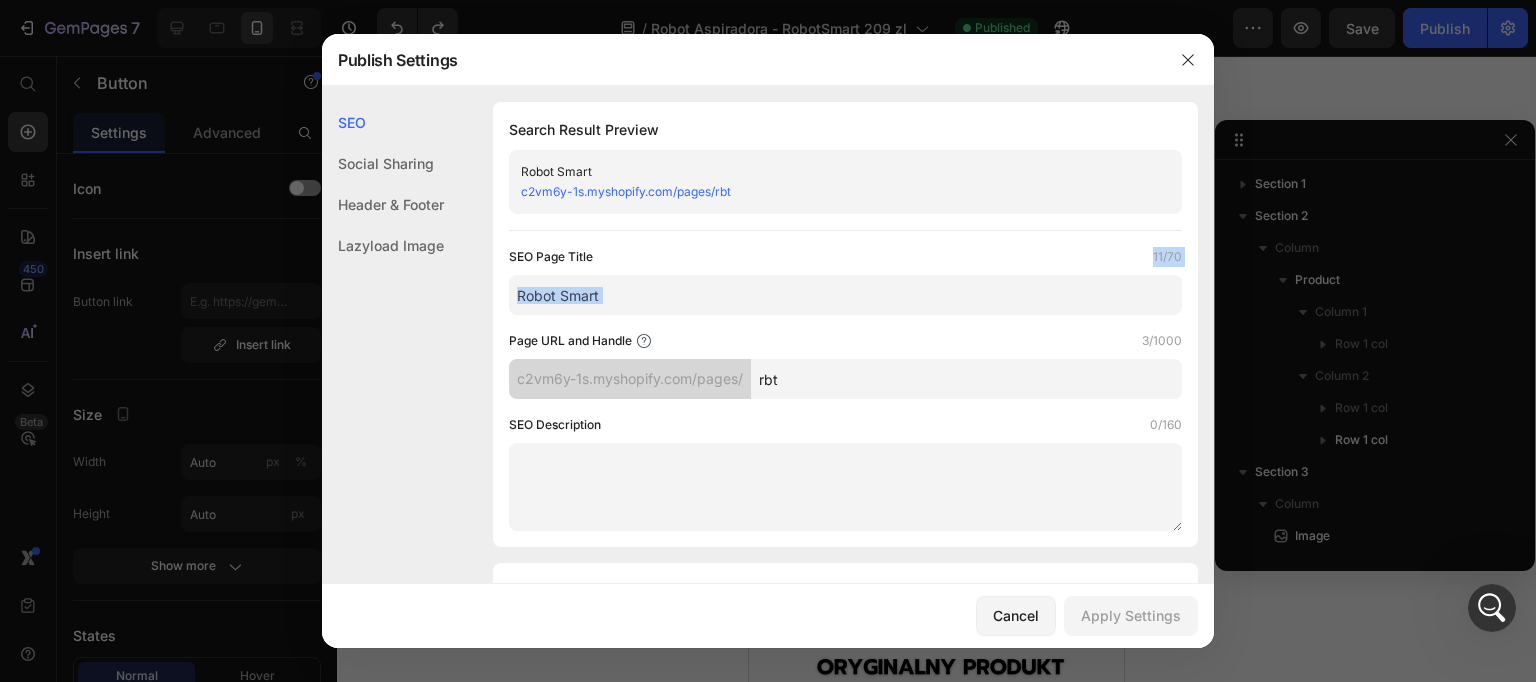 click on "SEO Page Title  11/70  Robot Smart" at bounding box center [845, 281] 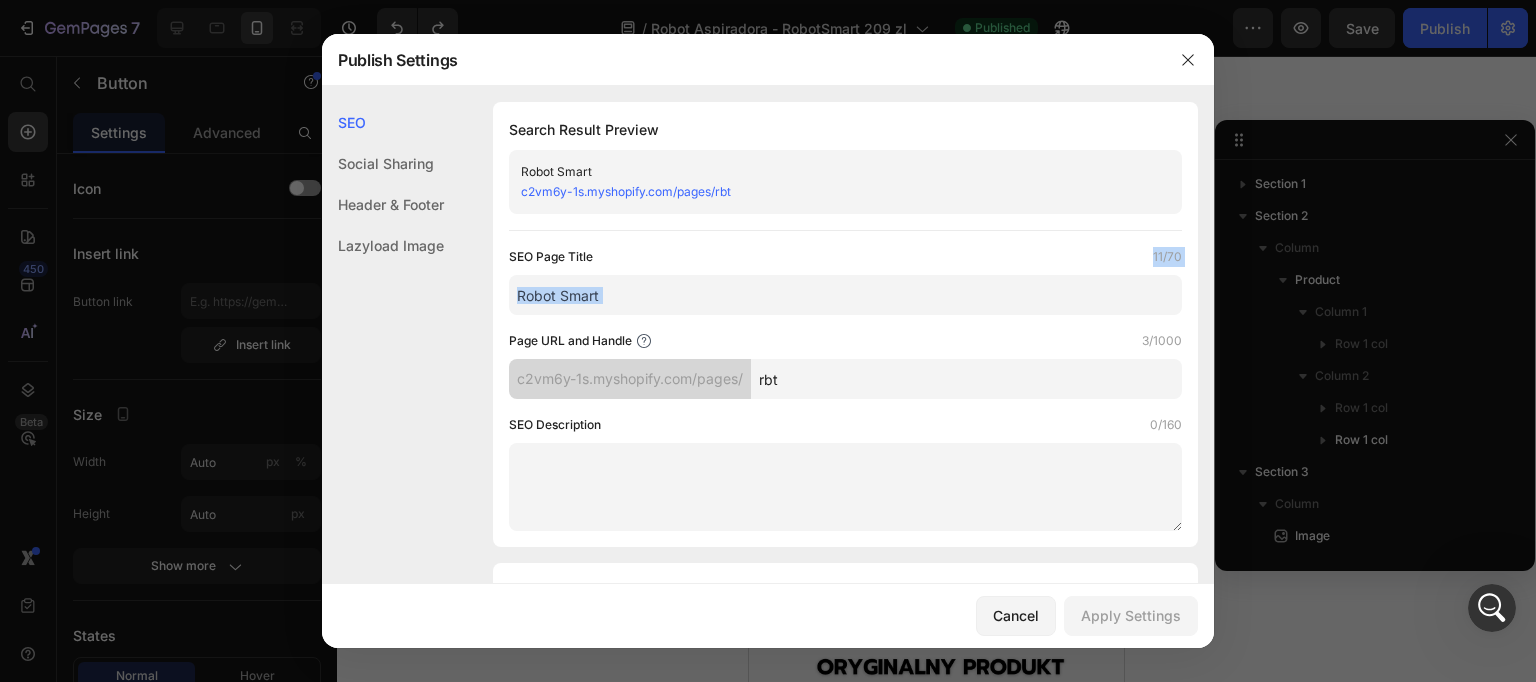 click on "Robot Smart" at bounding box center (845, 295) 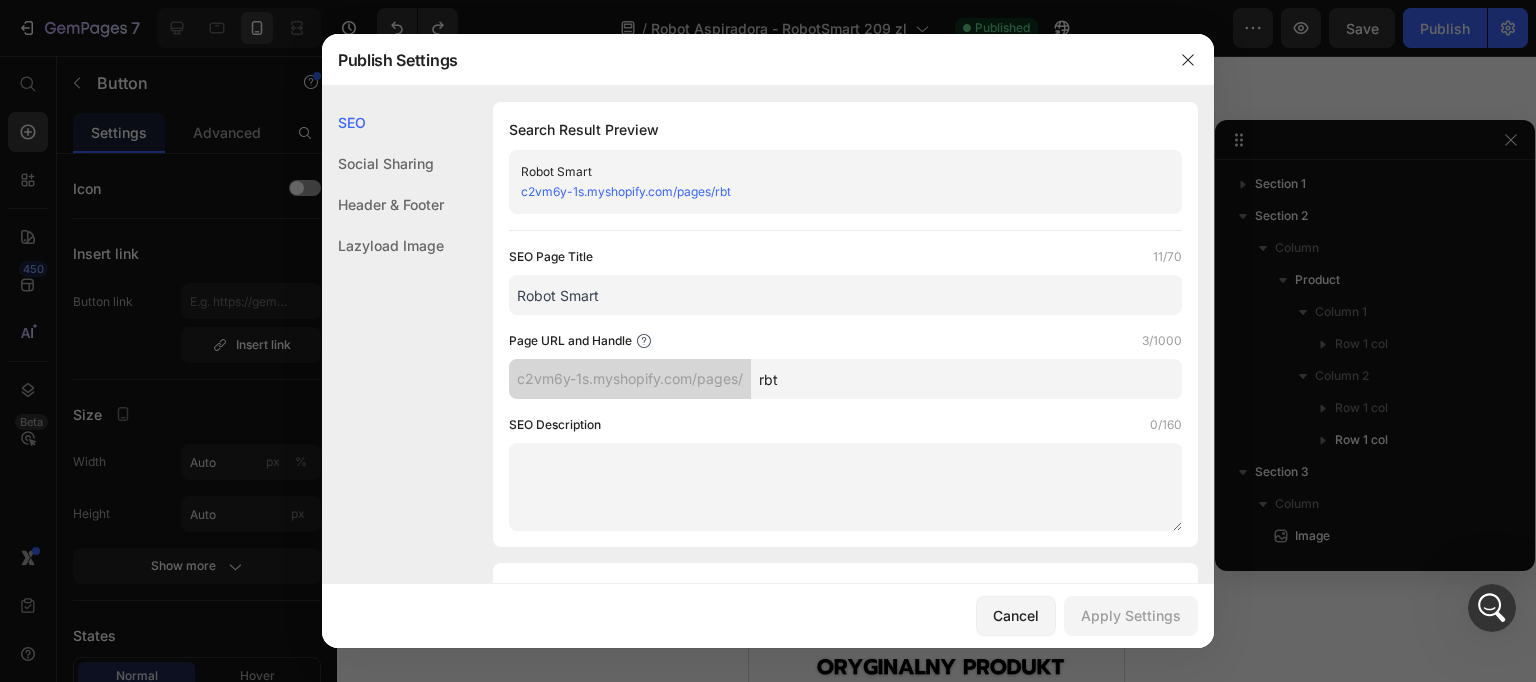 click on "Robot Smart" at bounding box center (845, 295) 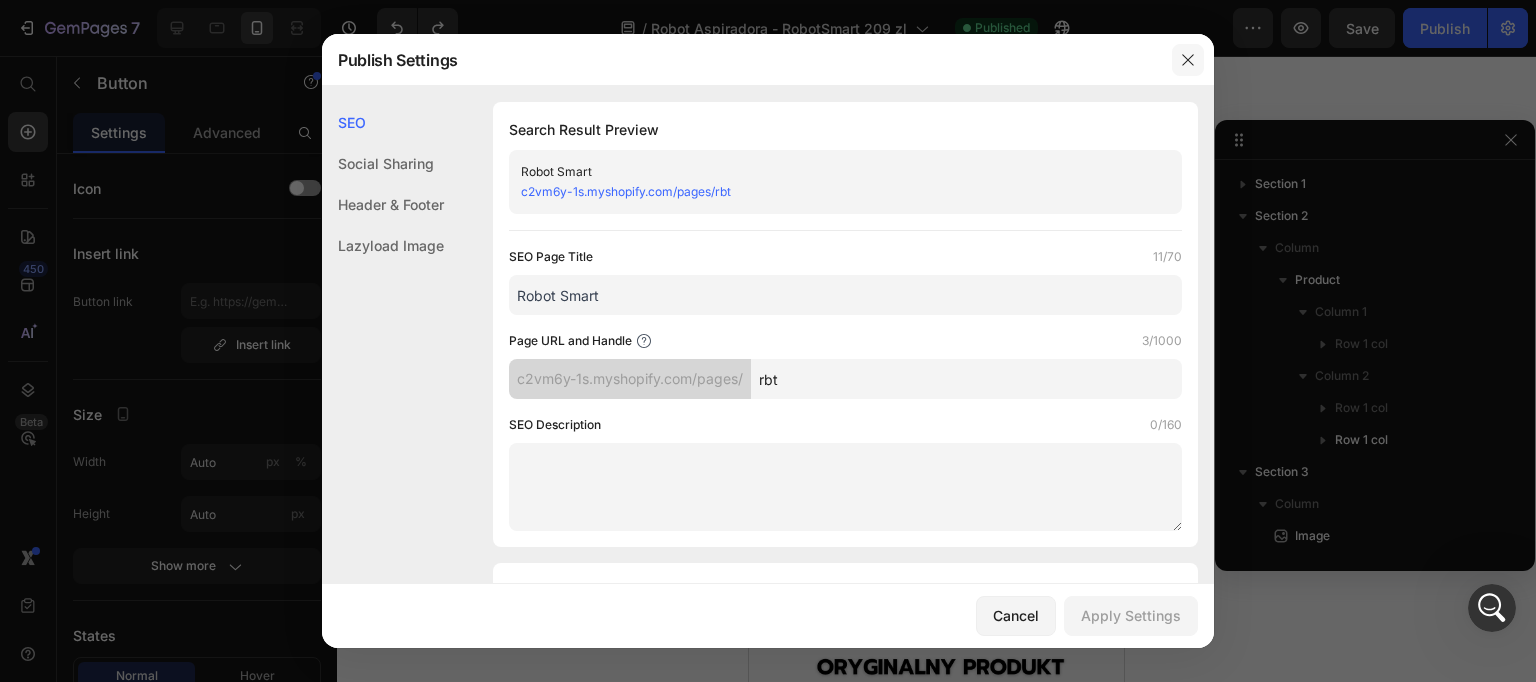 click 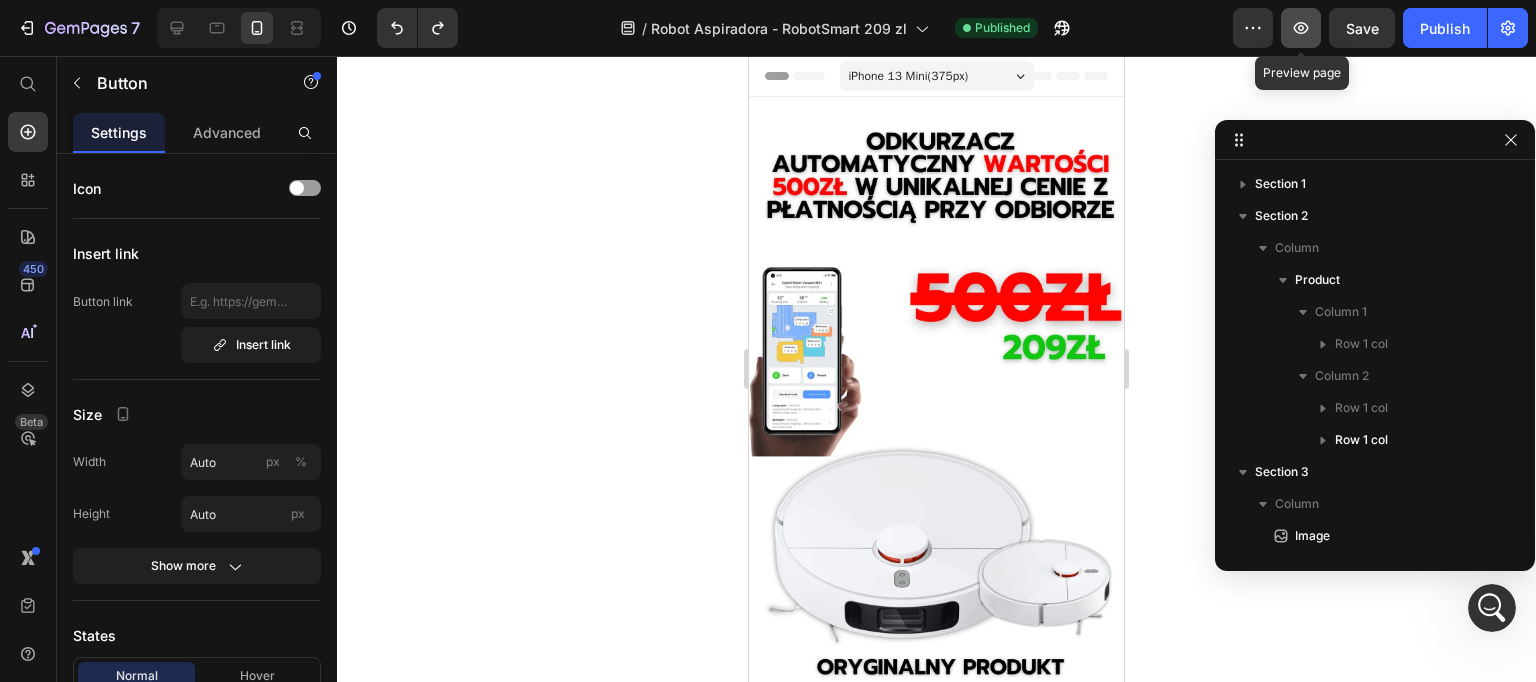 click 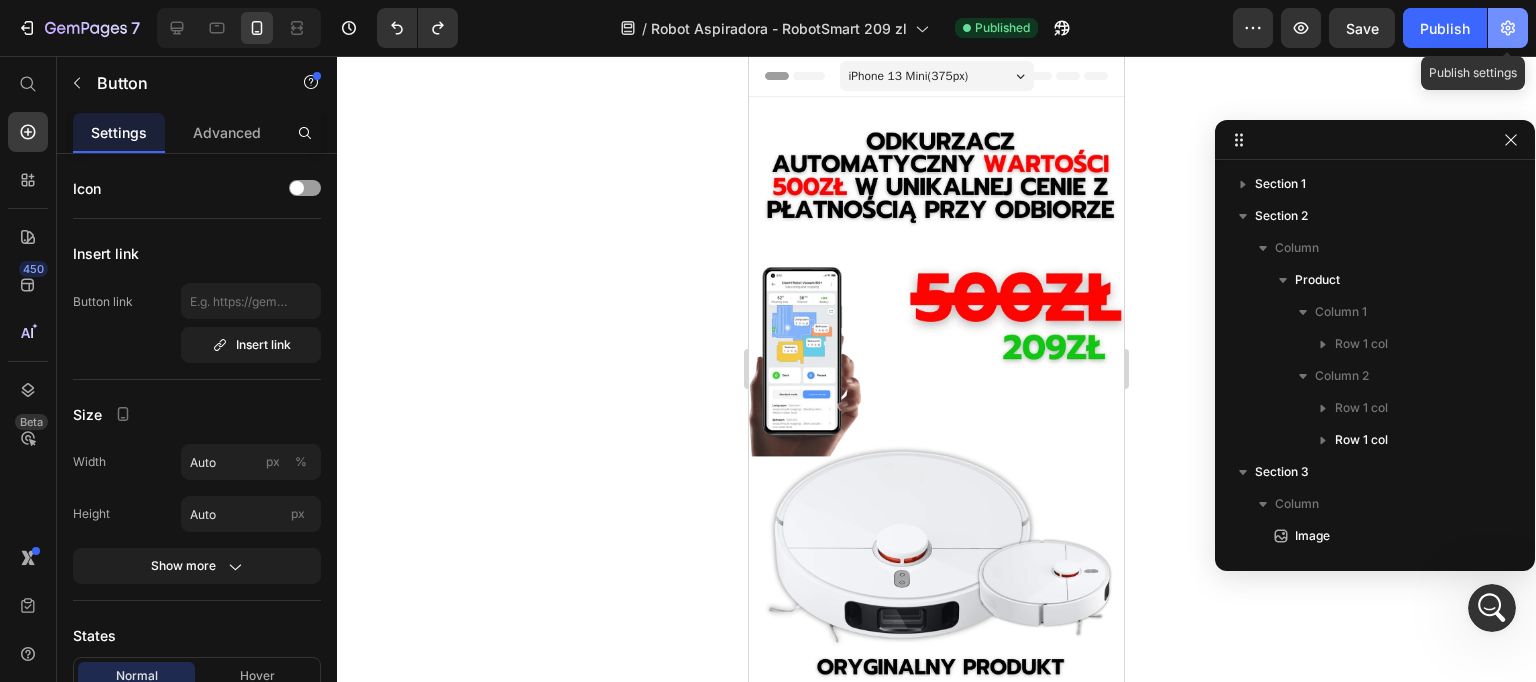 click 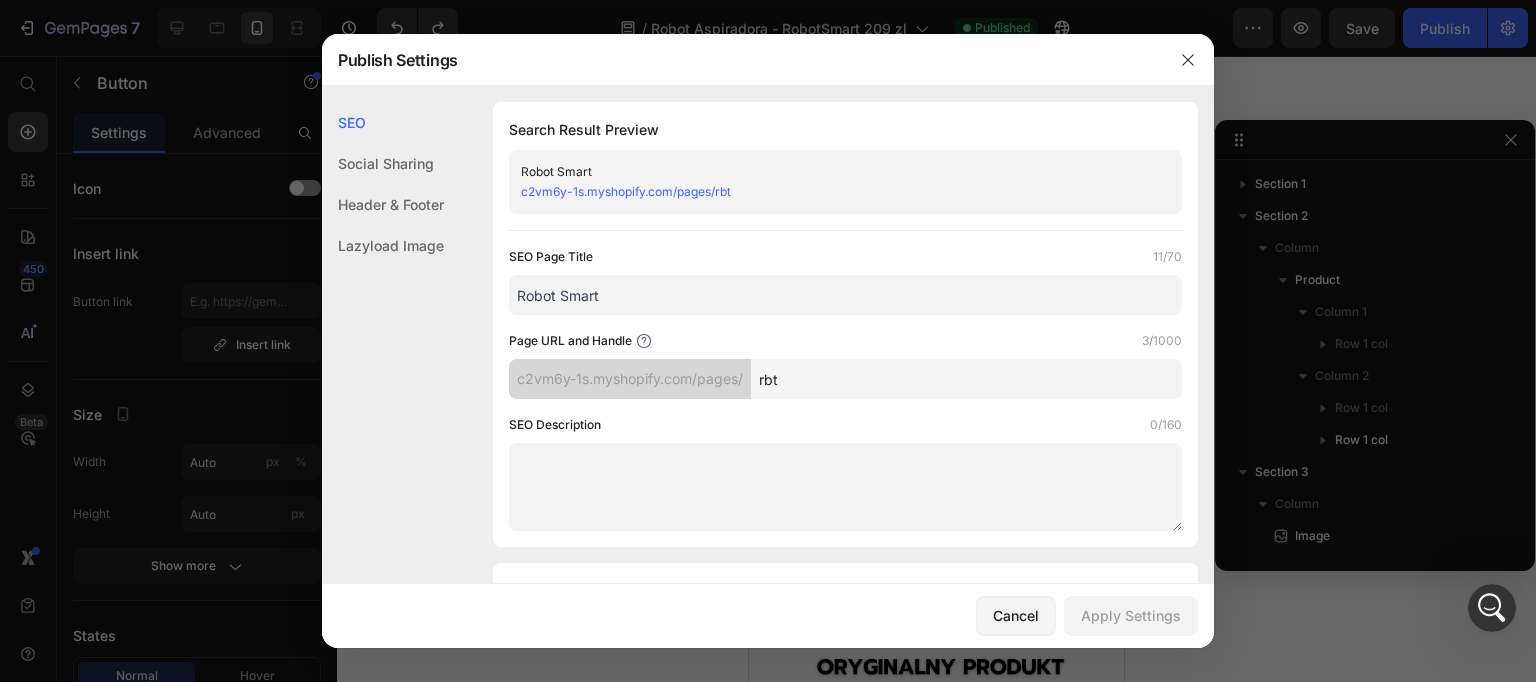 type 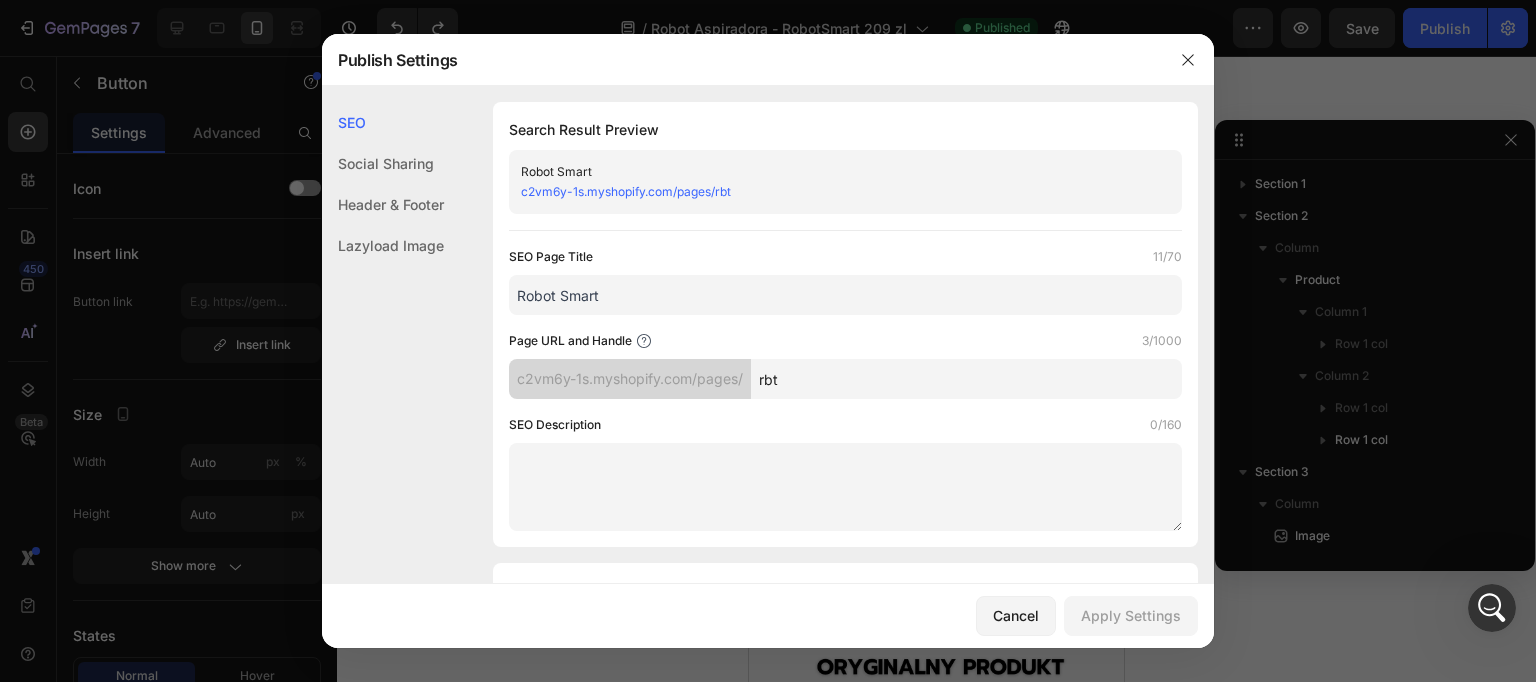 click at bounding box center [845, 487] 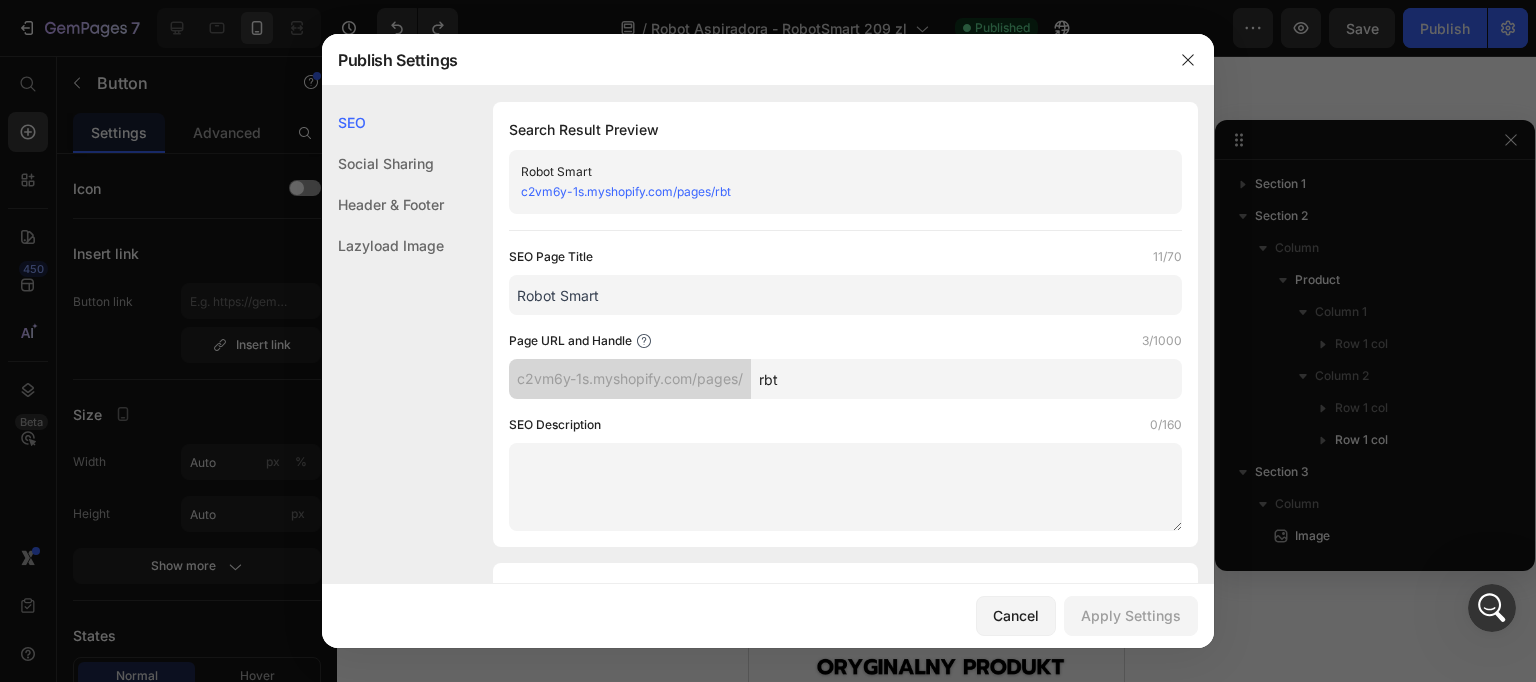 drag, startPoint x: 611, startPoint y: 296, endPoint x: 512, endPoint y: 298, distance: 99.0202 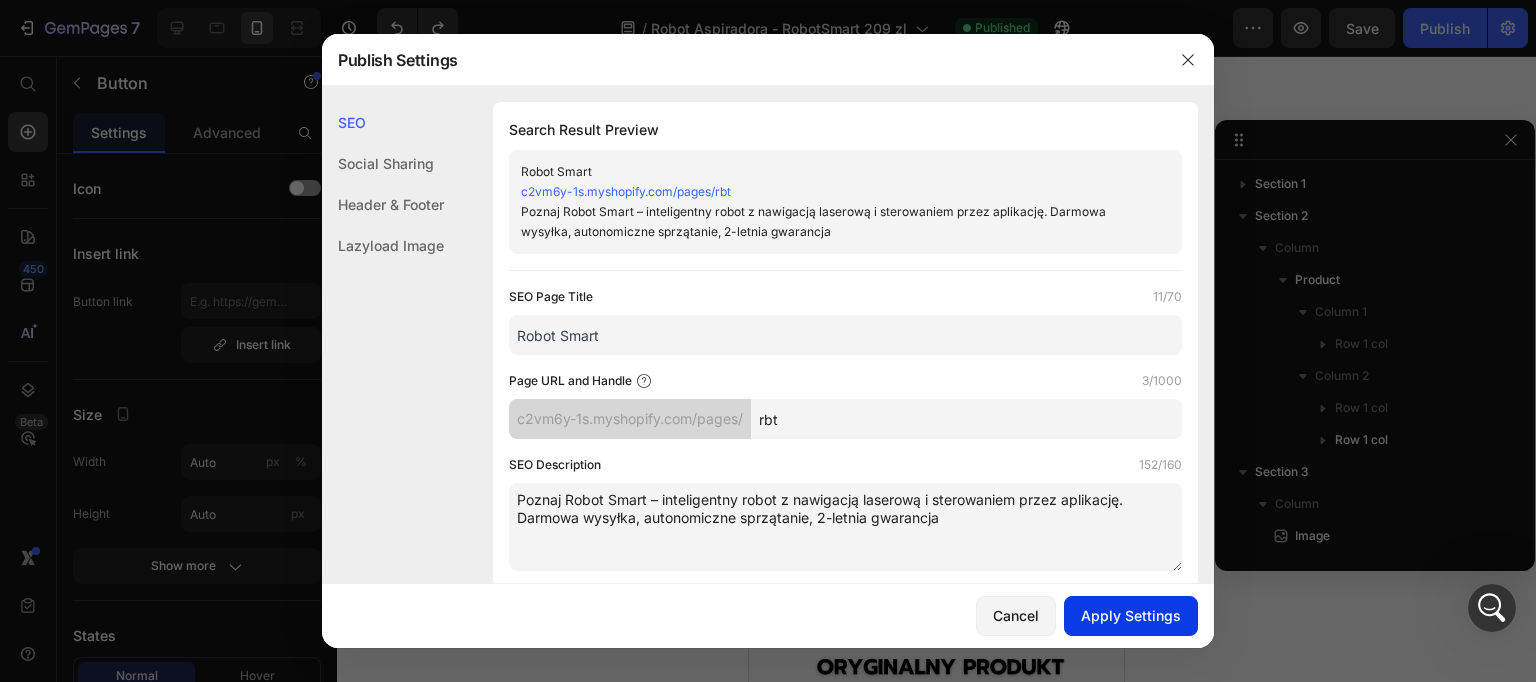 type on "Poznaj Robot Smart – inteligentny robot z nawigacją laserową i sterowaniem przez aplikację. Darmowa wysyłka, autonomiczne sprzątanie, 2-letnia gwarancja" 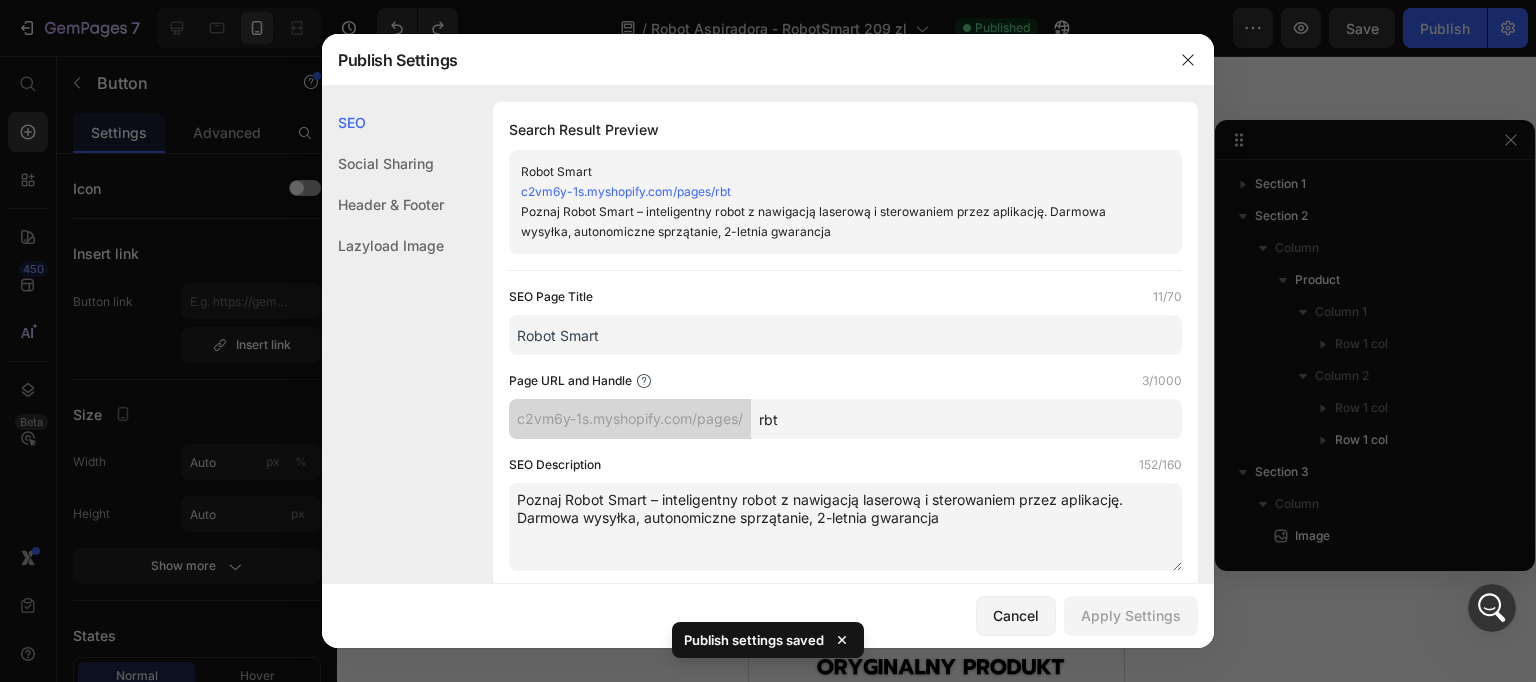 drag, startPoint x: 920, startPoint y: 503, endPoint x: 1104, endPoint y: 497, distance: 184.0978 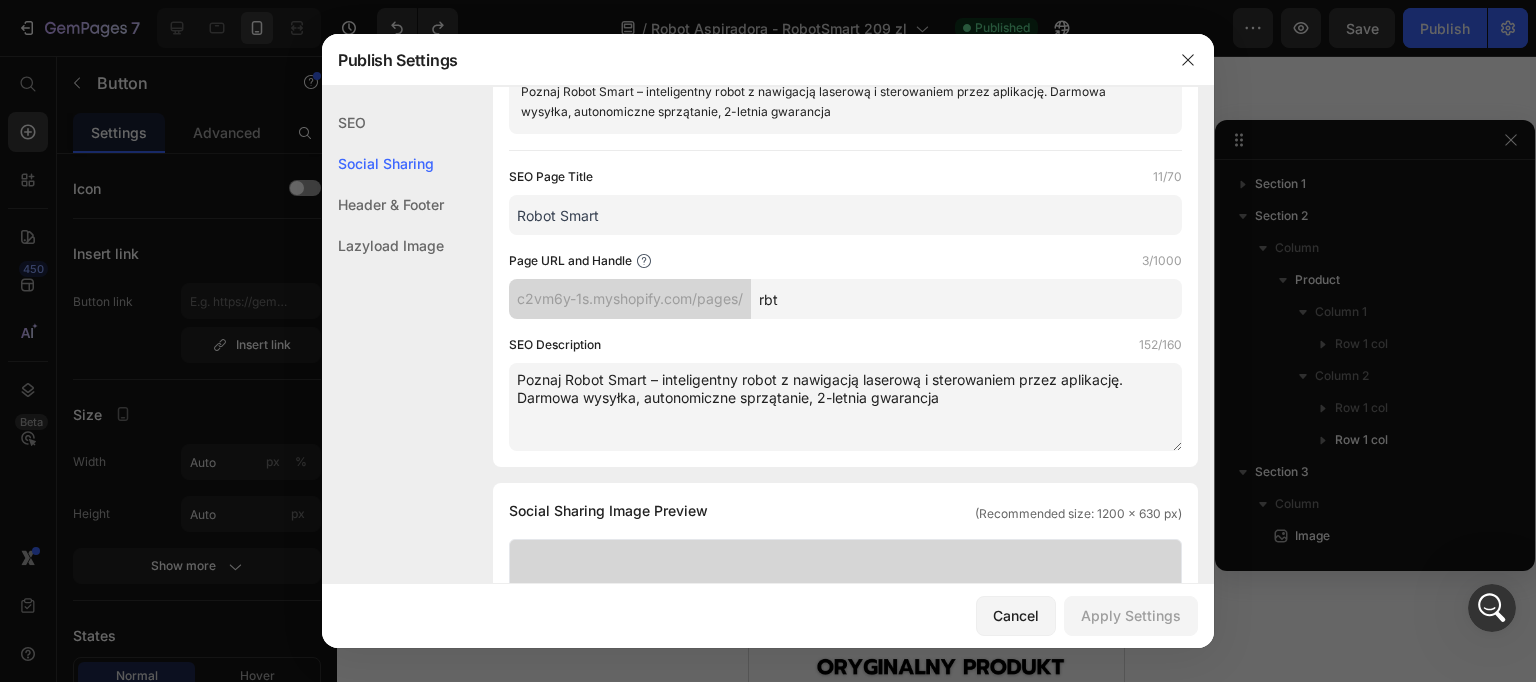 scroll, scrollTop: 504, scrollLeft: 0, axis: vertical 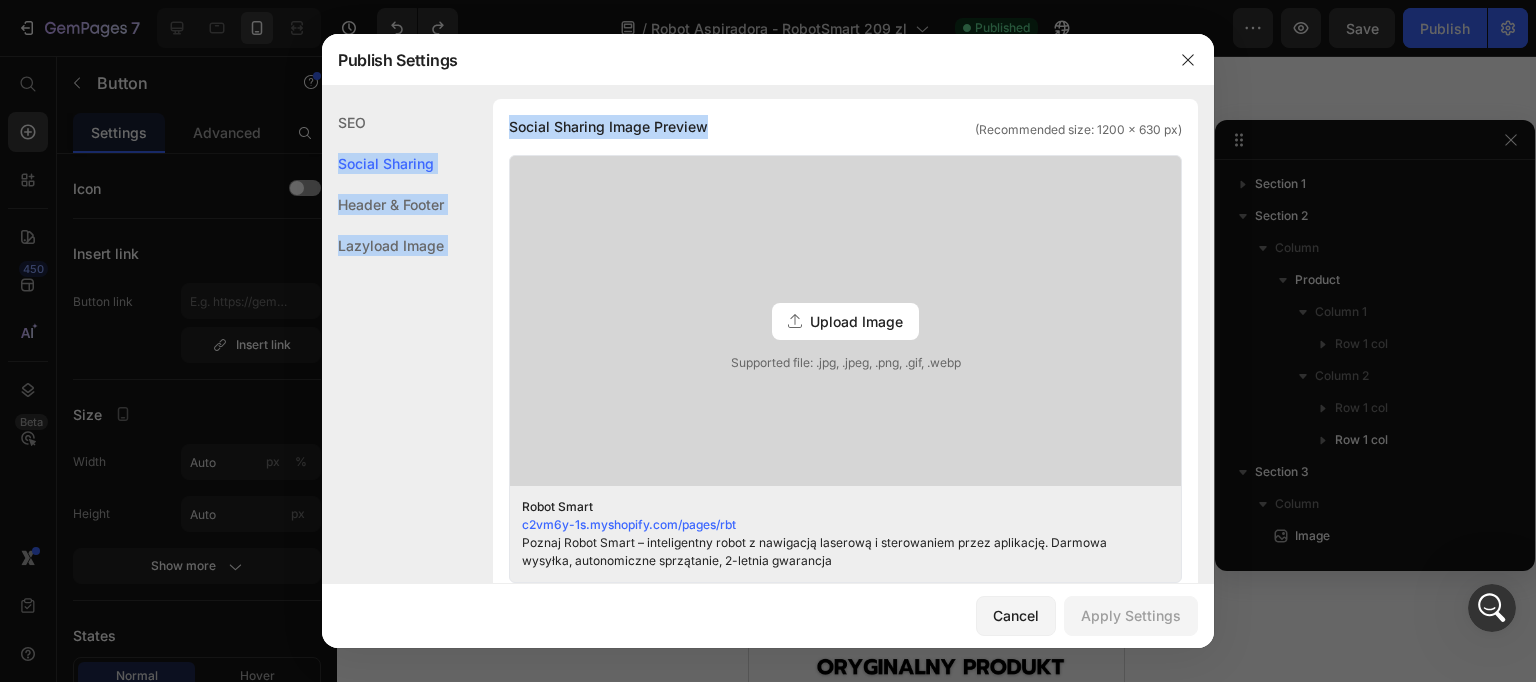 drag, startPoint x: 704, startPoint y: 126, endPoint x: 379, endPoint y: 124, distance: 325.00616 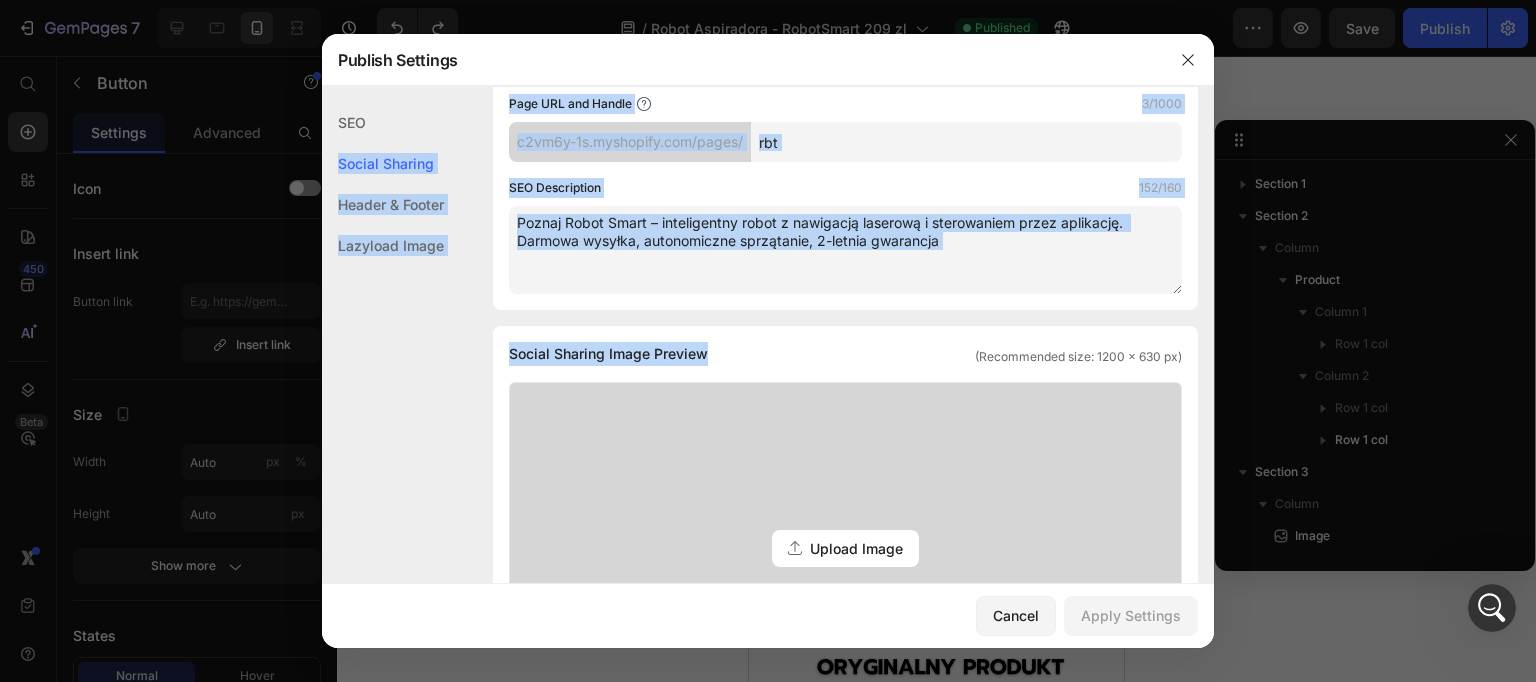 click on "Search Result Preview Robot Smart c2vm6y-1s.myshopify.com/pages/rbt Poznaj Robot Smart – inteligentny robot z nawigacją laserową i sterowaniem przez aplikację. Darmowa wysyłka, autonomiczne sprzątanie, 2-letnia gwarancja SEO Page Title  11/70  Robot Smart  Page URL and Handle  3/1000  c2vm6y-1s.myshopify.com/pages/ rbt  SEO Description  152/160  Poznaj Robot Smart – inteligentny robot z nawigacją laserową i sterowaniem przez aplikację. Darmowa wysyłka, autonomiczne sprzątanie, 2-letnia gwarancja" at bounding box center [845, 67] 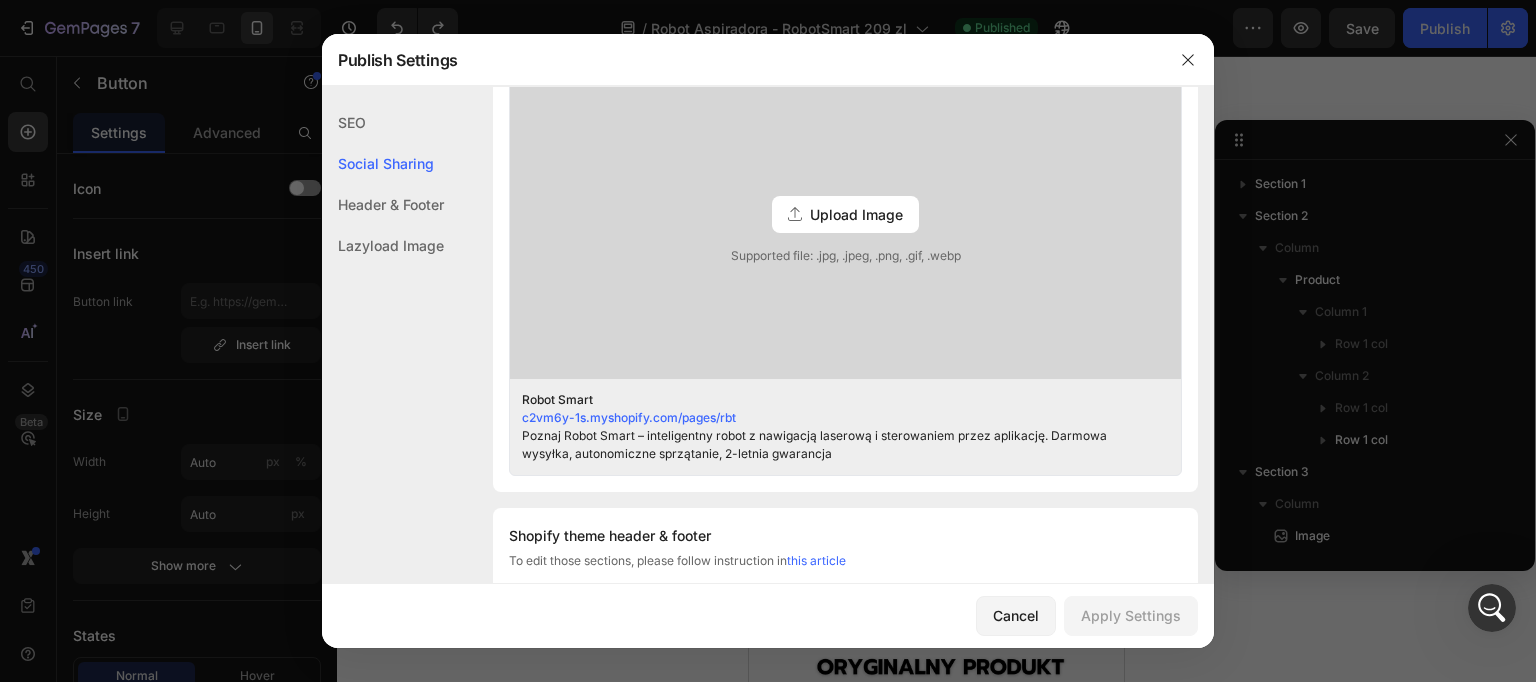 scroll, scrollTop: 502, scrollLeft: 0, axis: vertical 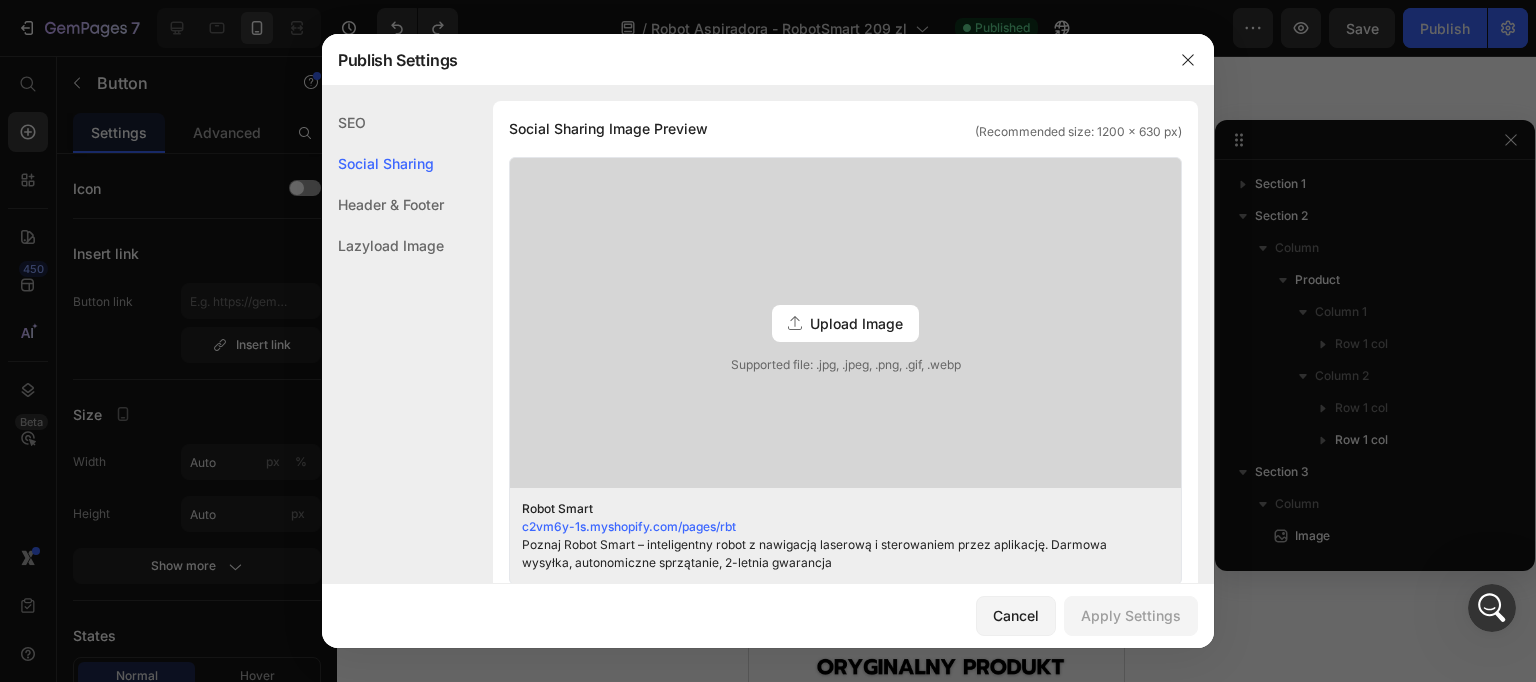 click on "SEO" 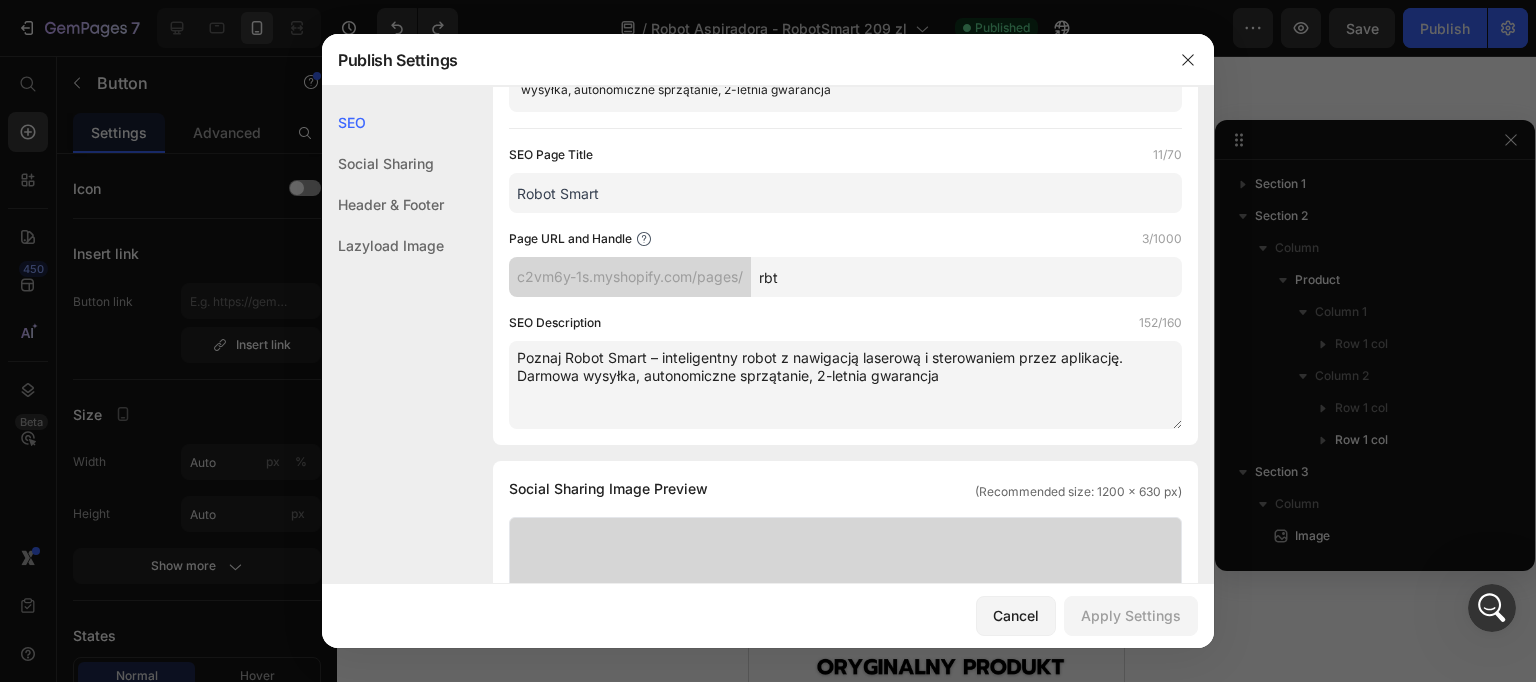 scroll, scrollTop: 0, scrollLeft: 0, axis: both 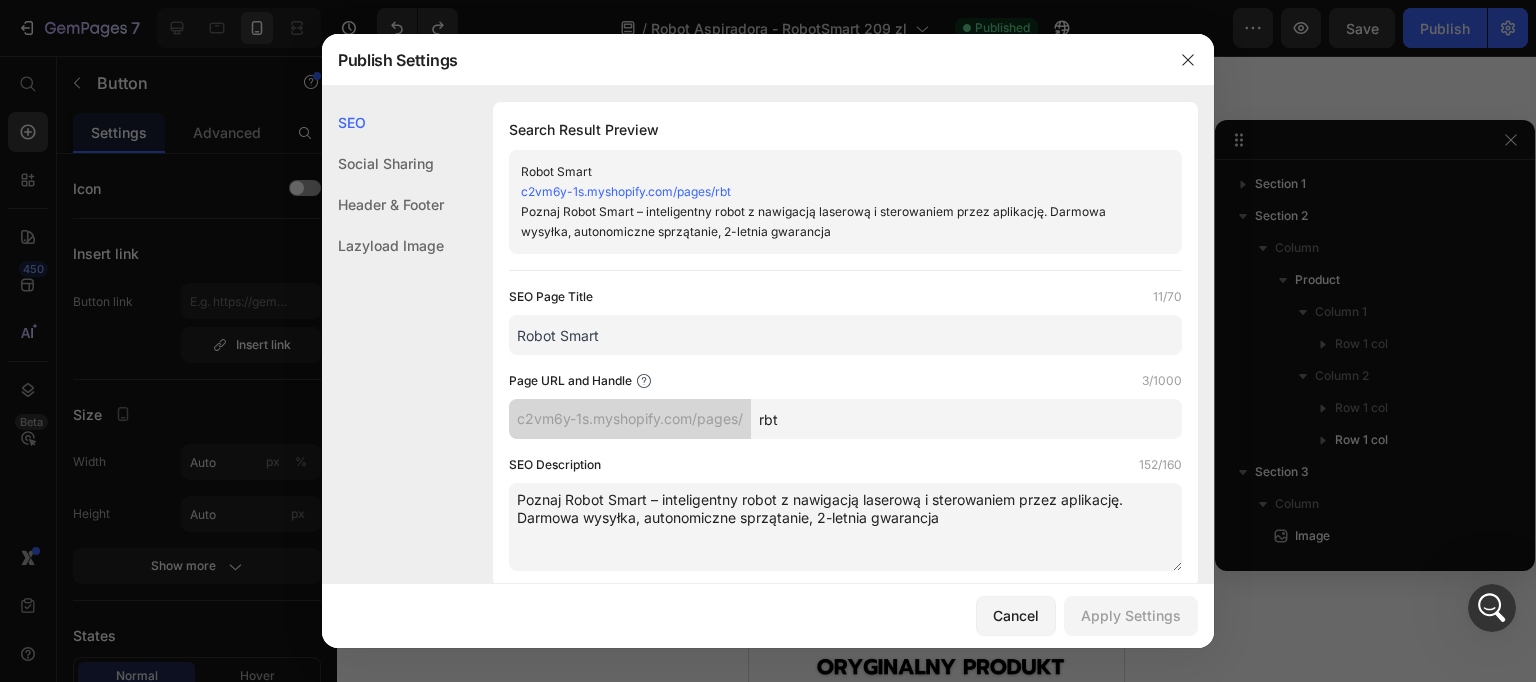 click on "Search Result Preview Robot Smart c2vm6y-1s.myshopify.com/pages/rbt Poznaj Robot Smart – inteligentny robot z nawigacją laserową i sterowaniem przez aplikację. Darmowa wysyłka, autonomiczne sprzątanie, 2-letnia gwarancja SEO Page Title  11/70  Robot Smart  Page URL and Handle  3/1000  c2vm6y-1s.myshopify.com/pages/ rbt  SEO Description  152/160  Poznaj Robot Smart – inteligentny robot z nawigacją laserową i sterowaniem przez aplikację. Darmowa wysyłka, autonomiczne sprzątanie, 2-letnia gwarancja" at bounding box center [845, 344] 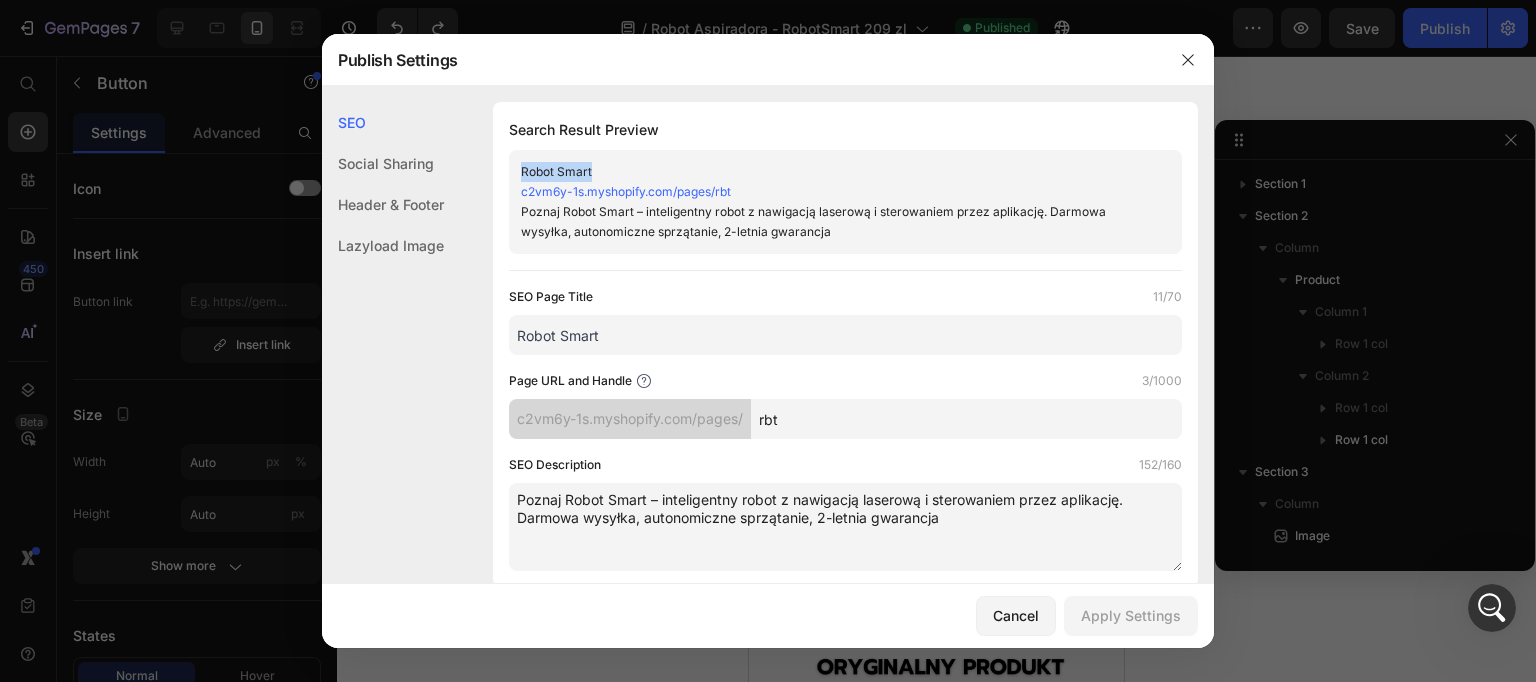 drag, startPoint x: 526, startPoint y: 170, endPoint x: 671, endPoint y: 181, distance: 145.41664 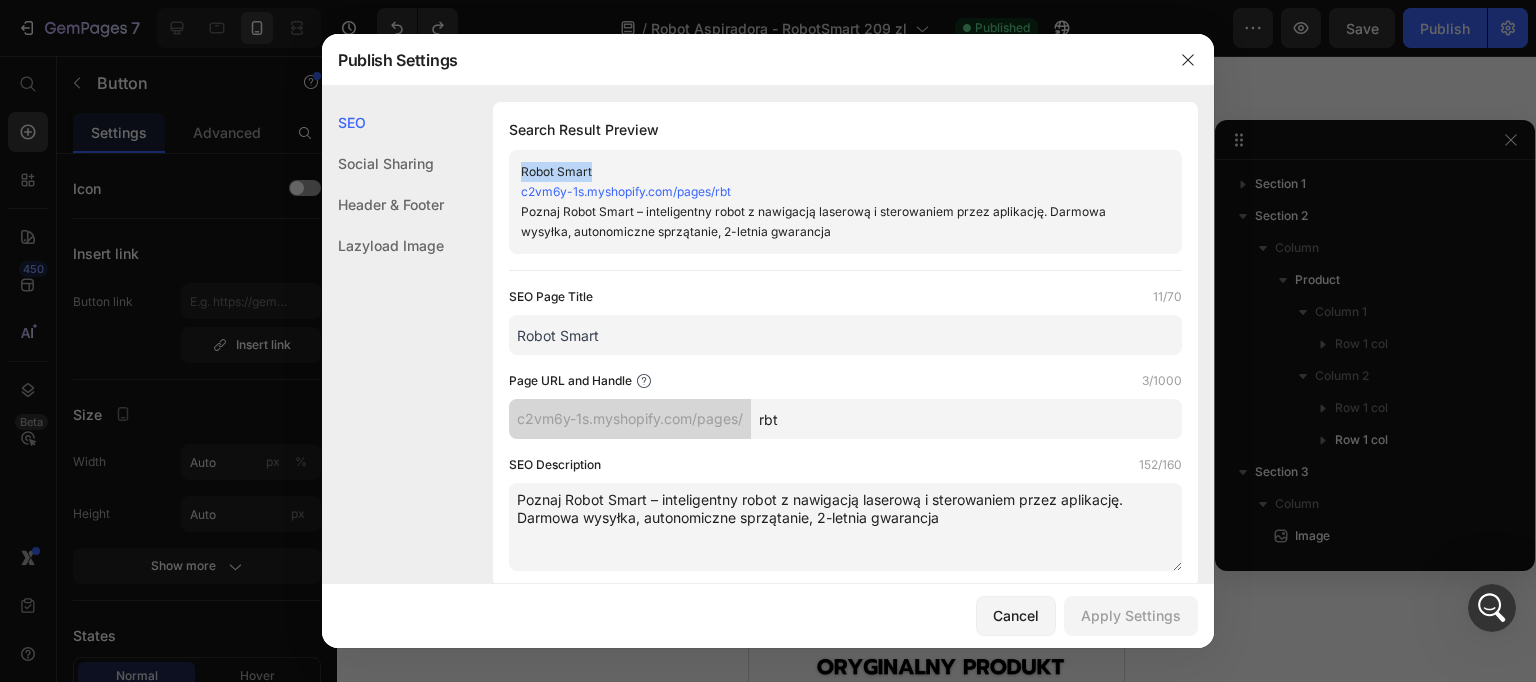 click on "Robot Smart" at bounding box center (829, 172) 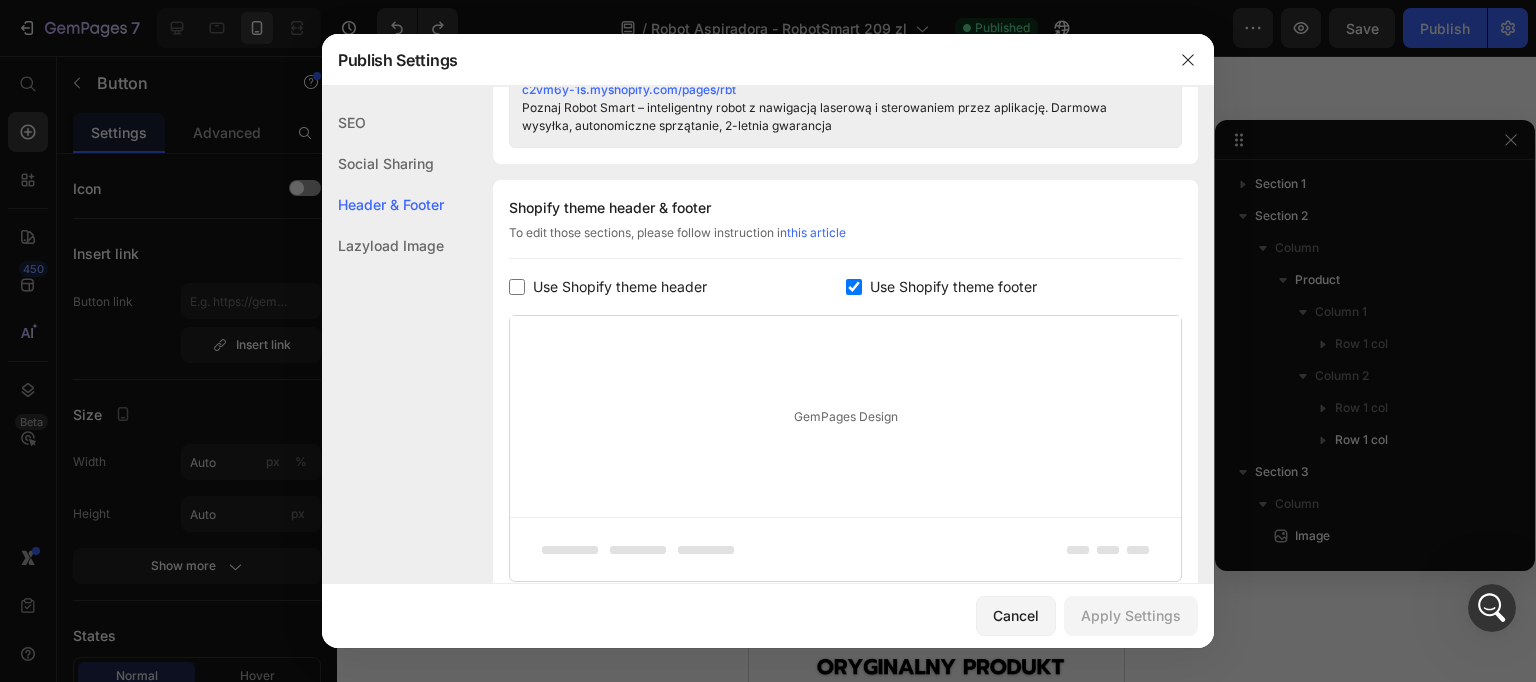 scroll, scrollTop: 600, scrollLeft: 0, axis: vertical 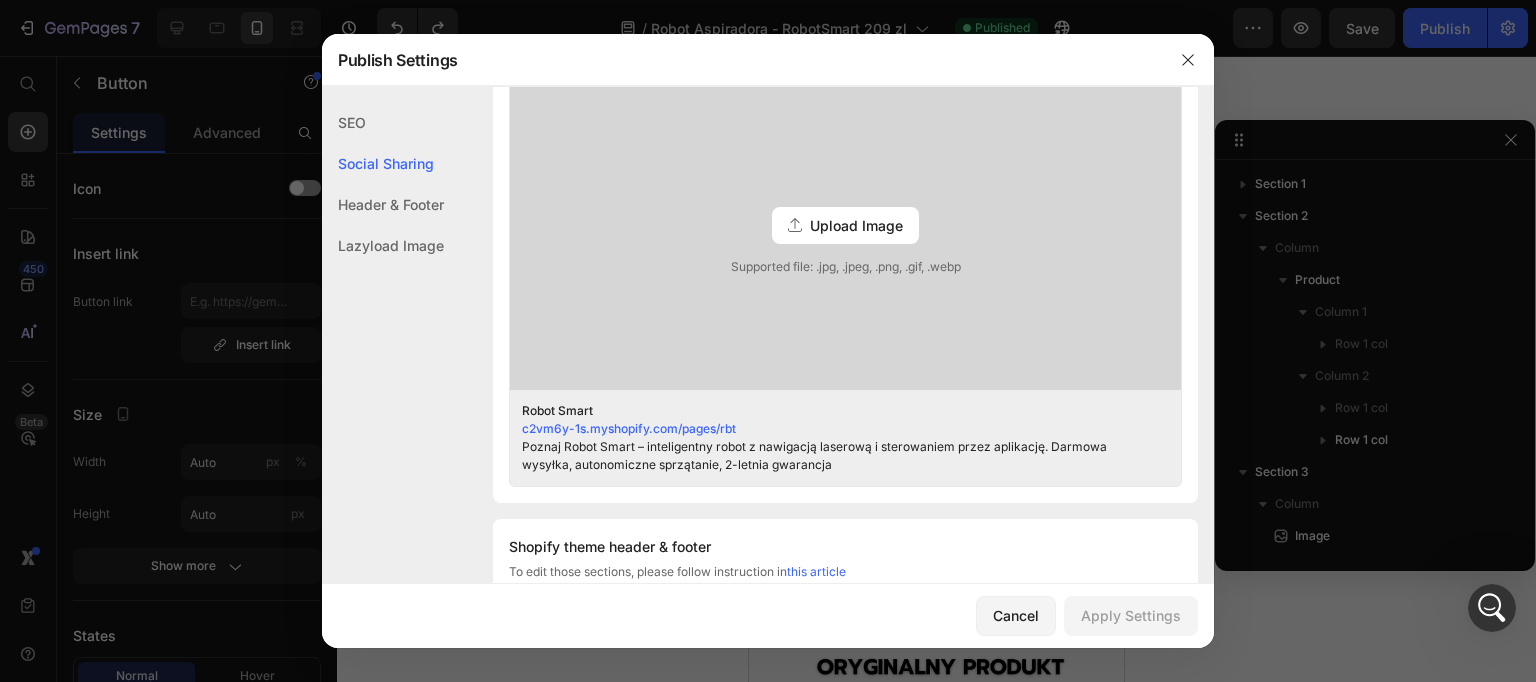 click on "SEO Search Result Preview Robot Smart c2vm6y-1s.myshopify.com/pages/rbt Poznaj Robot Smart – inteligentny robot z nawigacją laserową i sterowaniem przez aplikację. Darmowa wysyłka, autonomiczne sprzątanie, 2-letnia gwarancja SEO Page Title  11/70  Robot Smart  Page URL and Handle  3/1000  c2vm6y-1s.myshopify.com/pages/ rbt  SEO Description  152/160  Poznaj Robot Smart – inteligentny robot z nawigacją laserową i sterowaniem przez aplikację. Darmowa wysyłka, autonomiczne sprzątanie, 2-letnia gwarancja Social Sharing Social Sharing Image Preview (Recommended size: 1200 x 630 px) Upload Image  Supported file: .jpg, .jpeg, .png, .gif, .webp  Robot Smart c2vm6y-1s.myshopify.com/pages/rbt Poznaj Robot Smart – inteligentny robot z nawigacją laserową i sterowaniem przez aplikację. Darmowa wysyłka, autonomiczne sprzątanie, 2-letnia gwarancja Header & Footer Shopify theme header & footer  To edit those sections, please follow instruction in" at bounding box center (768, 285) 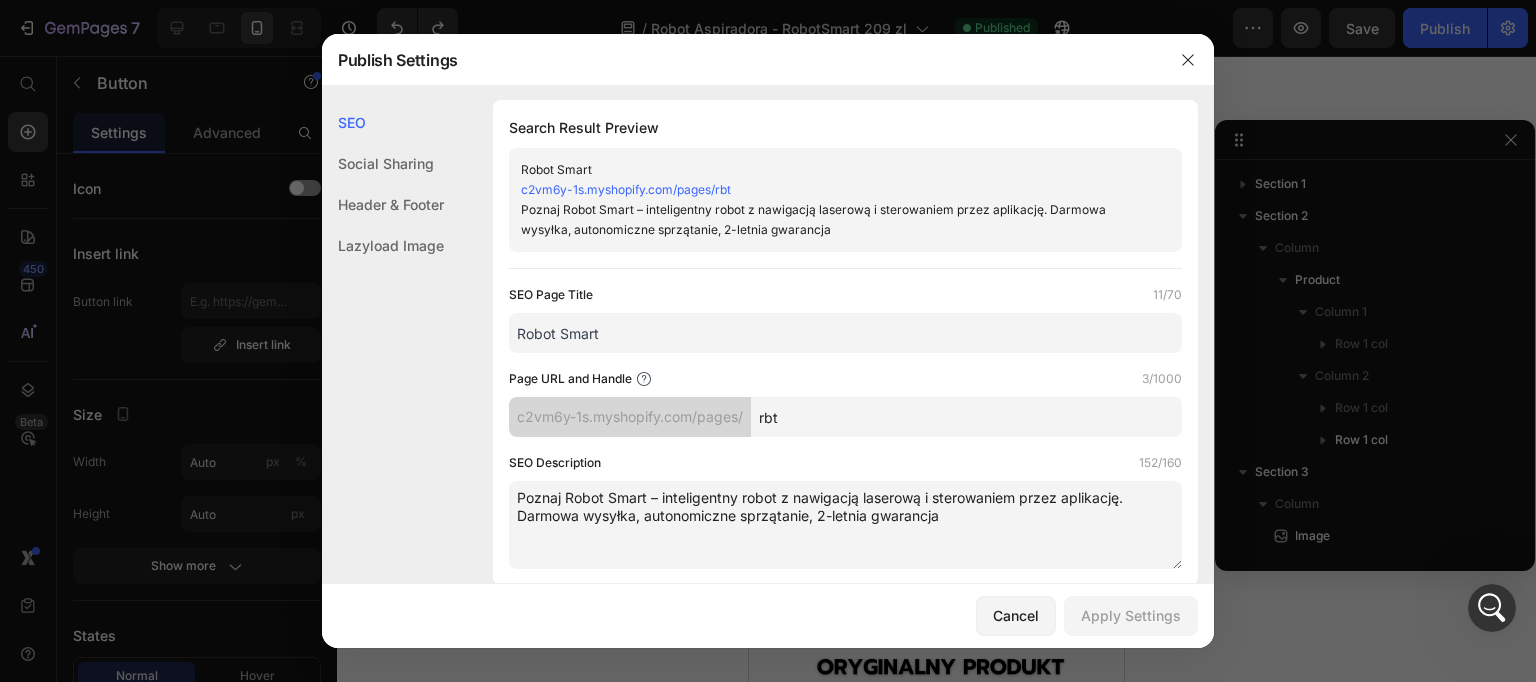 scroll, scrollTop: 0, scrollLeft: 0, axis: both 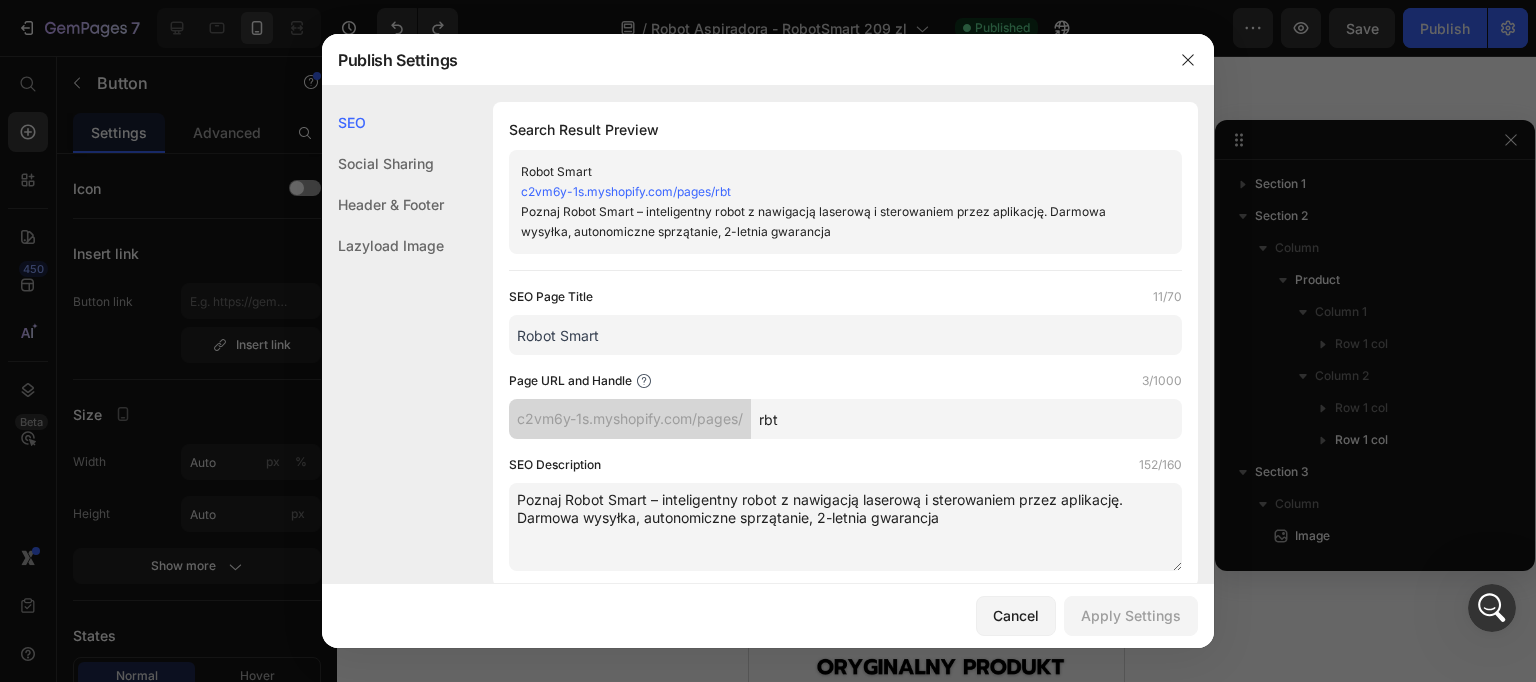drag, startPoint x: 783, startPoint y: 424, endPoint x: 746, endPoint y: 417, distance: 37.65634 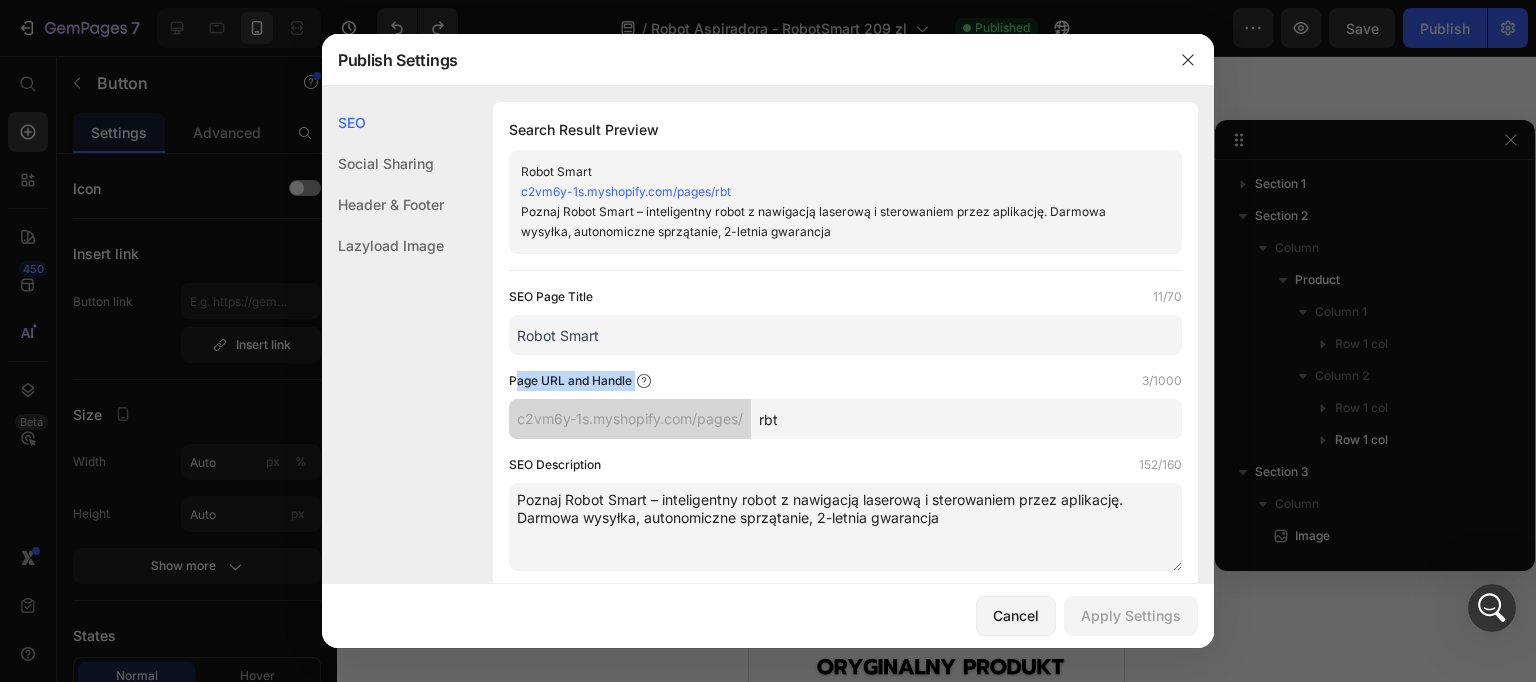 drag, startPoint x: 588, startPoint y: 379, endPoint x: 701, endPoint y: 371, distance: 113.28283 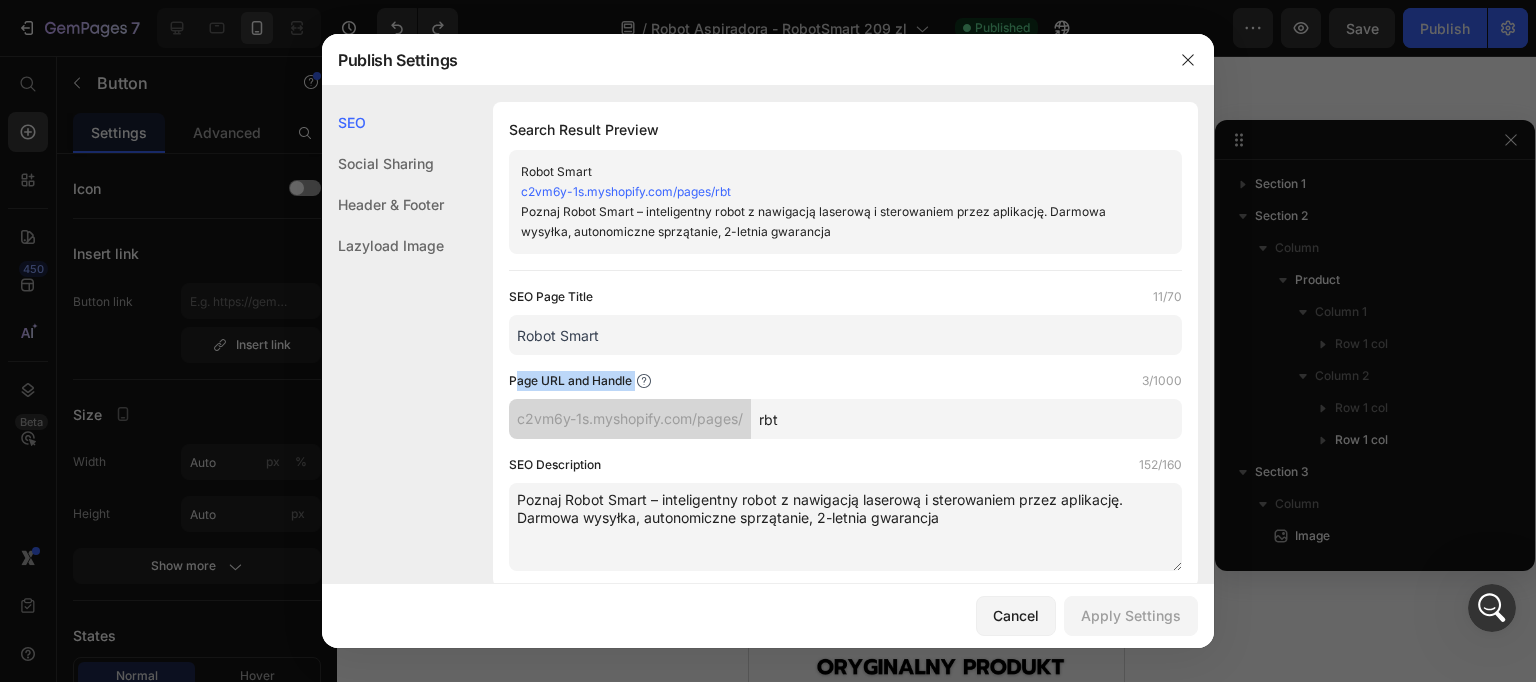 click on "Search Result Preview Robot Smart c2vm6y-1s.myshopify.com/pages/rbt Poznaj Robot Smart – inteligentny robot z nawigacją laserową i sterowaniem przez aplikację. Darmowa wysyłka, autonomiczne sprzątanie, 2-letnia gwarancja SEO Page Title  11/70  Robot Smart  Page URL and Handle  3/1000  c2vm6y-1s.myshopify.com/pages/ rbt  SEO Description  152/160  Poznaj Robot Smart – inteligentny robot z nawigacją laserową i sterowaniem przez aplikację. Darmowa wysyłka, autonomiczne sprzątanie, 2-letnia gwarancja" at bounding box center [845, 344] 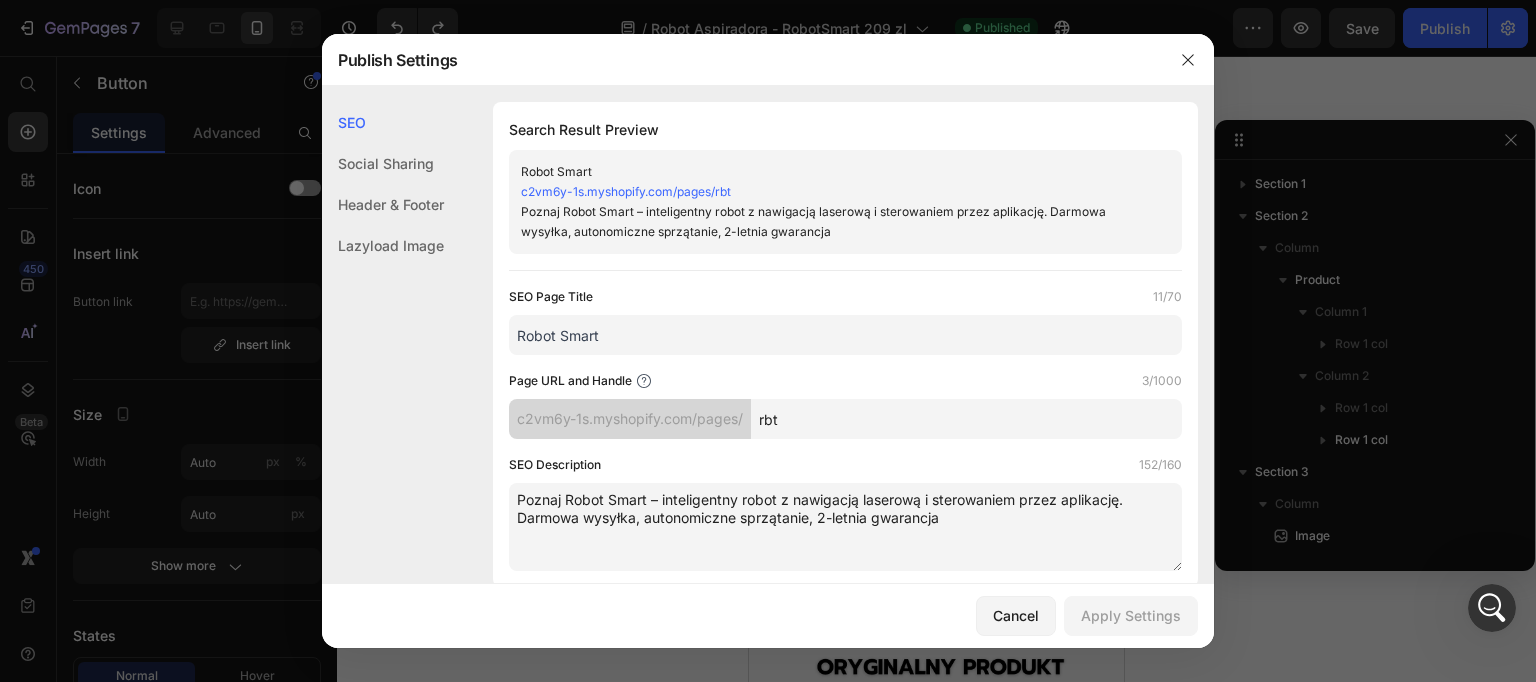 click on "Page URL and Handle  3/1000" at bounding box center (845, 381) 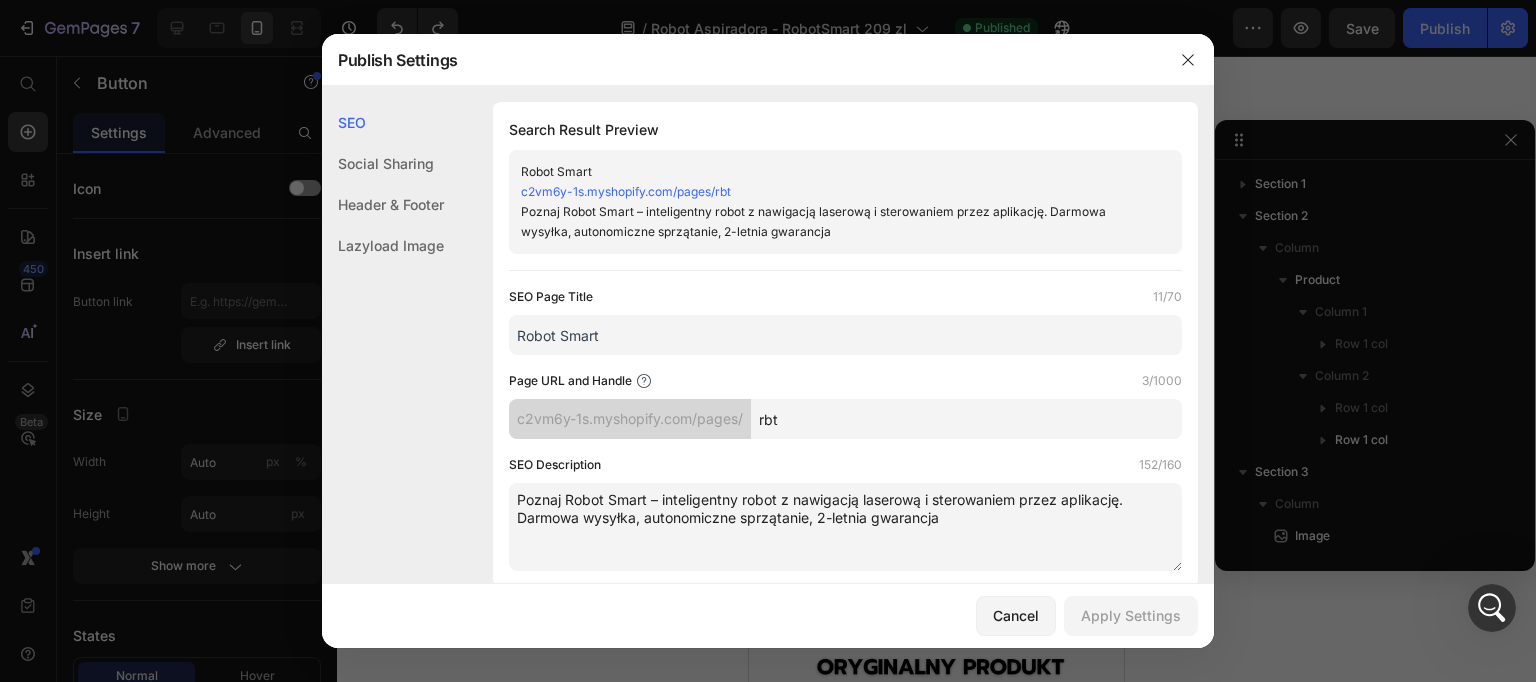 click 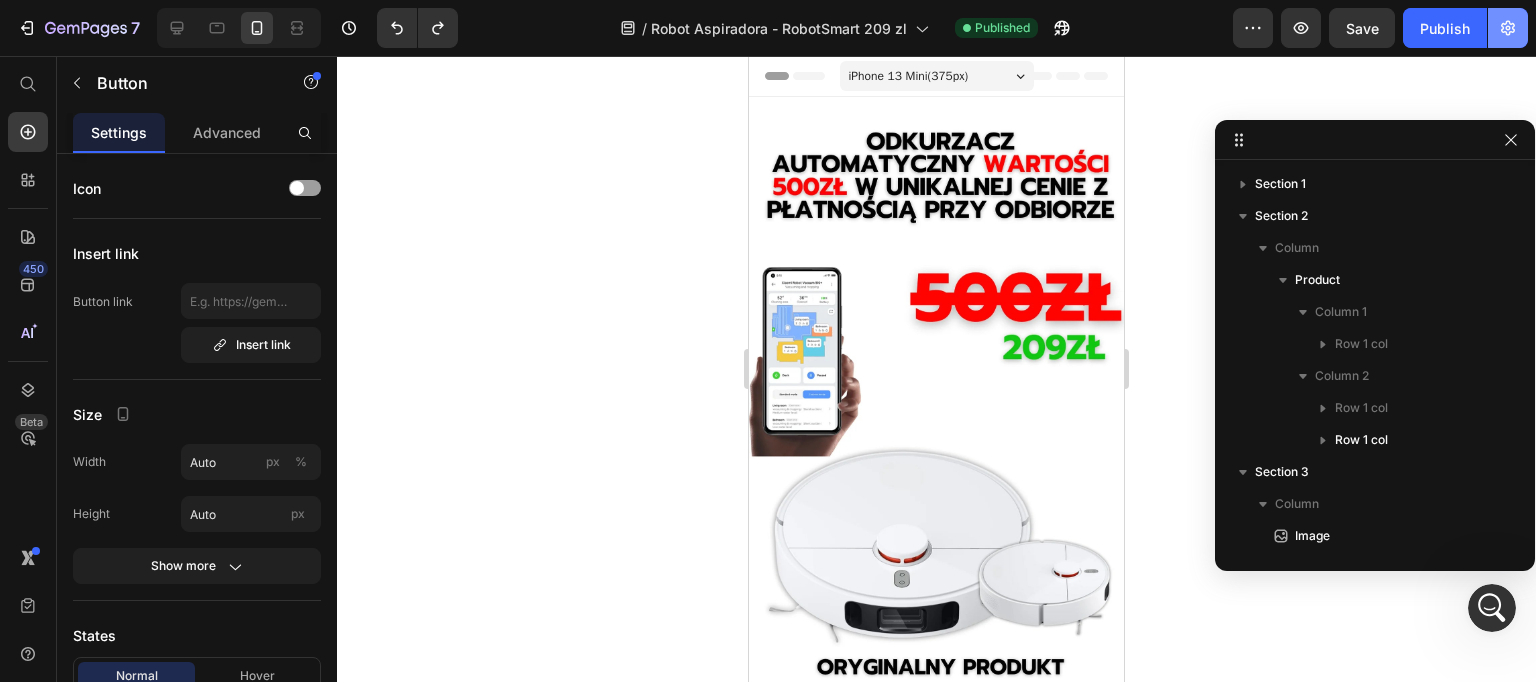 click 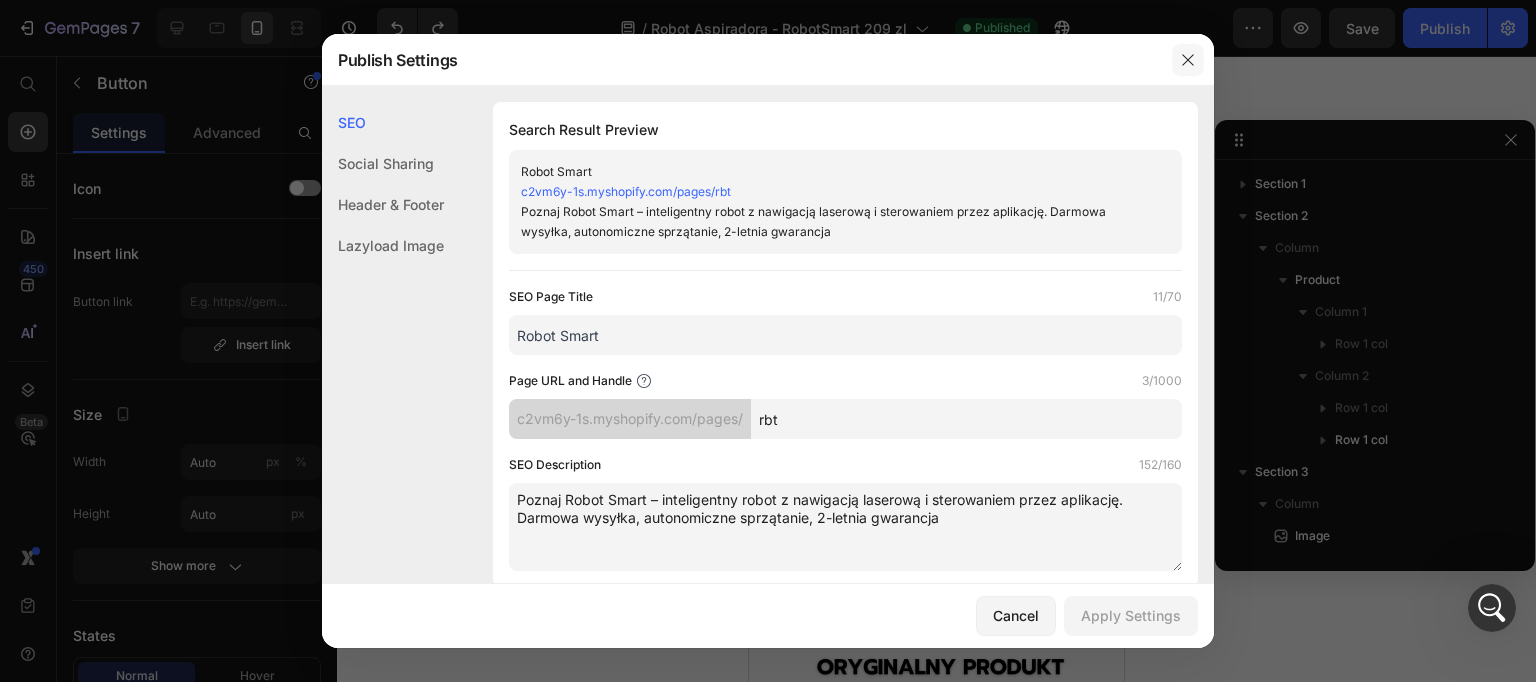 click 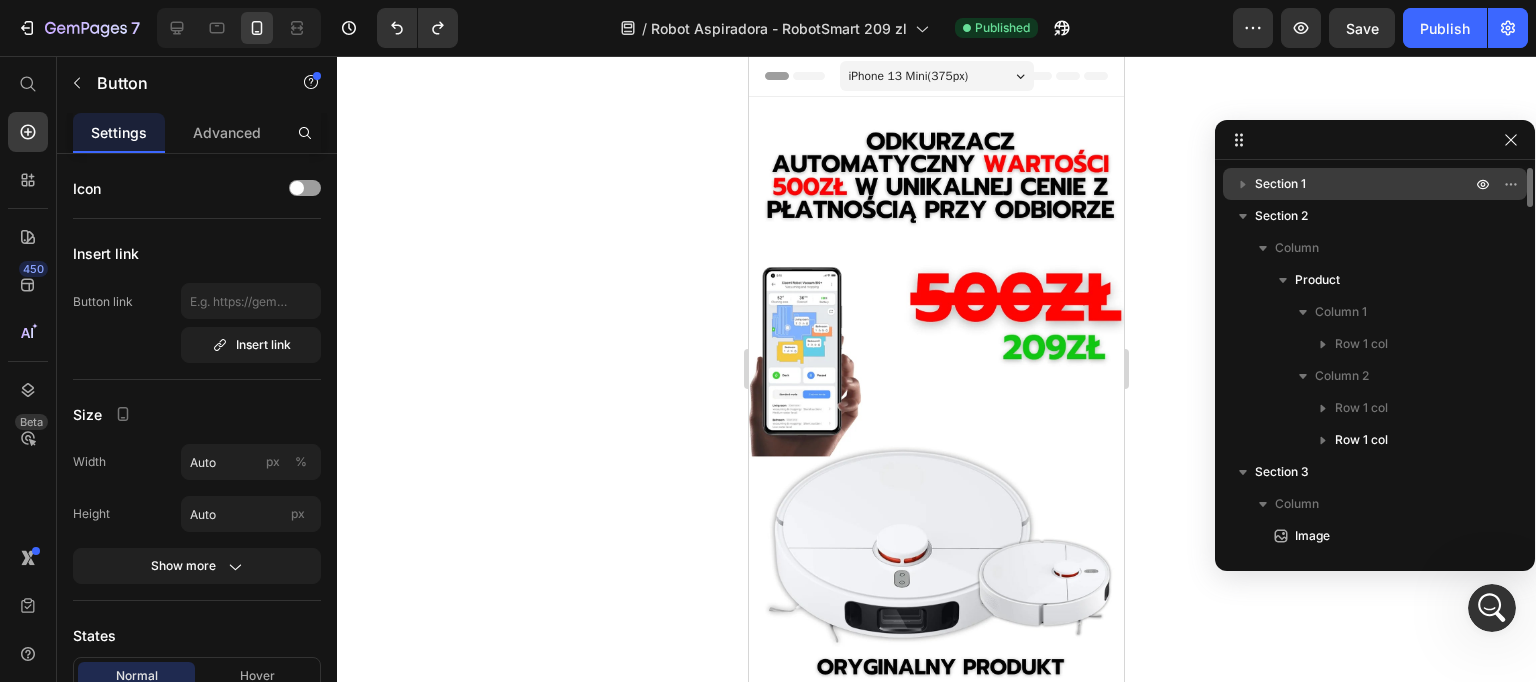click on "Publish" at bounding box center (1445, 28) 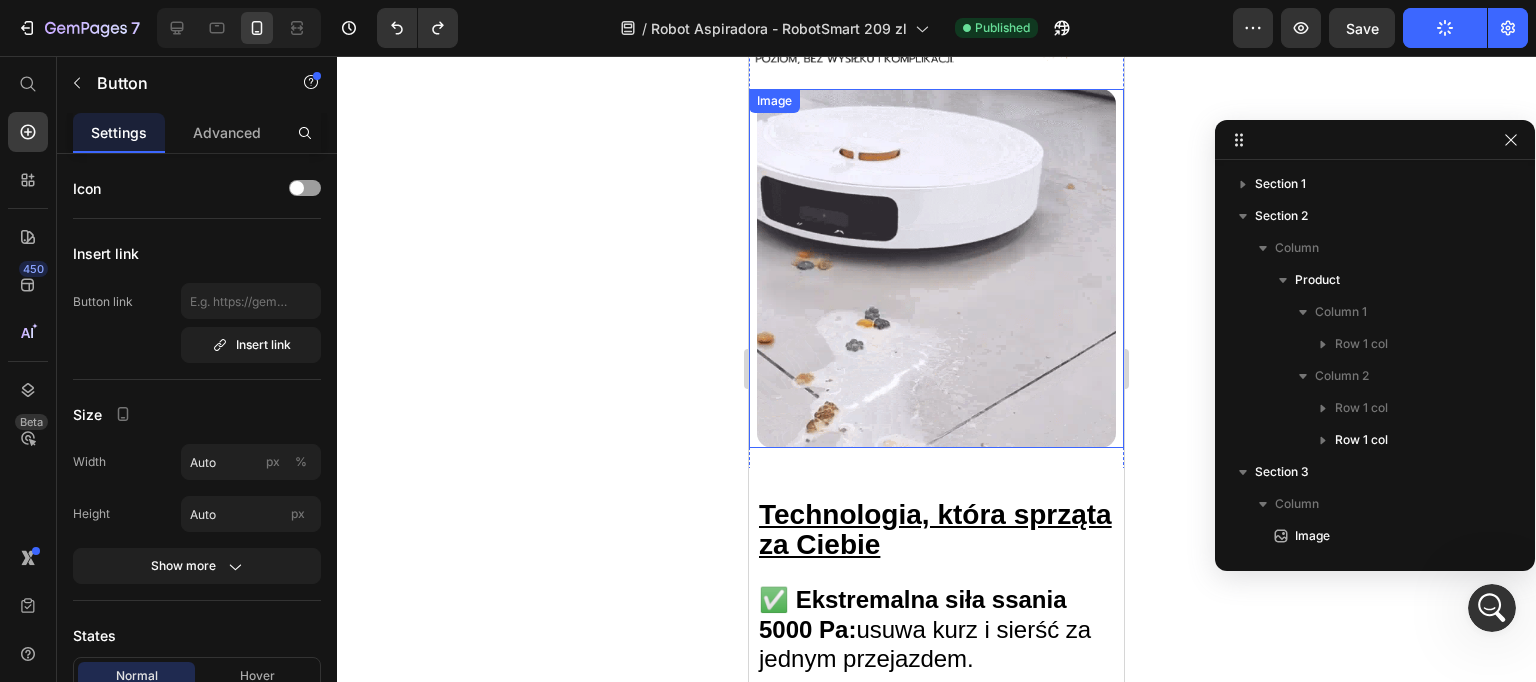 scroll, scrollTop: 145, scrollLeft: 0, axis: vertical 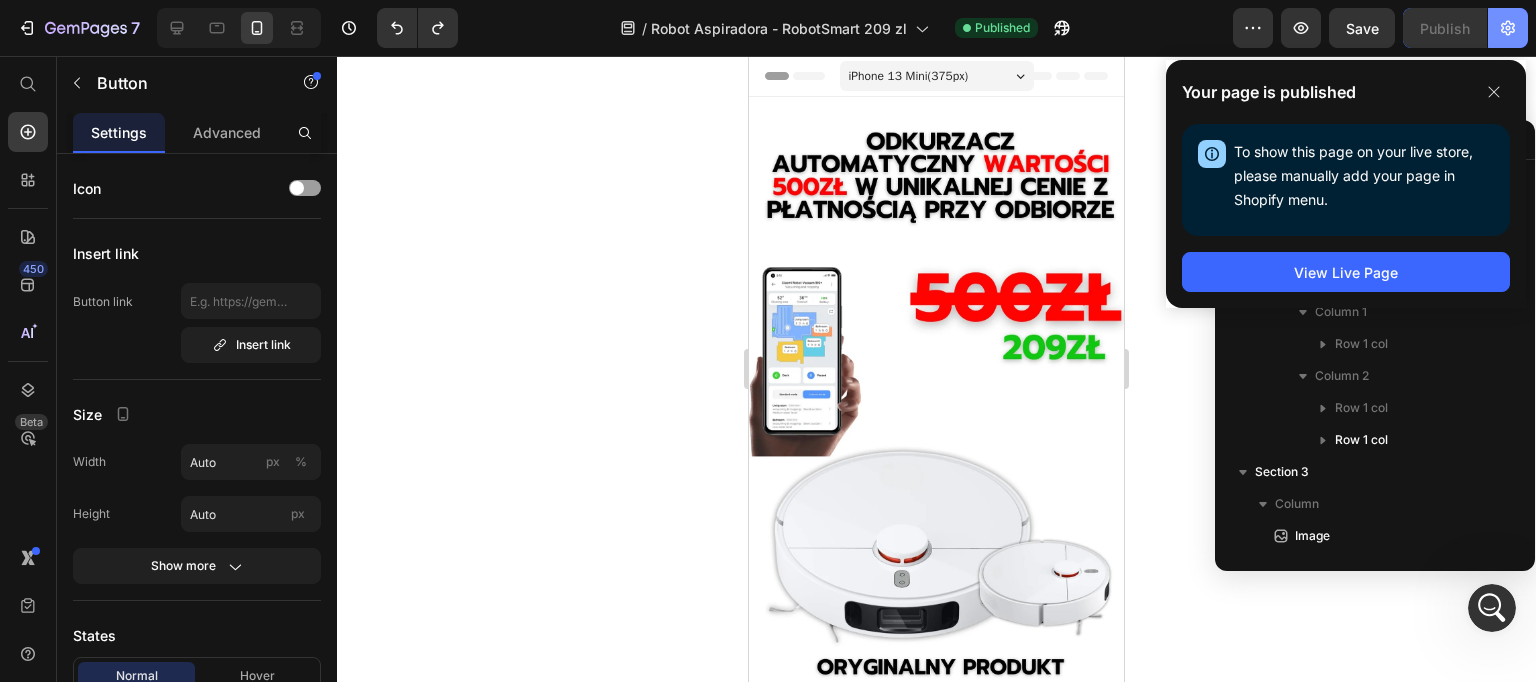 click 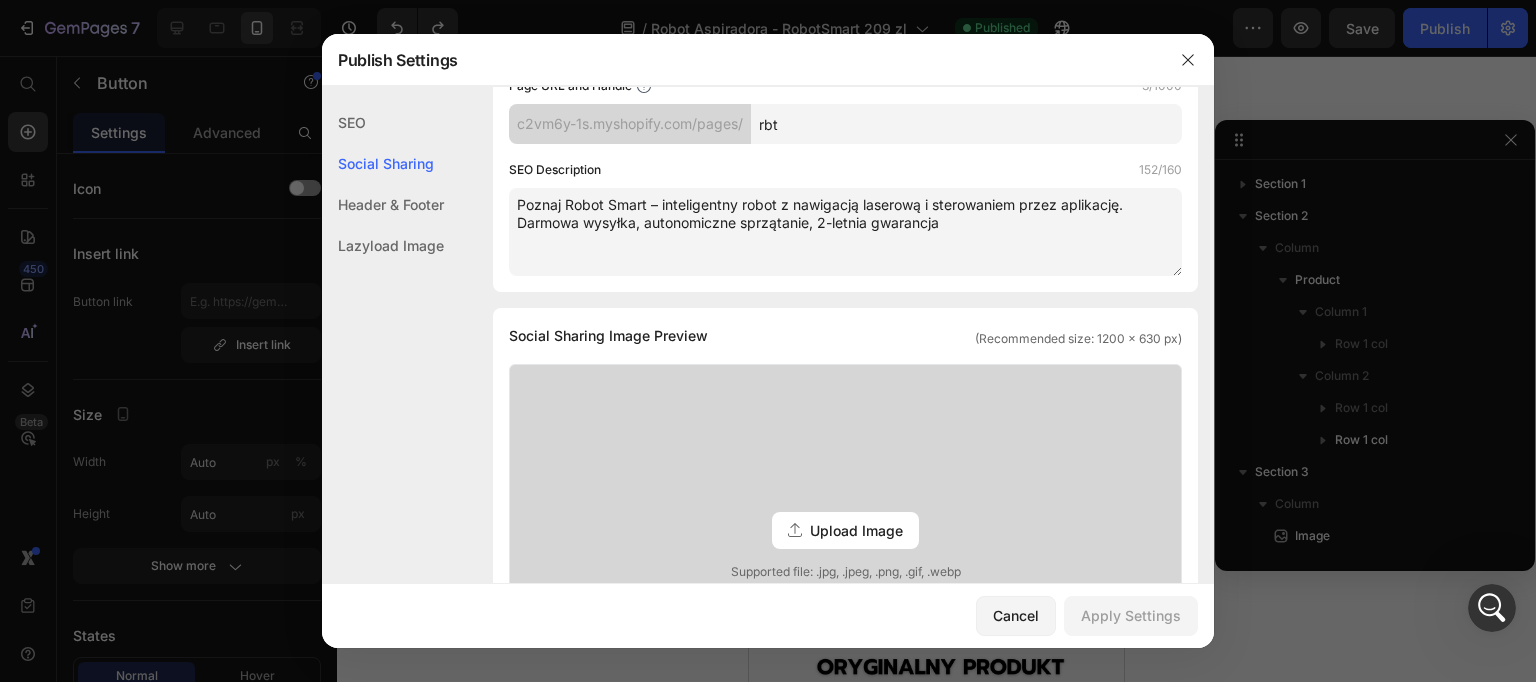 scroll, scrollTop: 368, scrollLeft: 0, axis: vertical 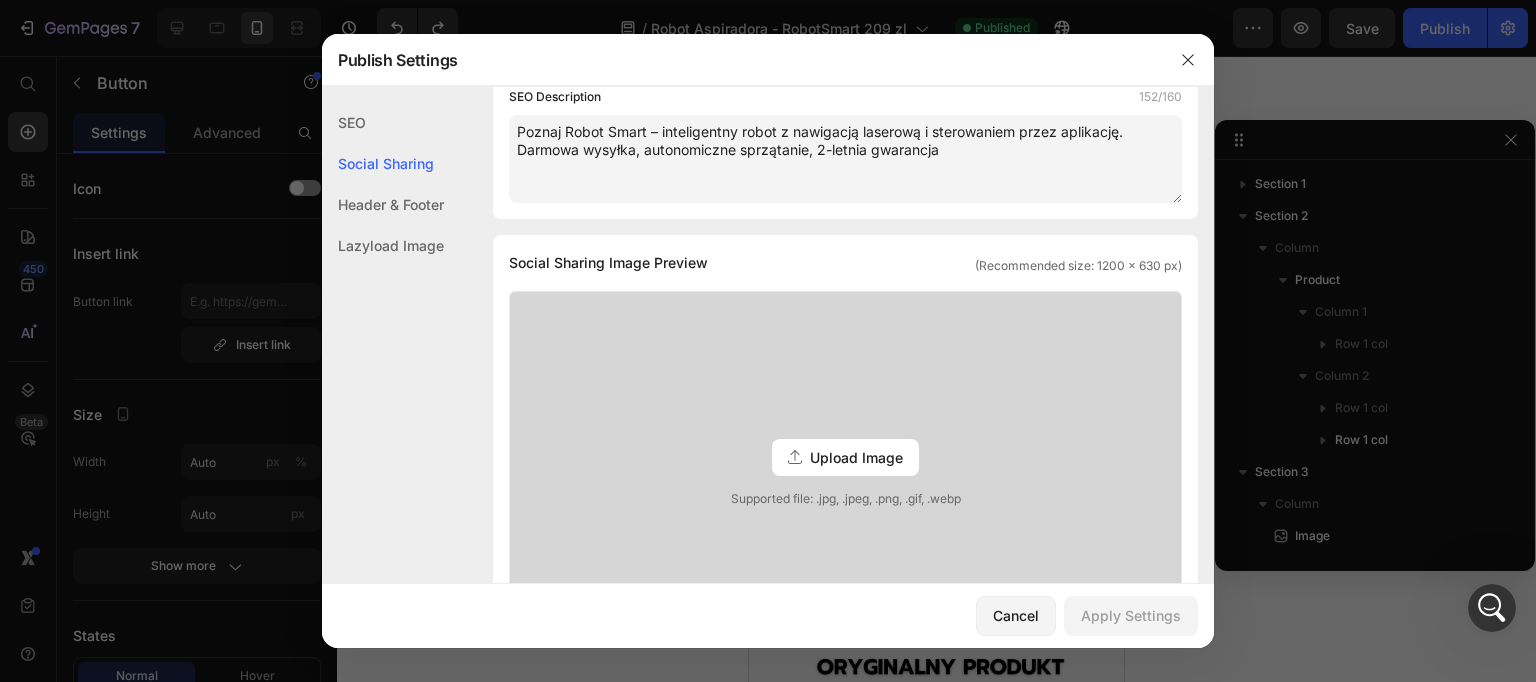 click on "Upload Image  Supported file: .jpg, .jpeg, .png, .gif, .webp" at bounding box center [845, 457] 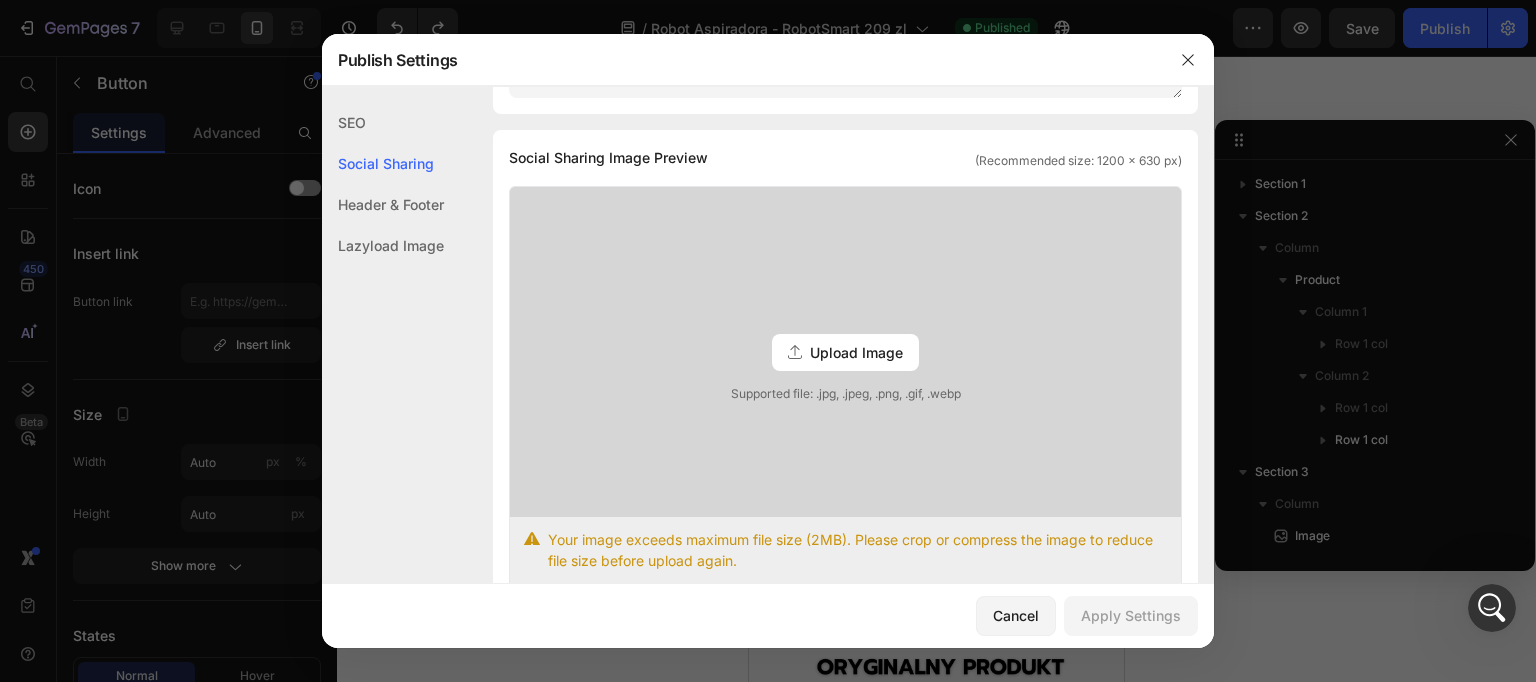 scroll, scrollTop: 608, scrollLeft: 0, axis: vertical 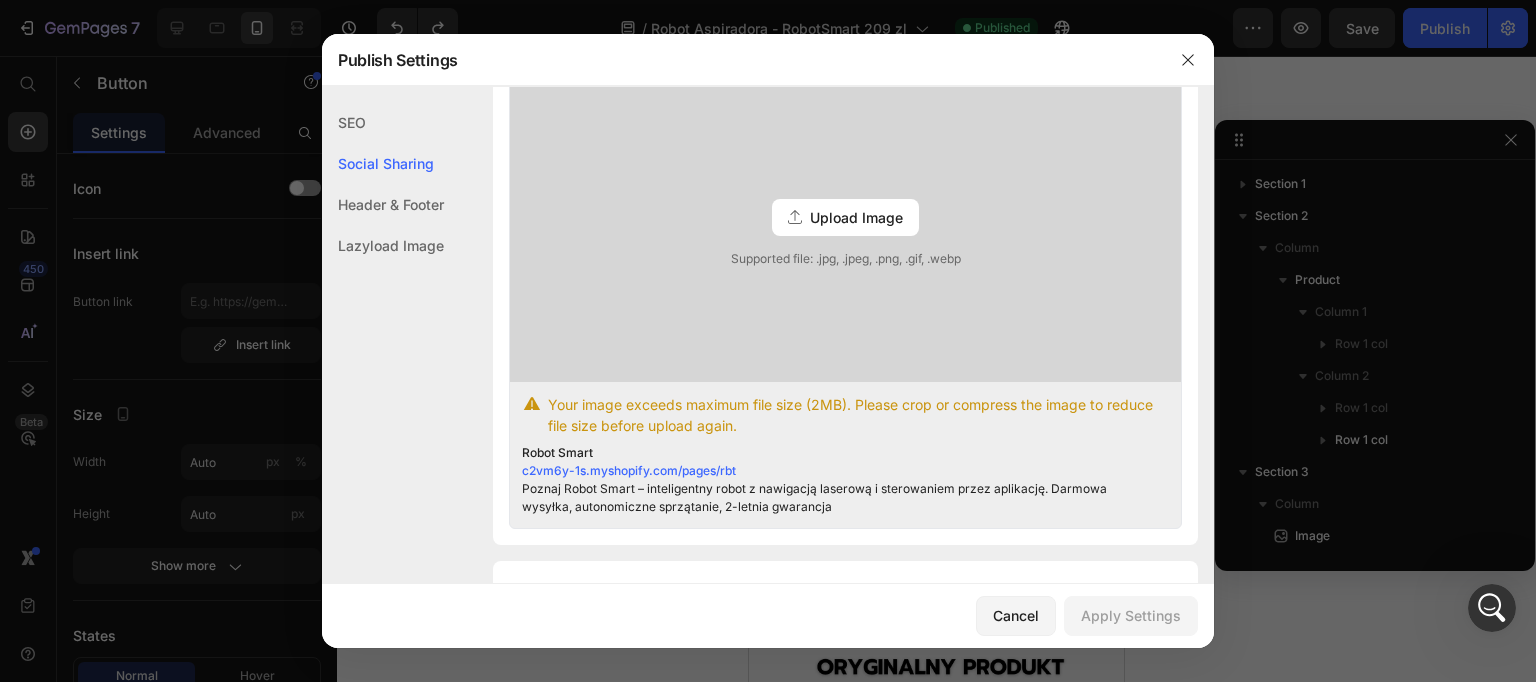 drag, startPoint x: 798, startPoint y: 420, endPoint x: 618, endPoint y: 405, distance: 180.62392 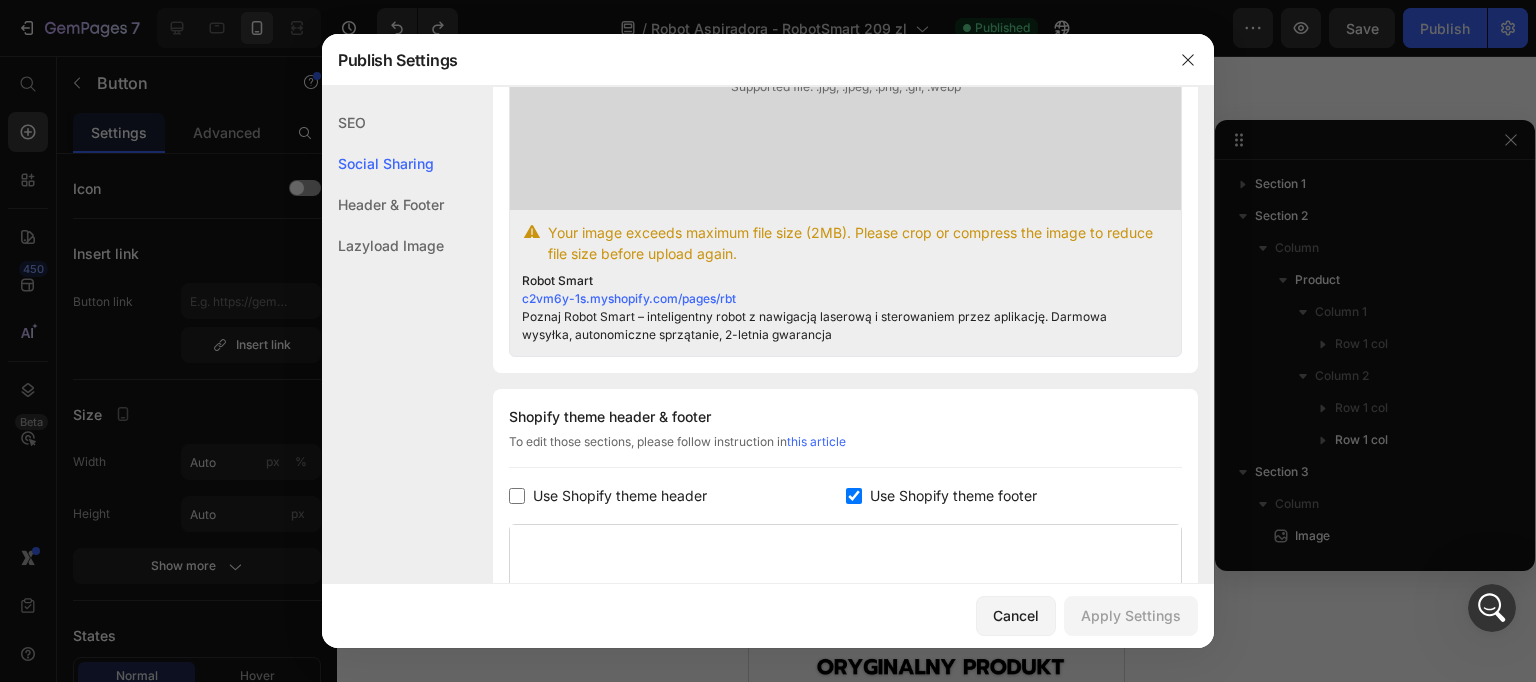 scroll, scrollTop: 558, scrollLeft: 0, axis: vertical 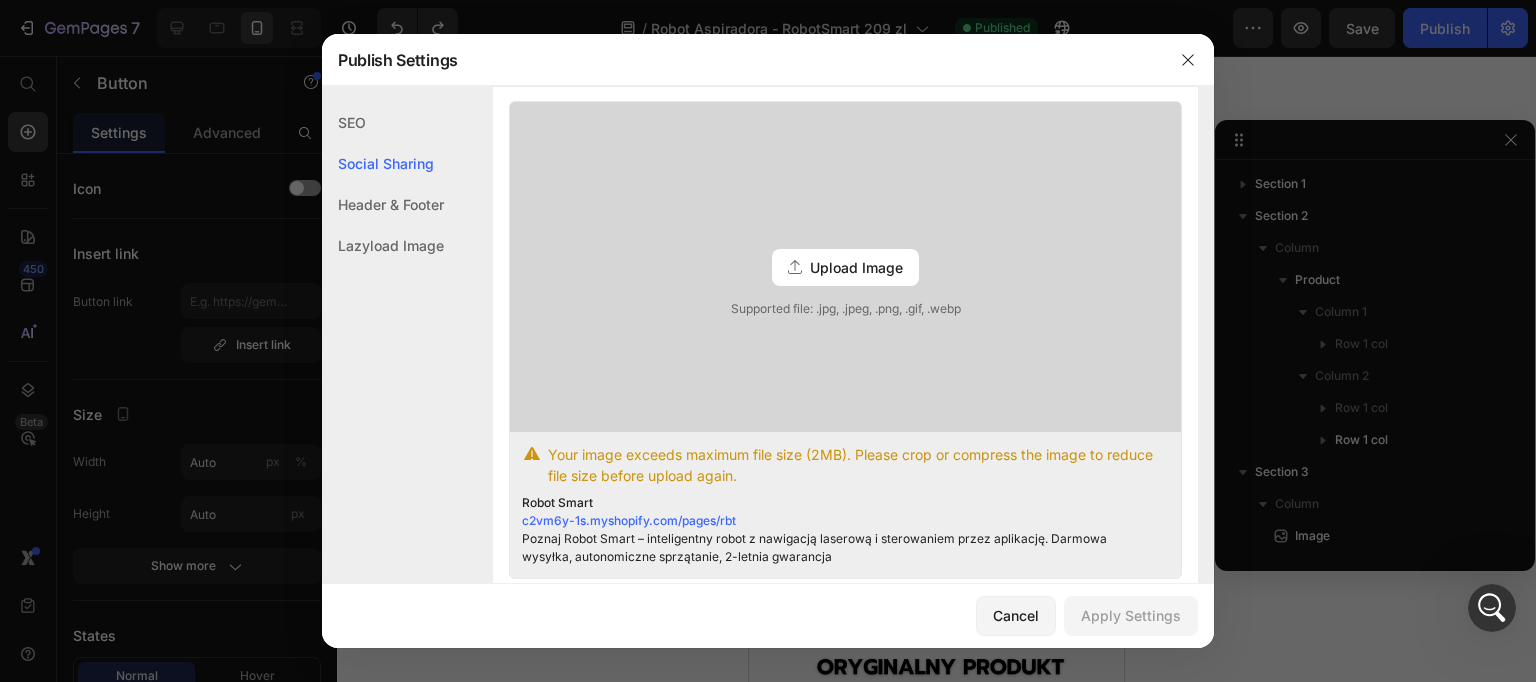 click on "Supported file: .jpg, .jpeg, .png, .gif, .webp" at bounding box center [845, 309] 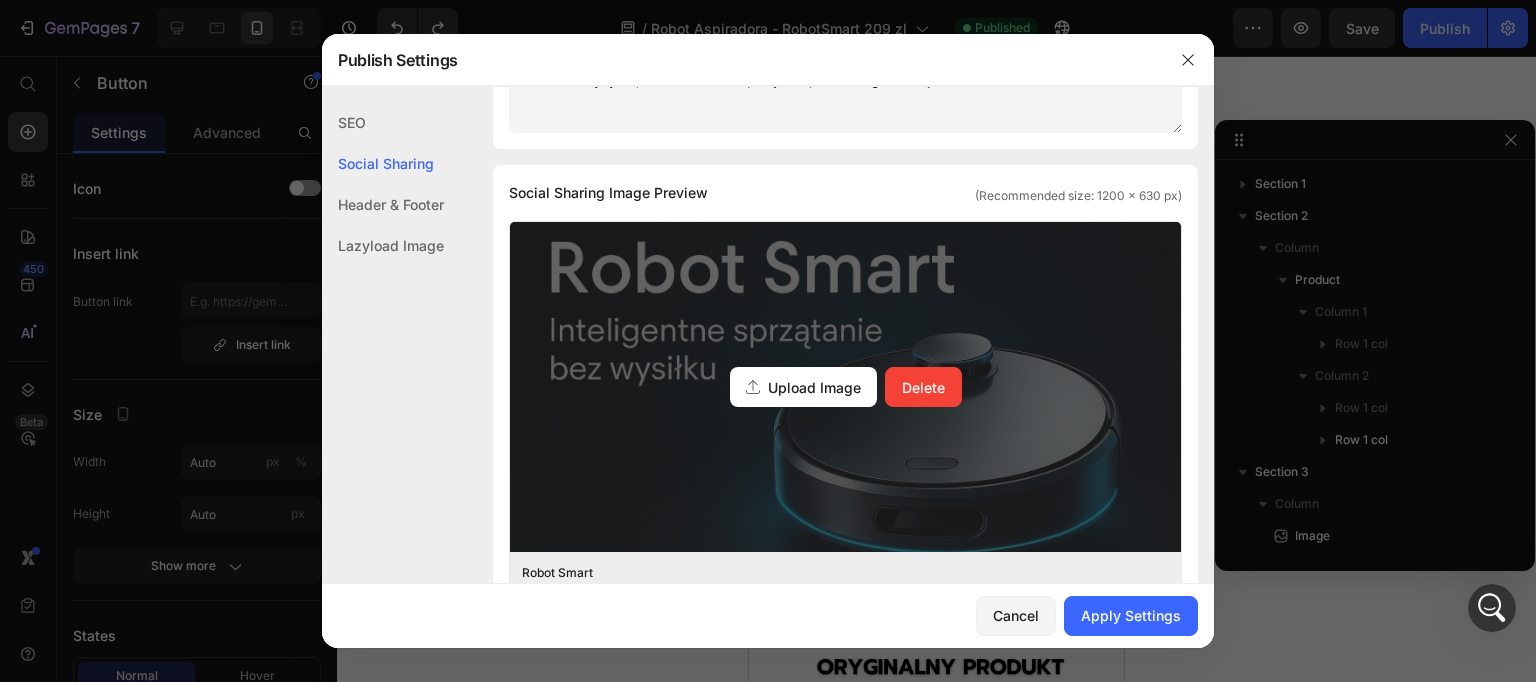 scroll, scrollTop: 678, scrollLeft: 0, axis: vertical 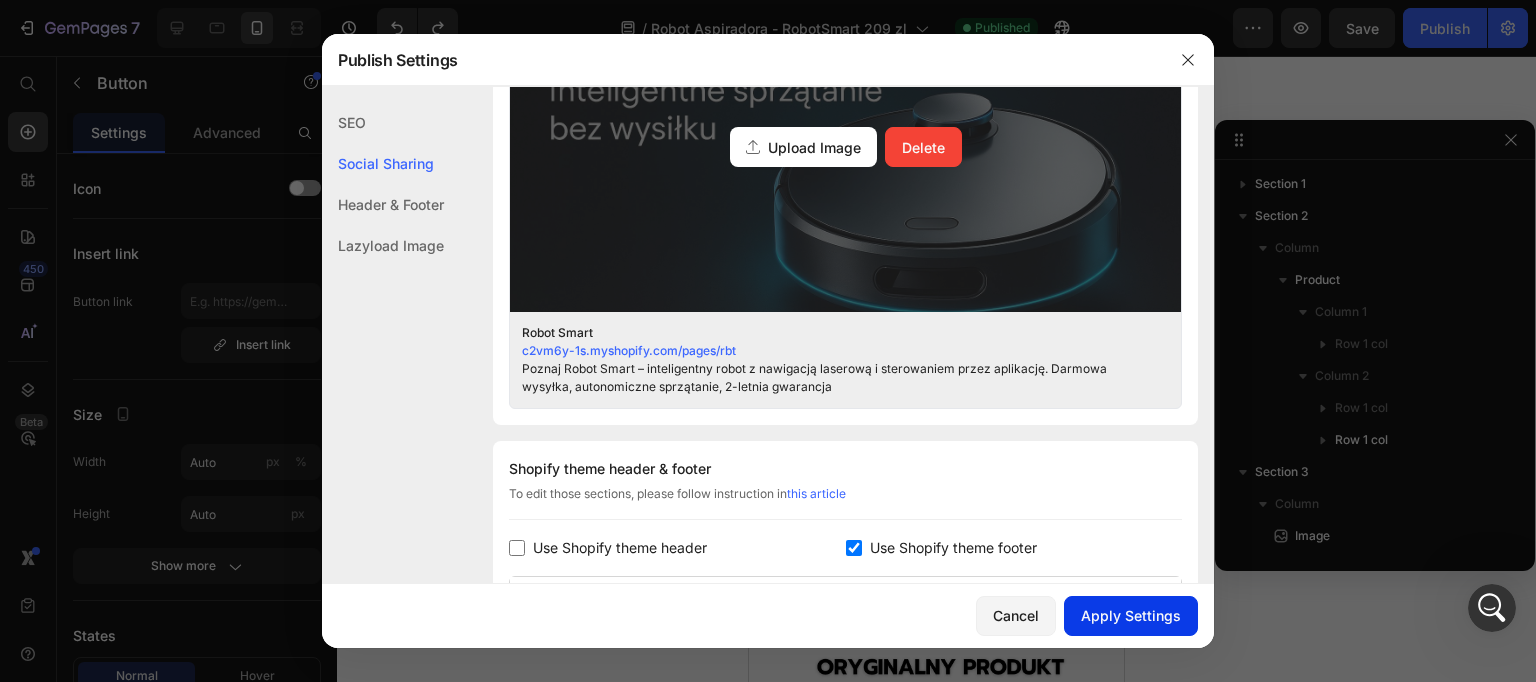 click on "Apply Settings" at bounding box center [1131, 615] 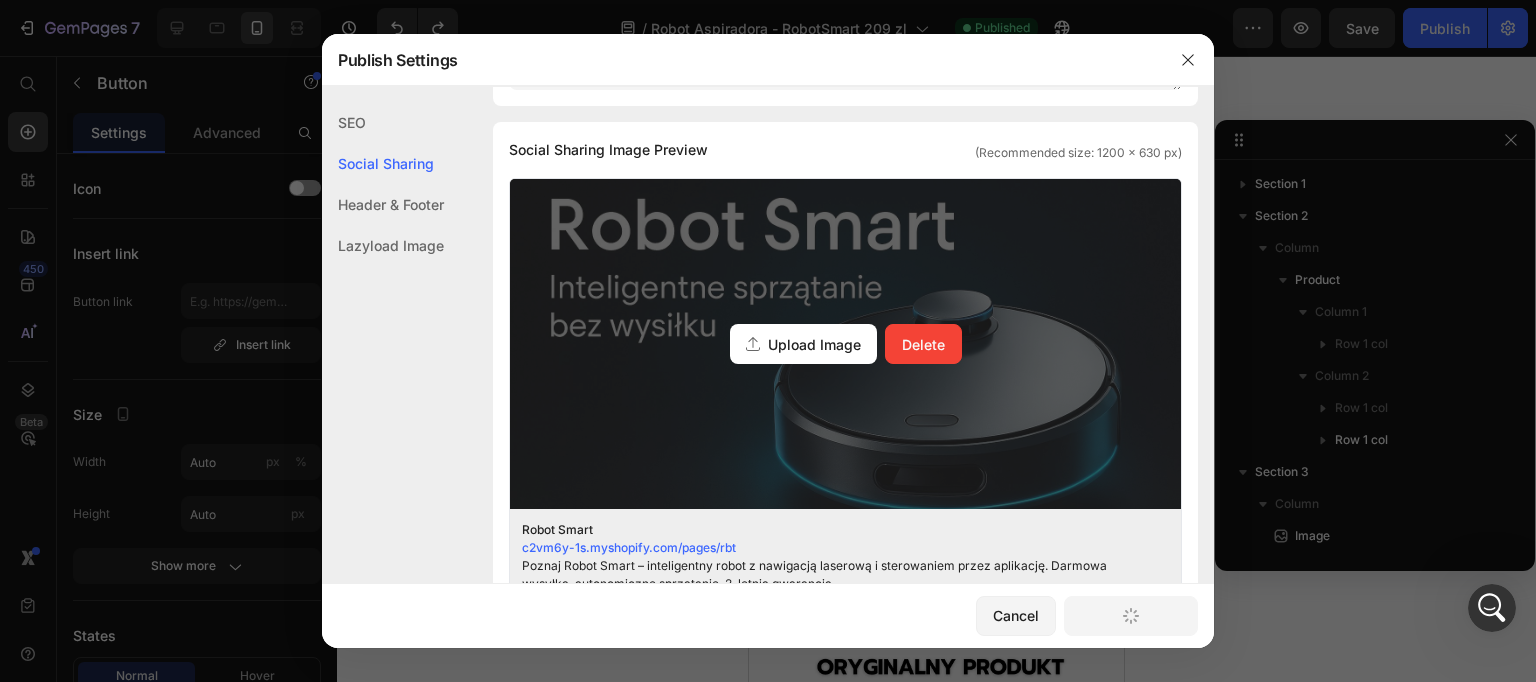 scroll, scrollTop: 333, scrollLeft: 0, axis: vertical 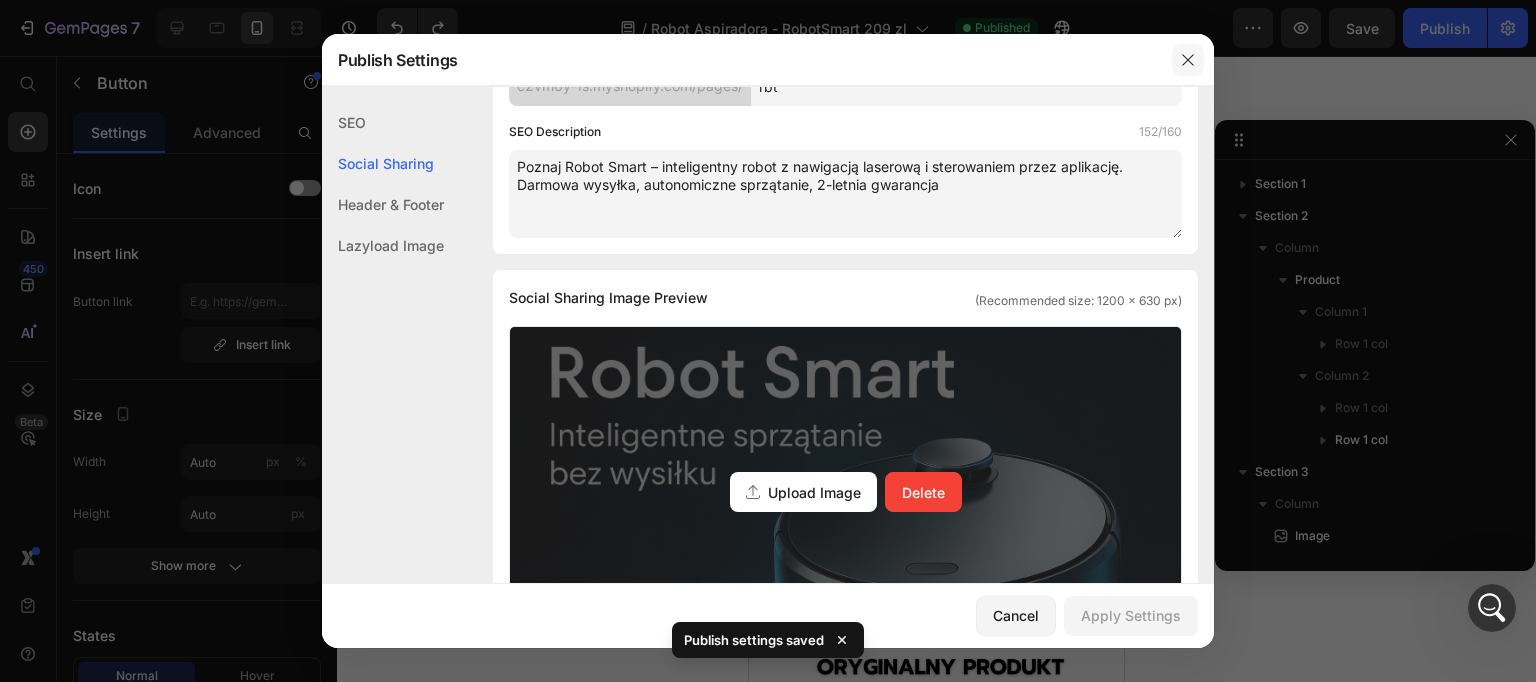 click 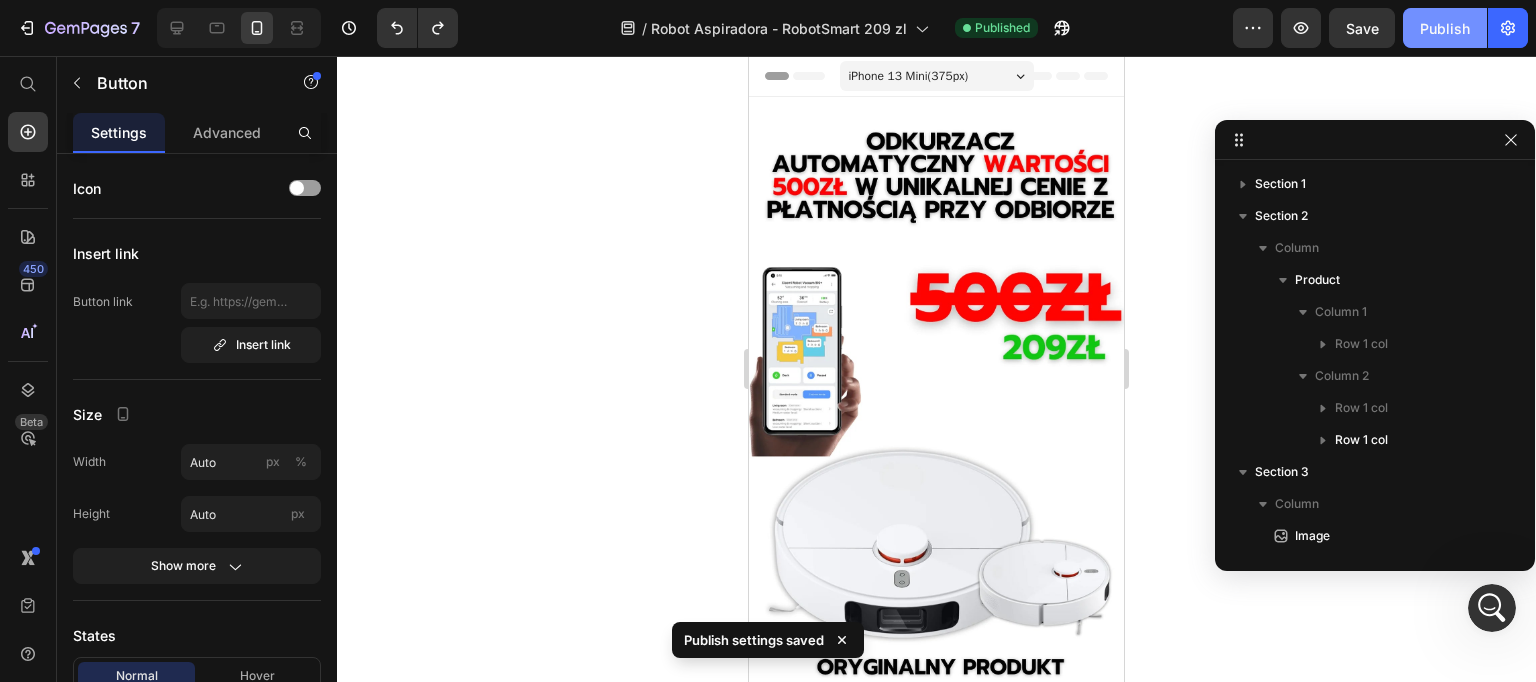 click on "Publish" at bounding box center [1445, 28] 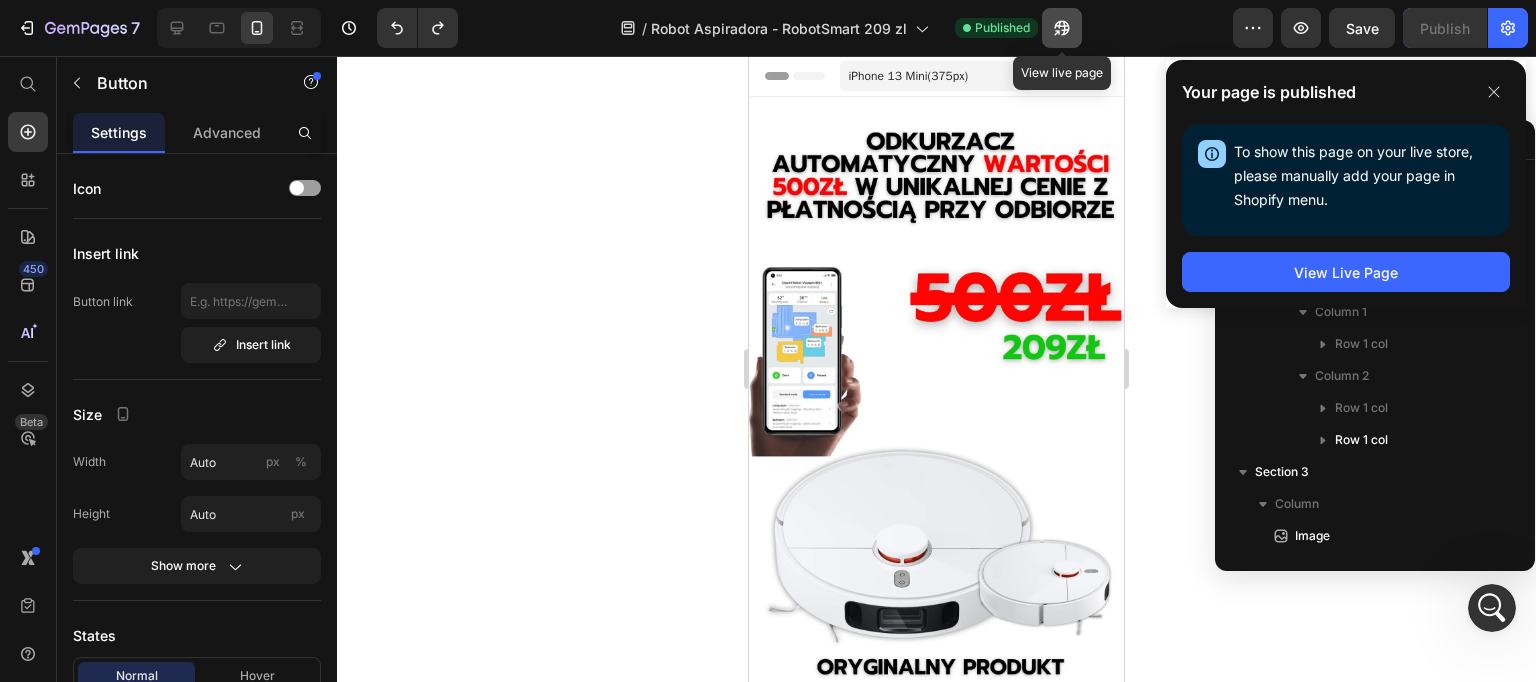 click 